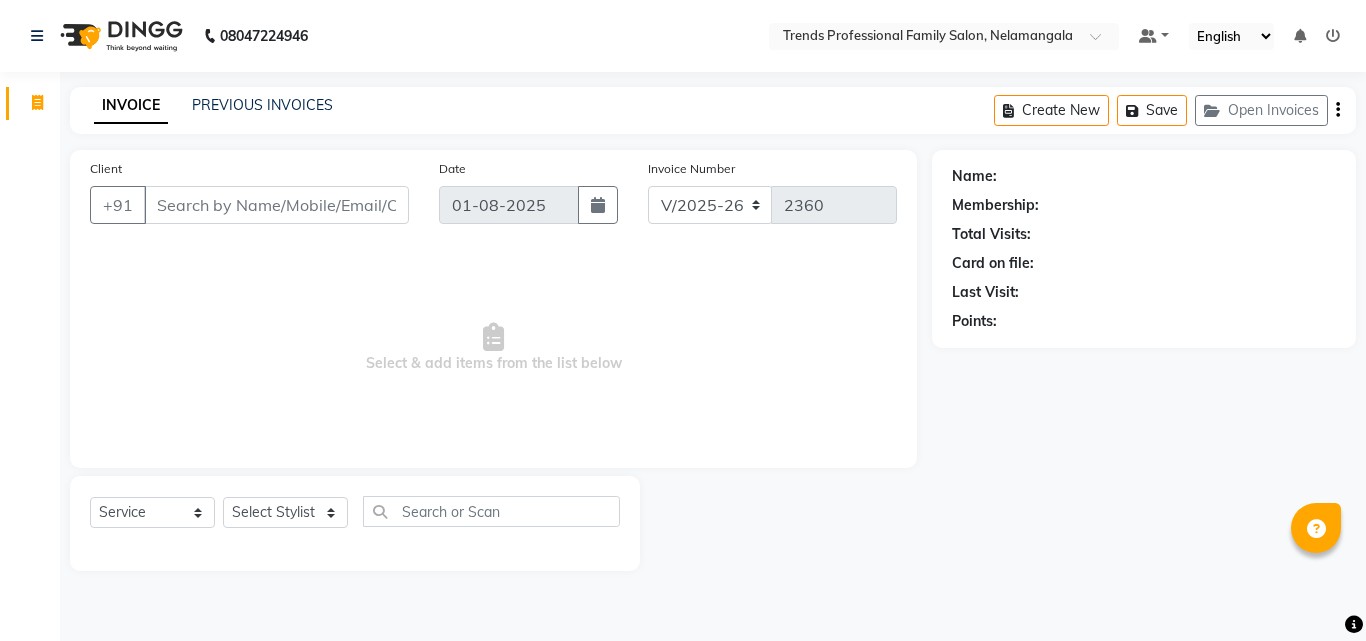 select on "7345" 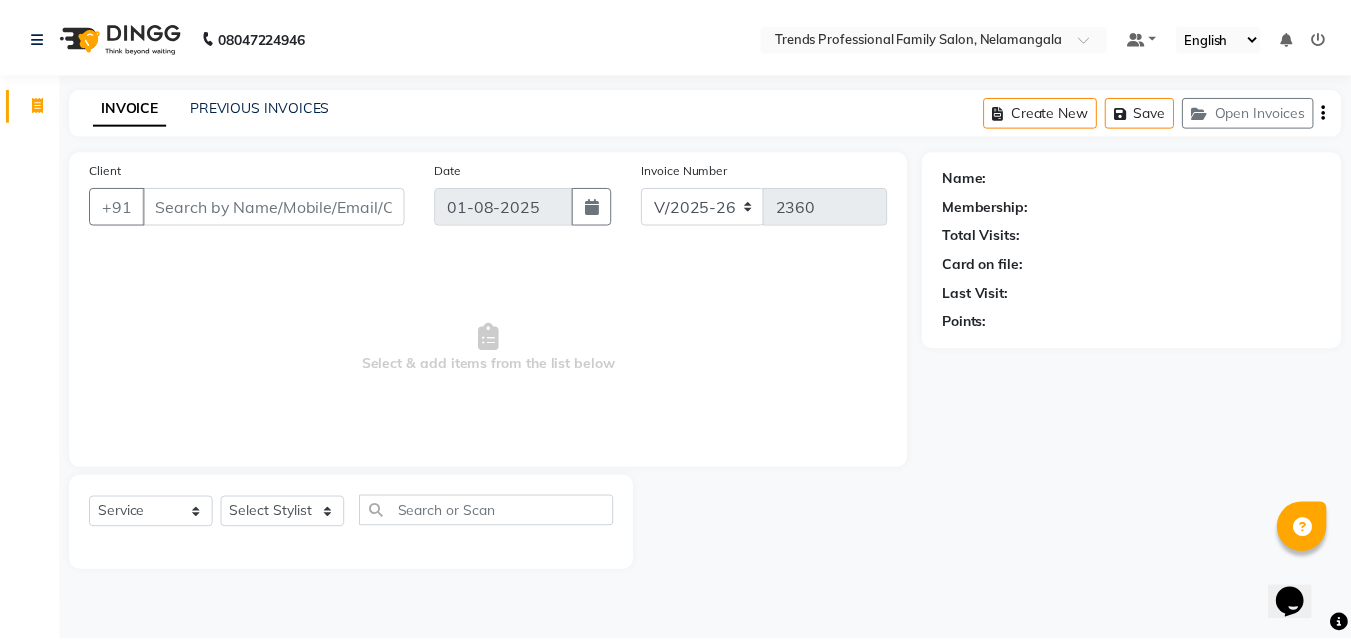 scroll, scrollTop: 0, scrollLeft: 0, axis: both 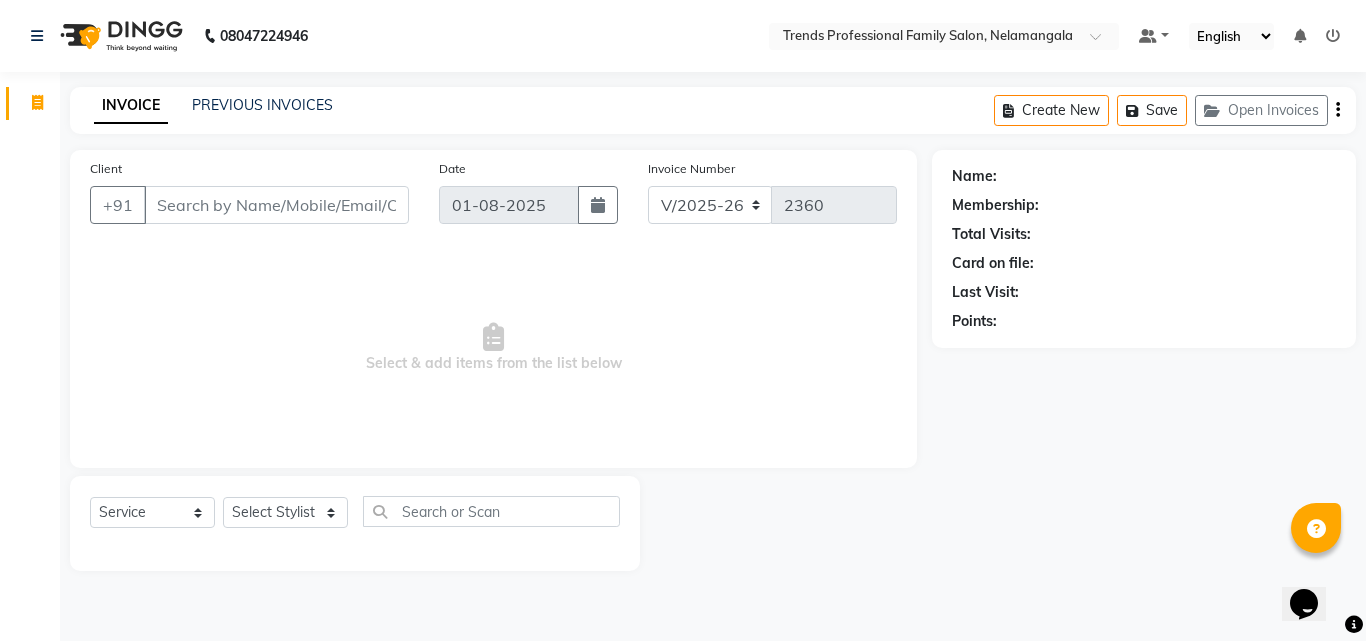 select on "86395" 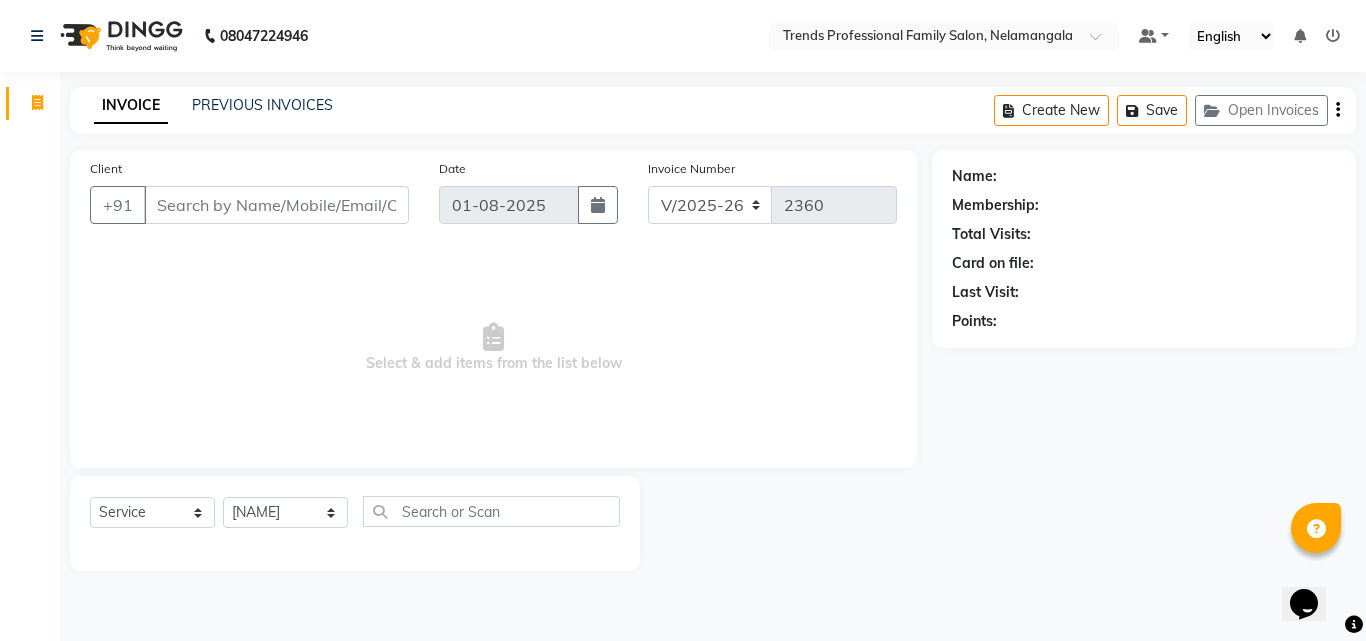 click on "Select Stylist [NAME] [NAME] [NAME] [NAME] [NAME] [NAME] [NAME] [NAME] [NAME] [NAME] [NAME] Trends" 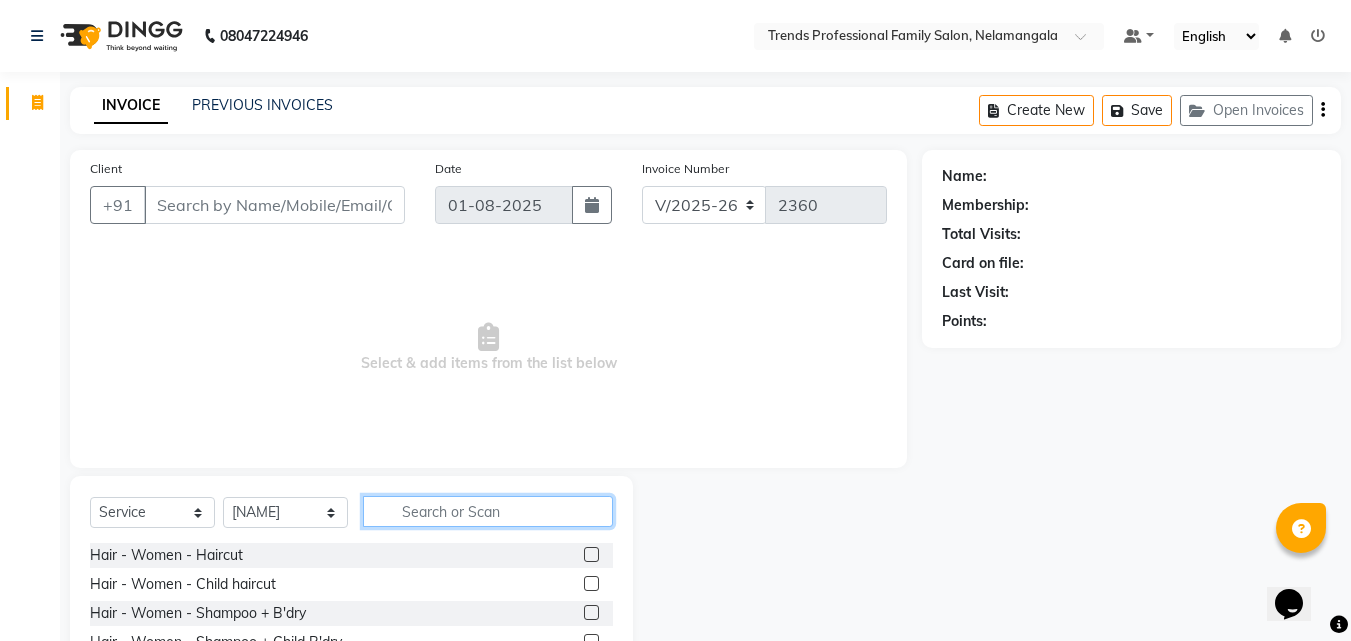 click 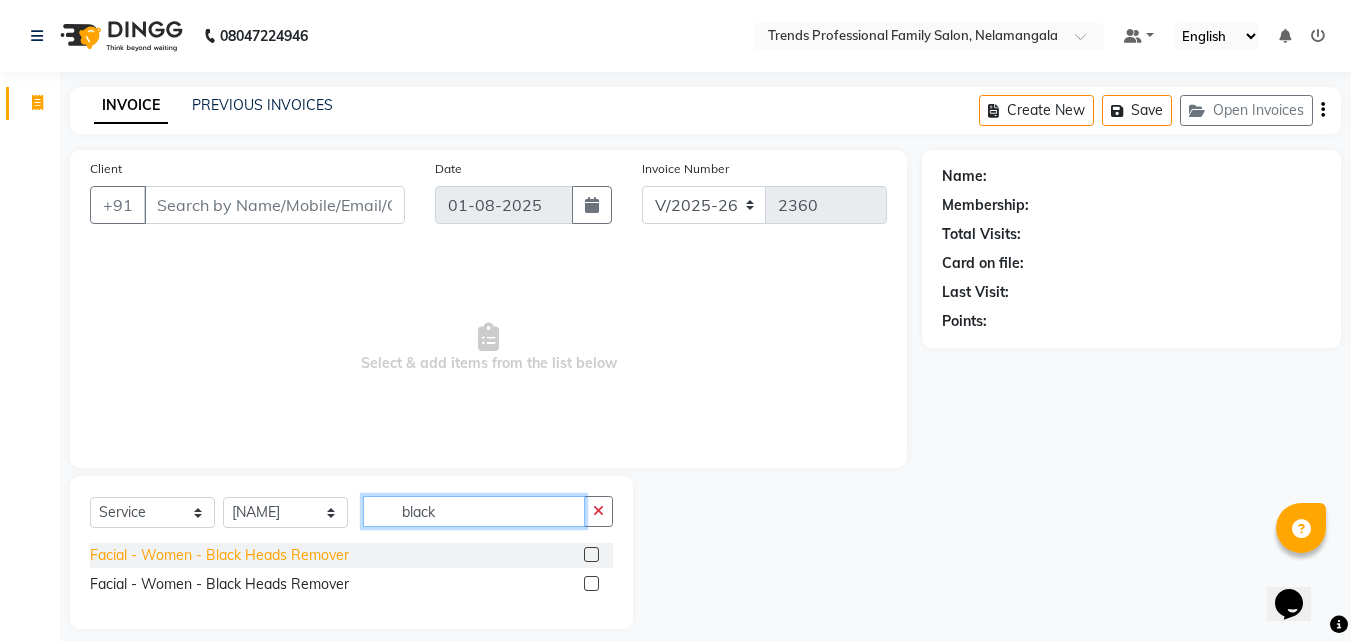 type on "black" 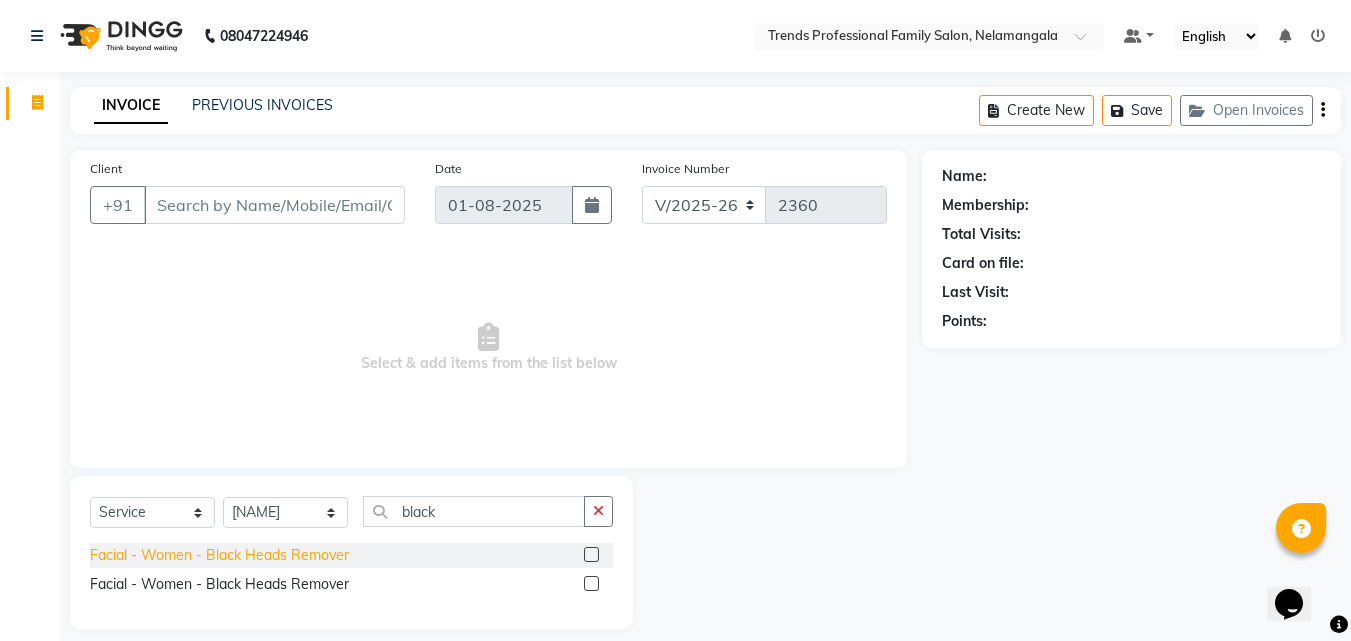 click on "Facial - Women - Black Heads Remover" 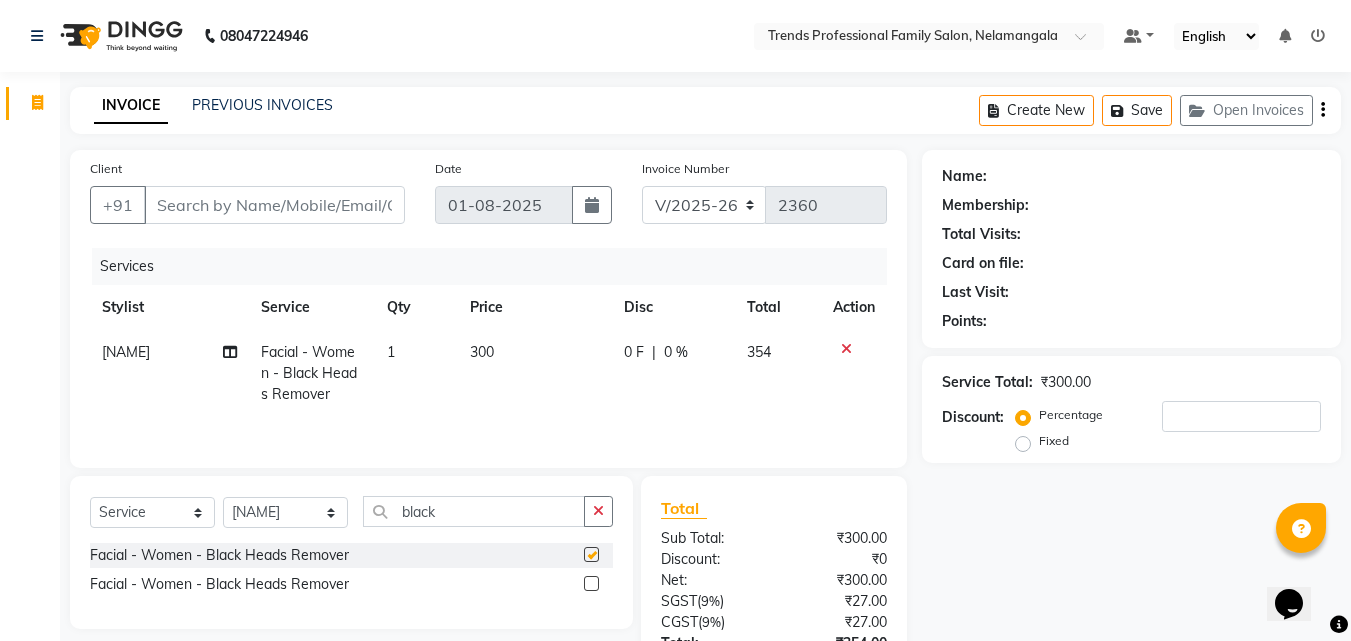 checkbox on "false" 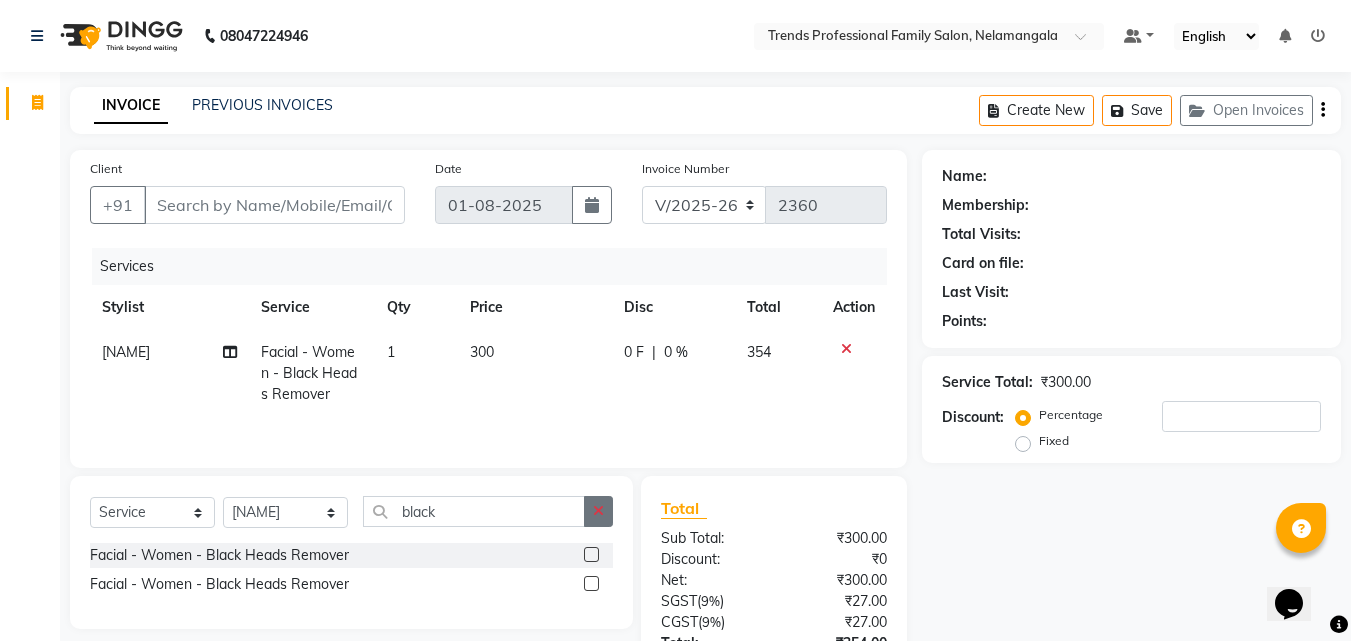 click 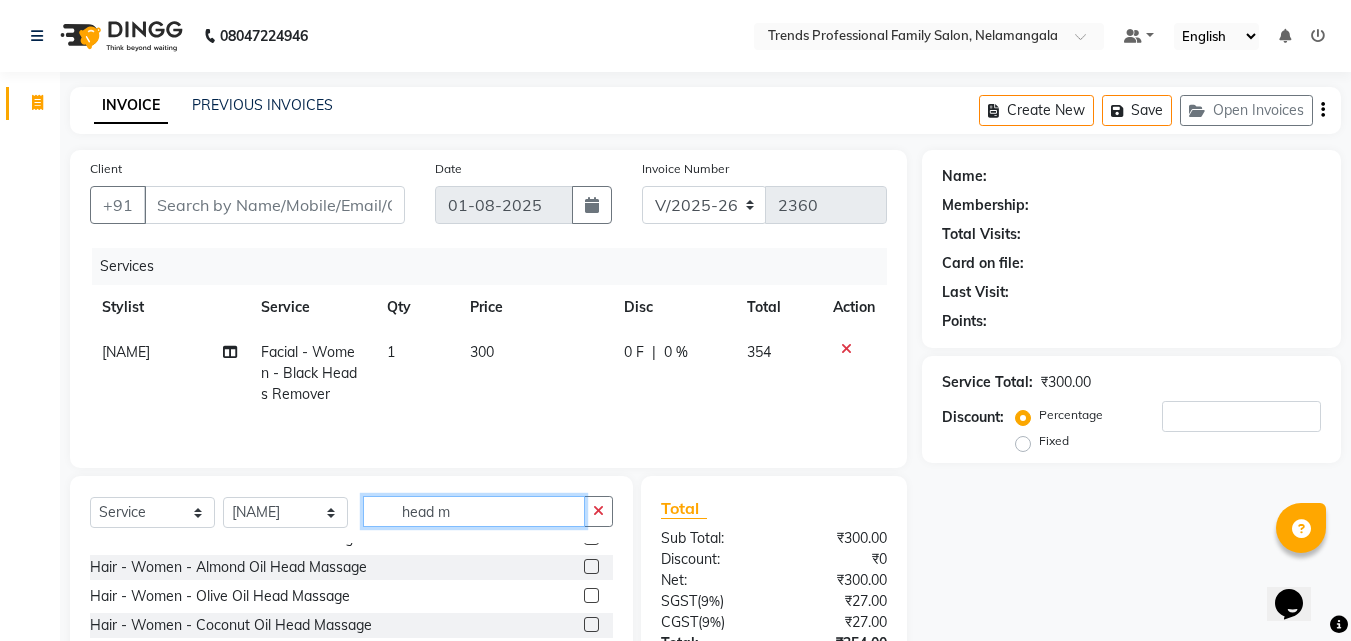 scroll, scrollTop: 206, scrollLeft: 0, axis: vertical 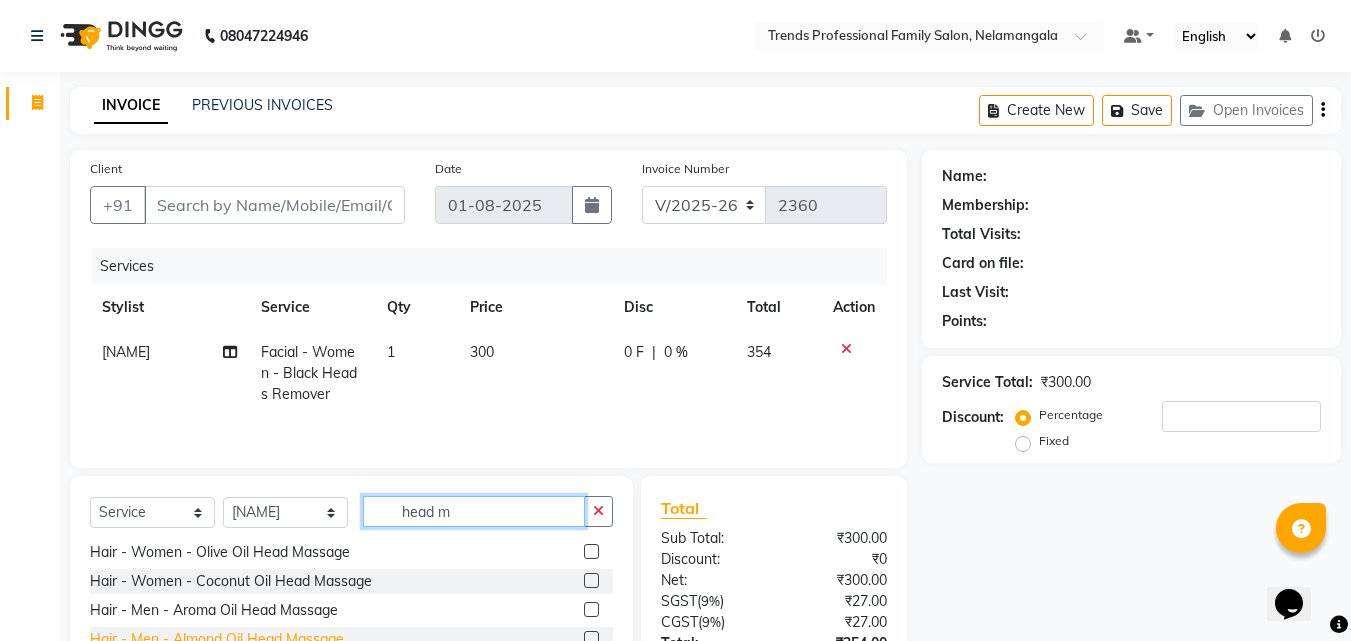 type on "head m" 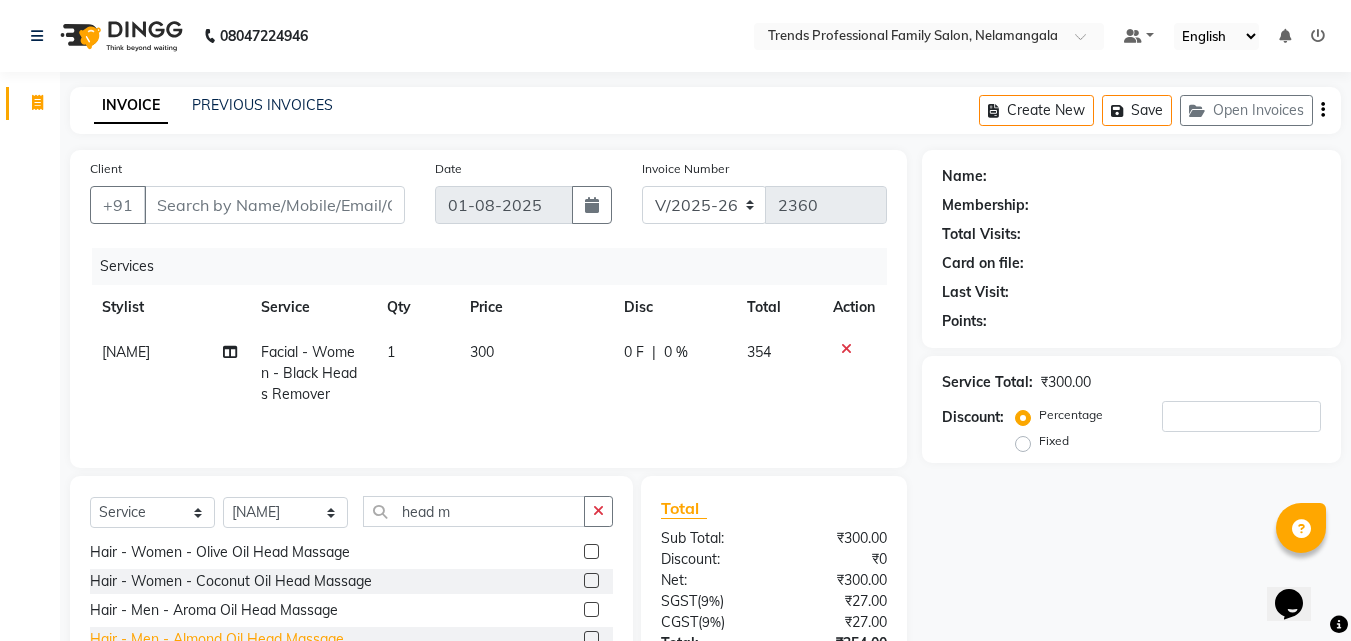 click on "Hair - Men - Almond Oil Head Massage" 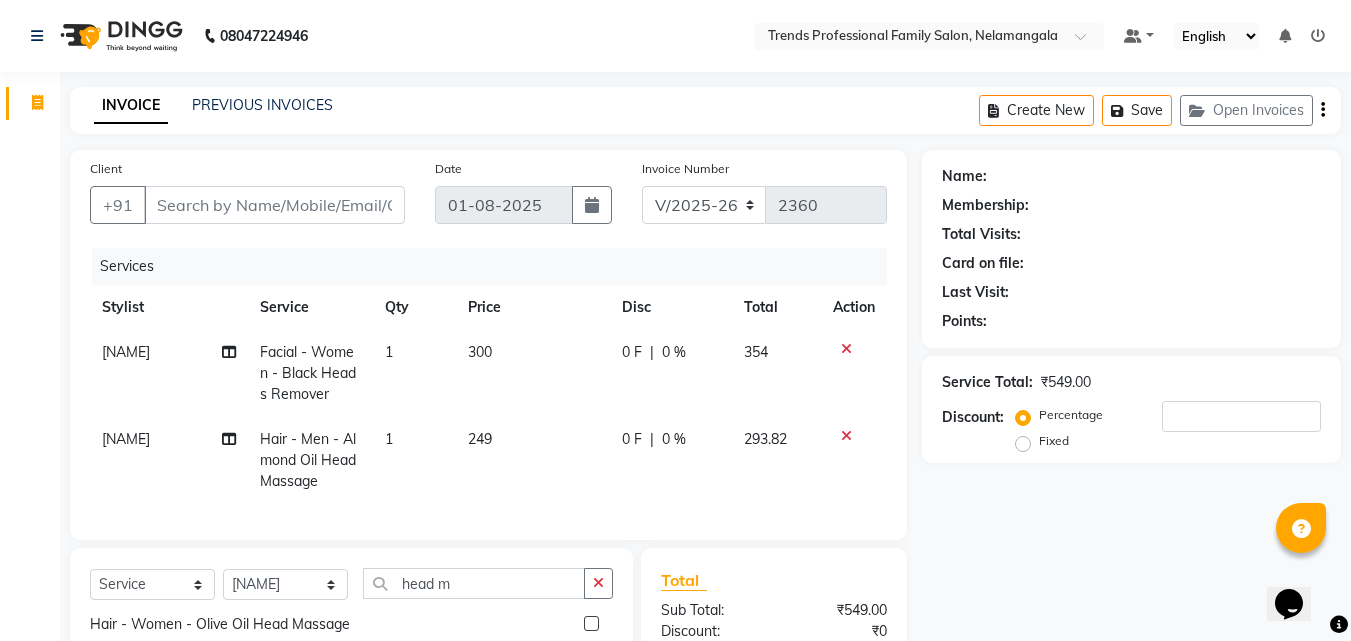 checkbox on "false" 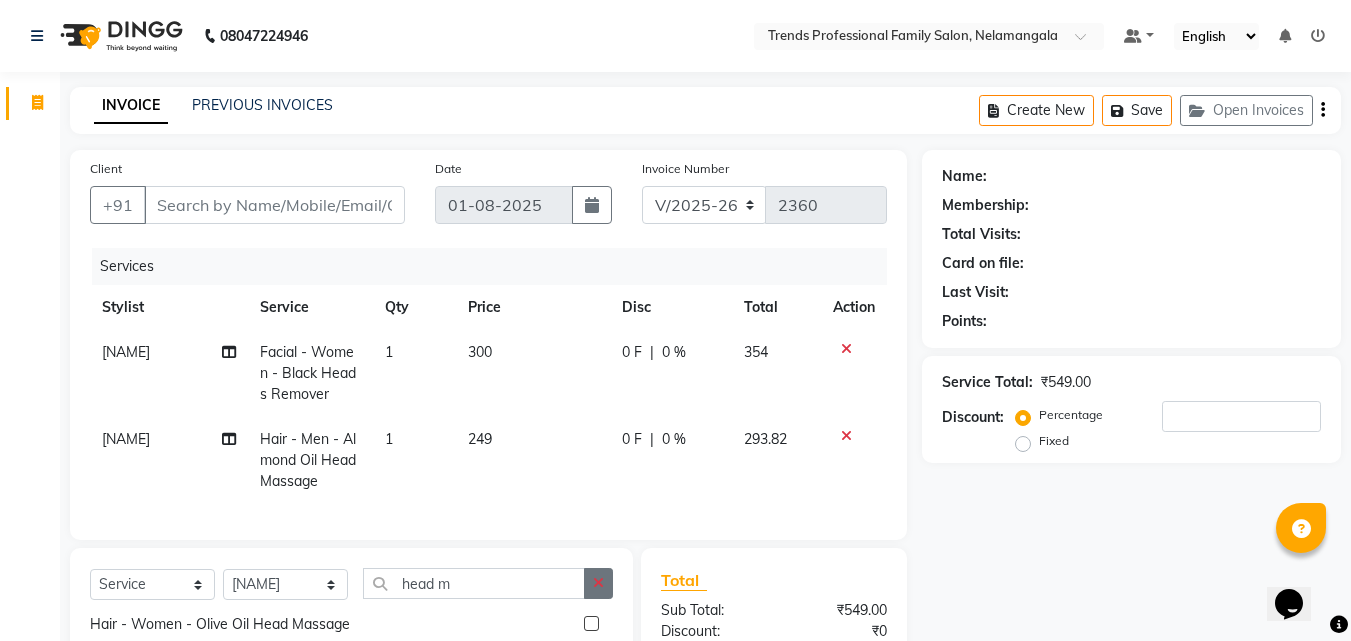 click 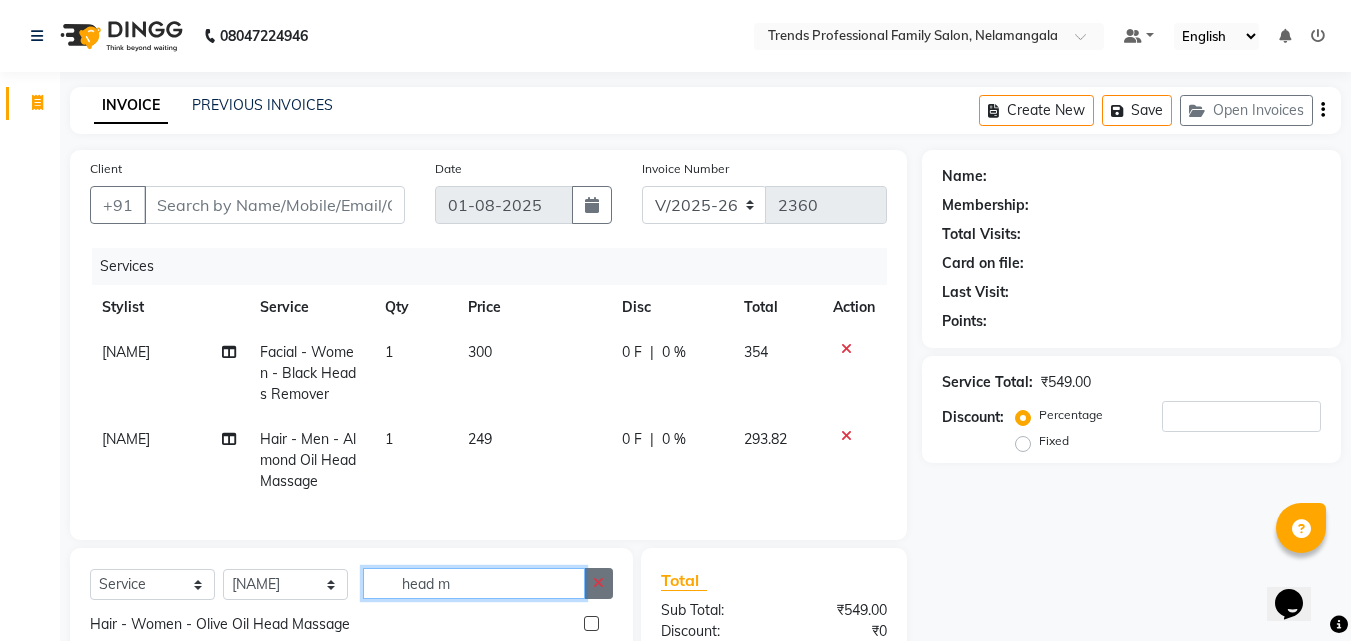 type 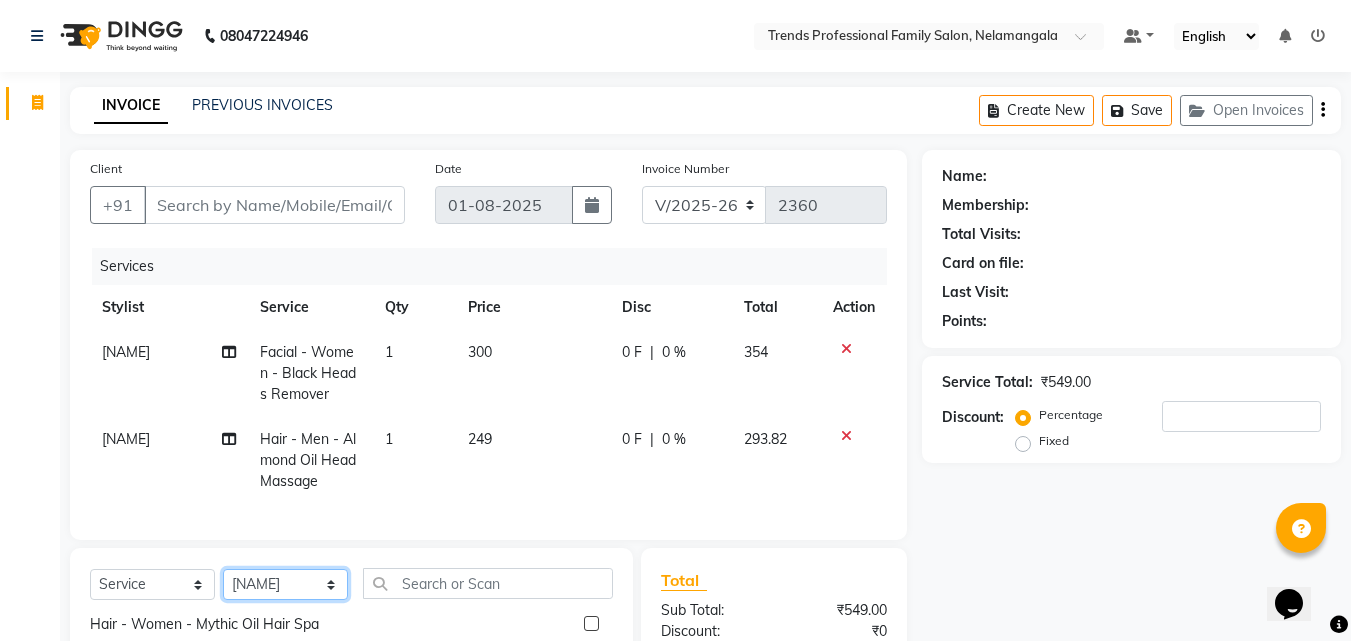 click on "Select Stylist [NAME] [NAME] [NAME] [NAME] [NAME] [NAME] [NAME] [NAME] [NAME] [NAME] [NAME] Trends" 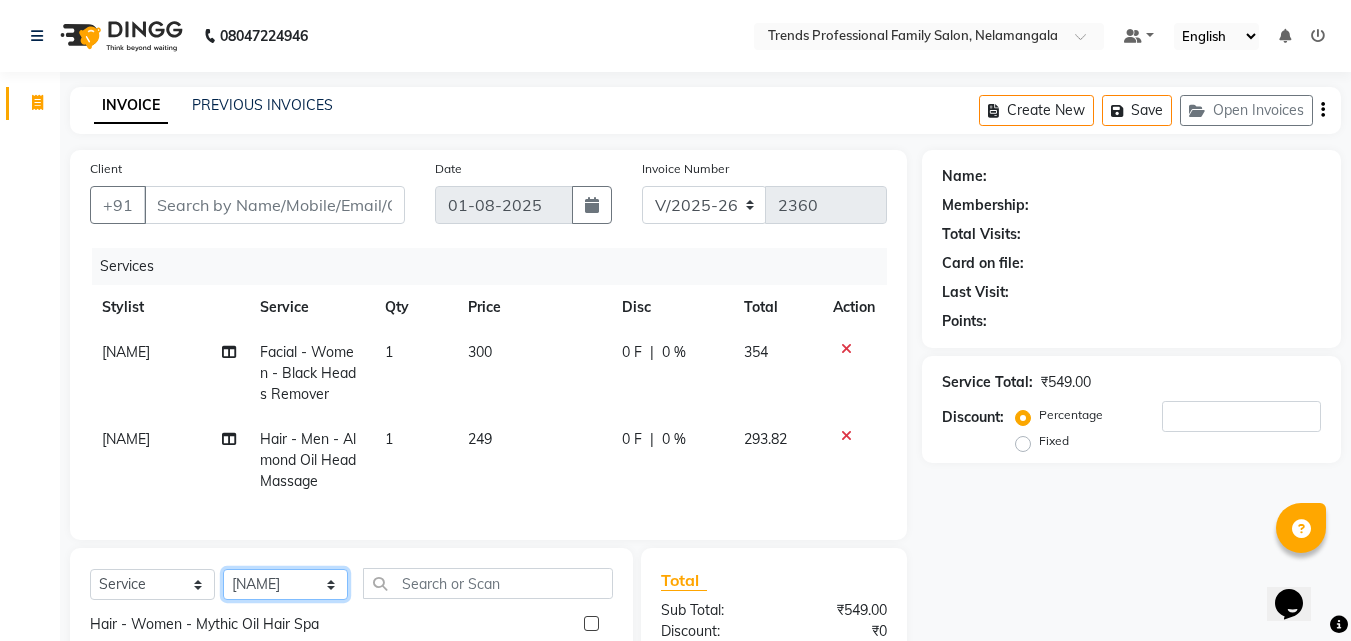 select on "[PHONE]" 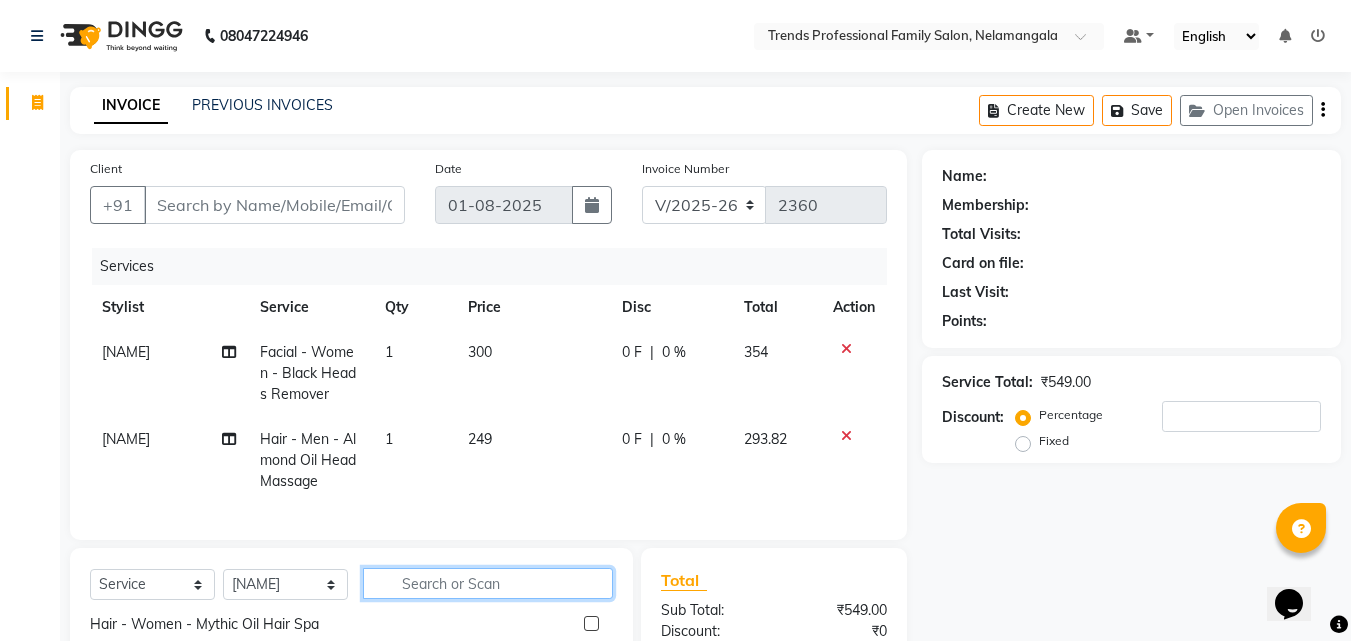 click 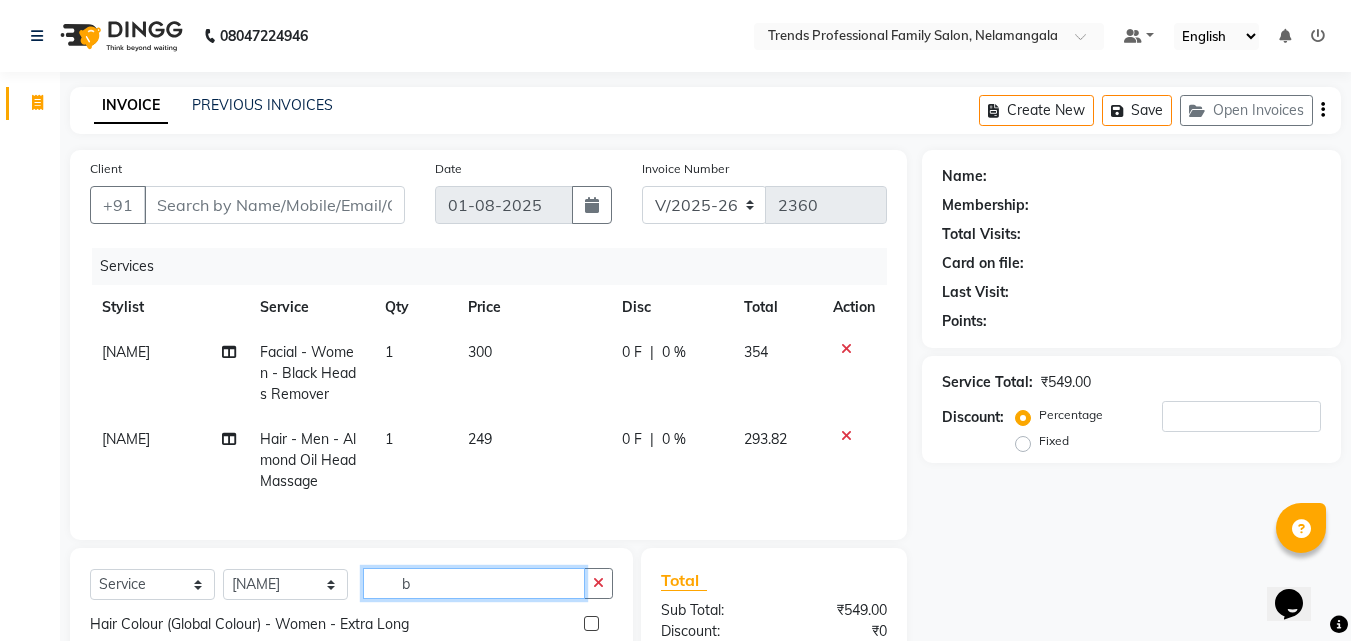 scroll, scrollTop: 0, scrollLeft: 0, axis: both 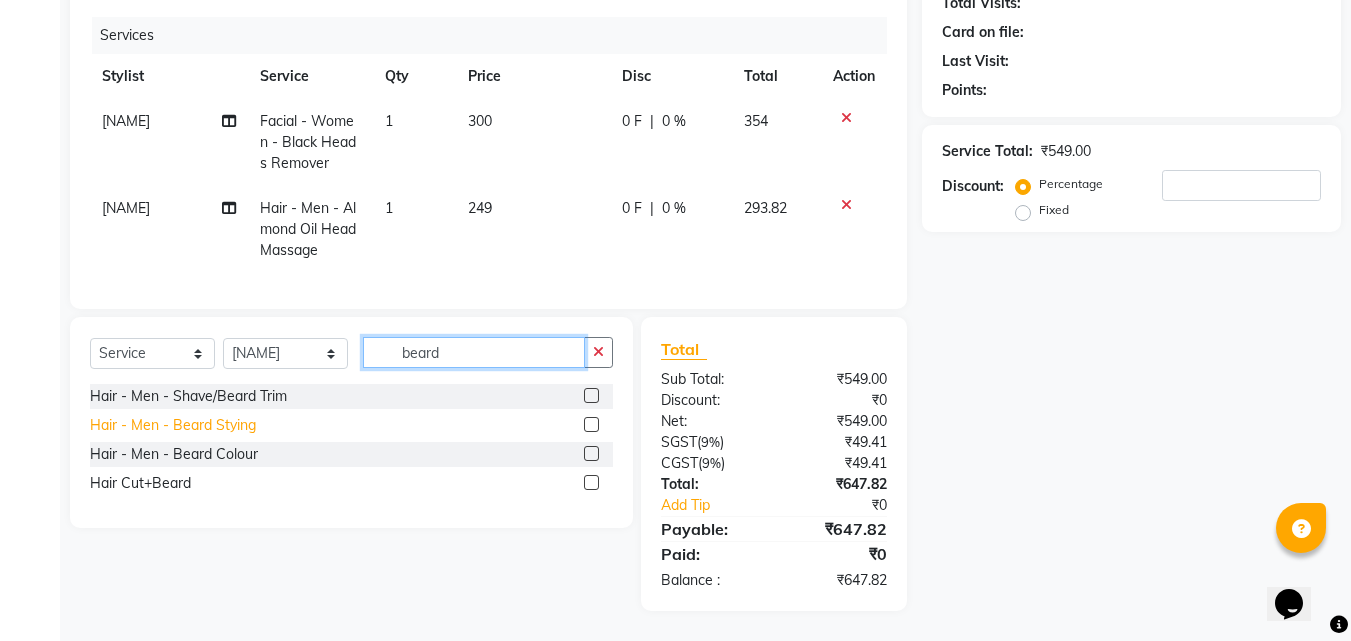 type on "beard" 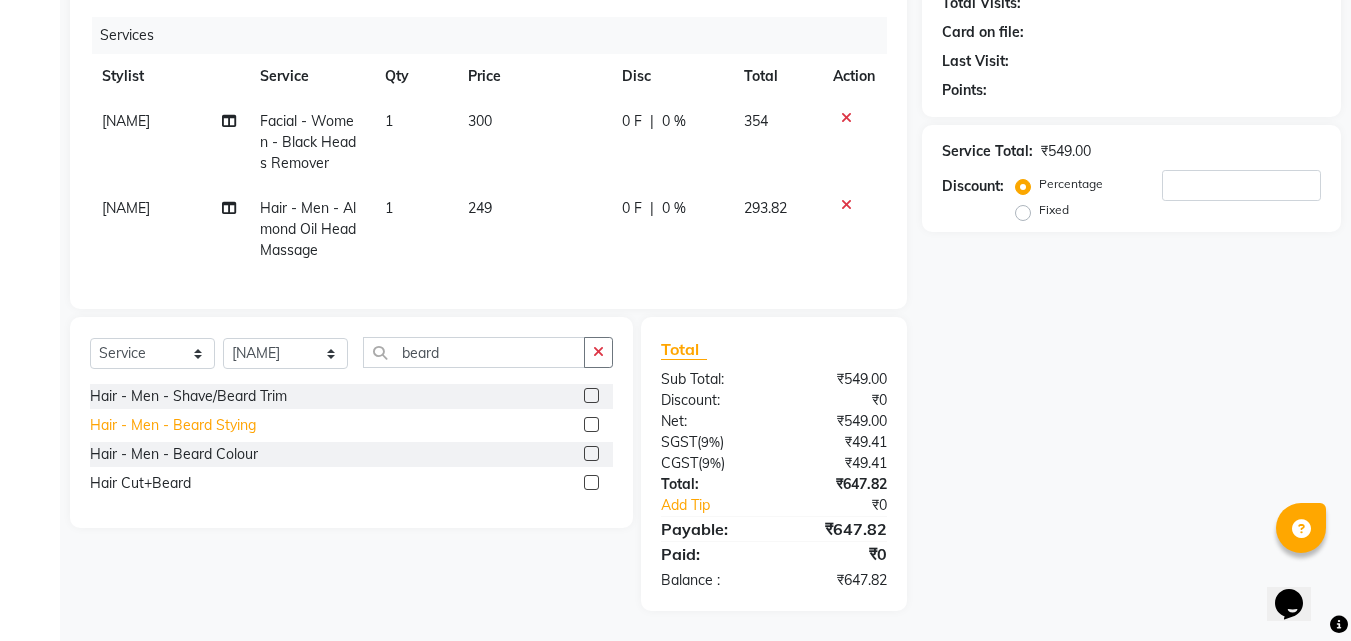 click on "Hair - Men - Beard Stying" 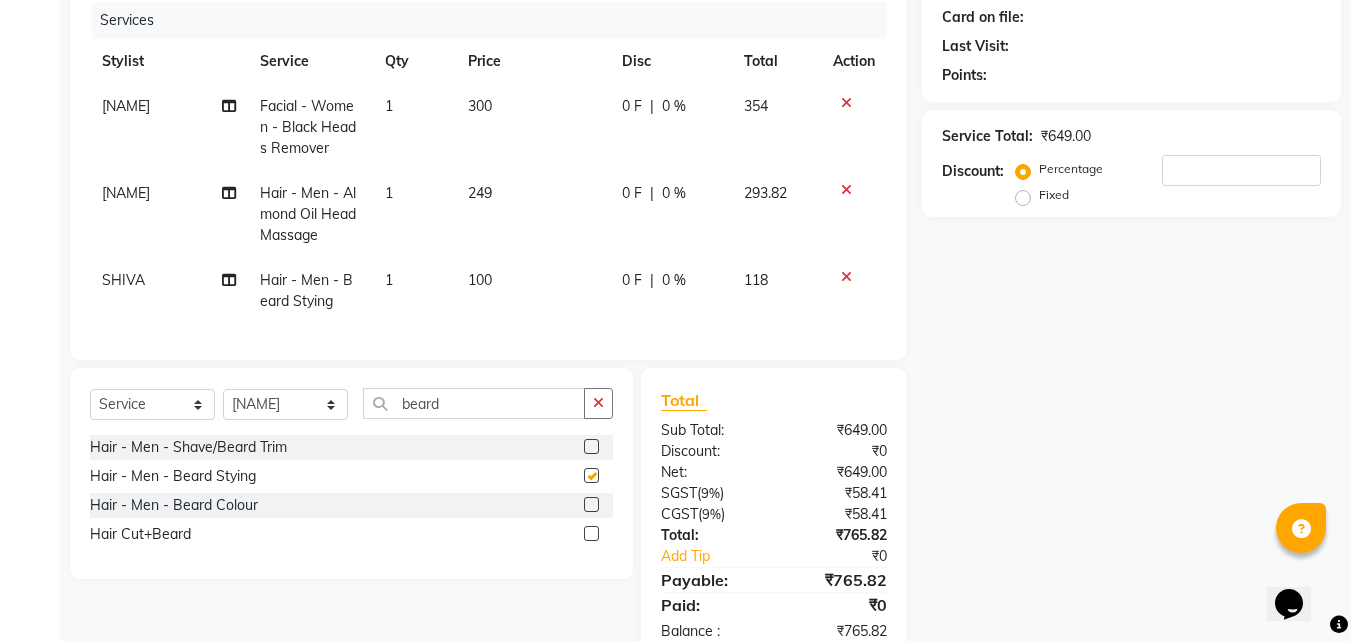 checkbox on "false" 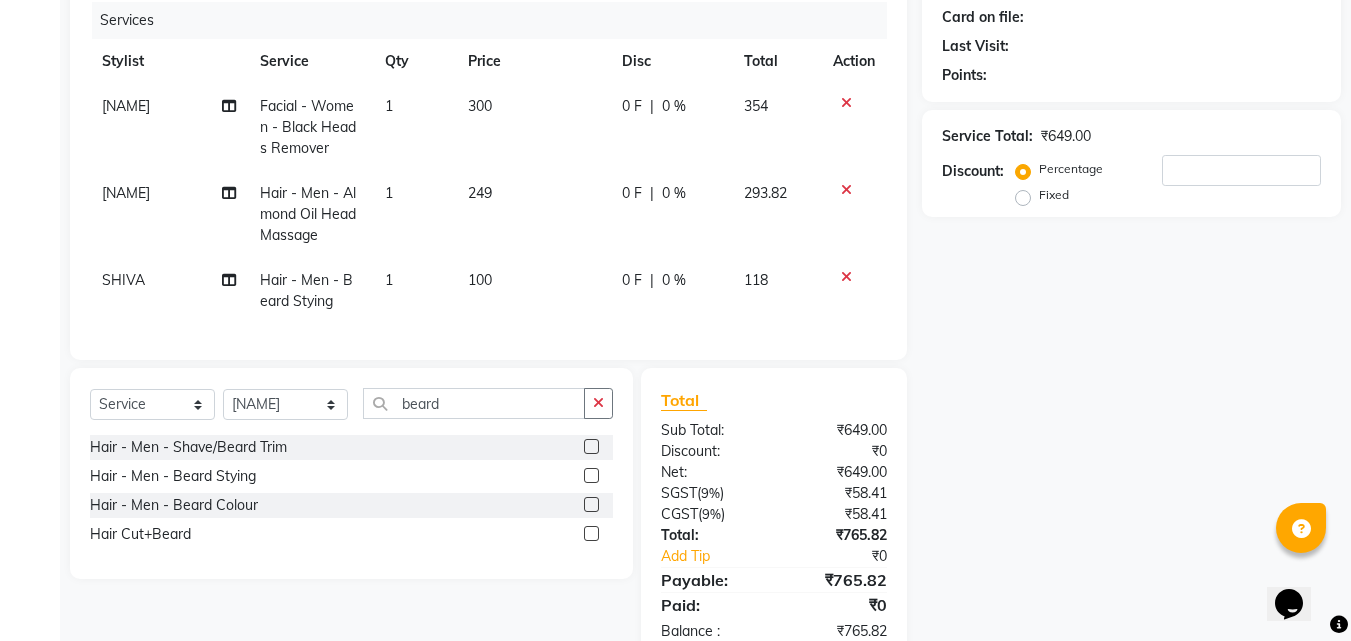 click on "0 %" 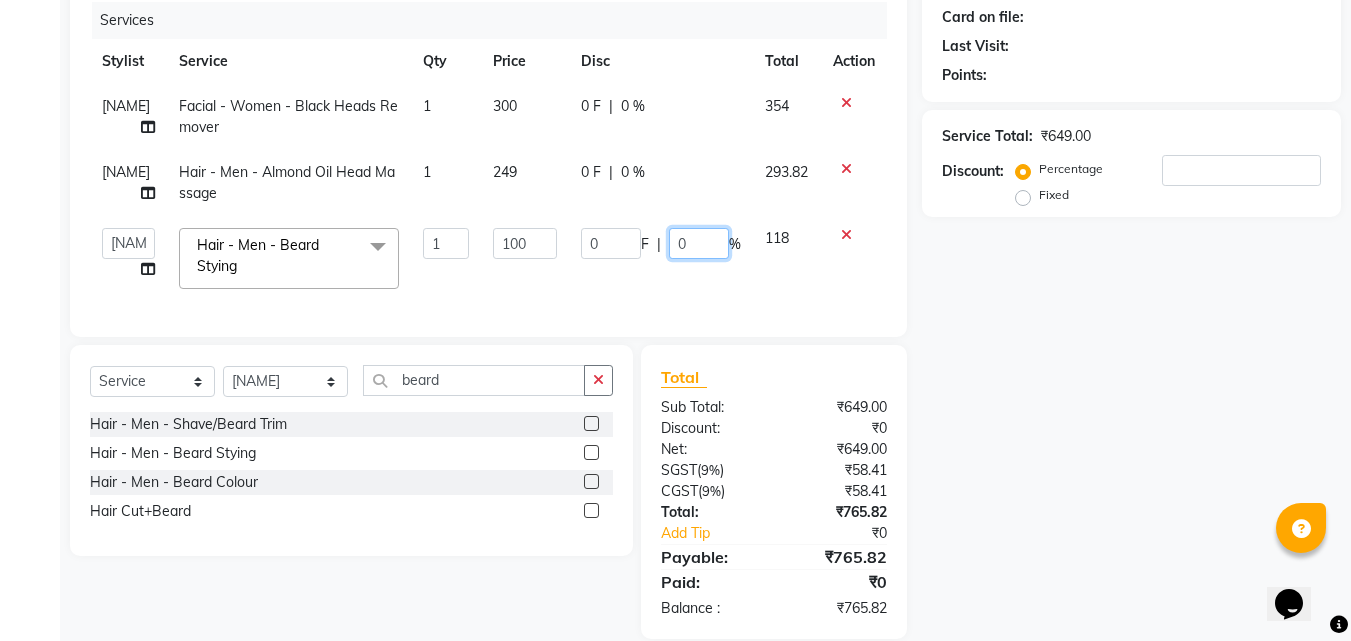 click on "0" 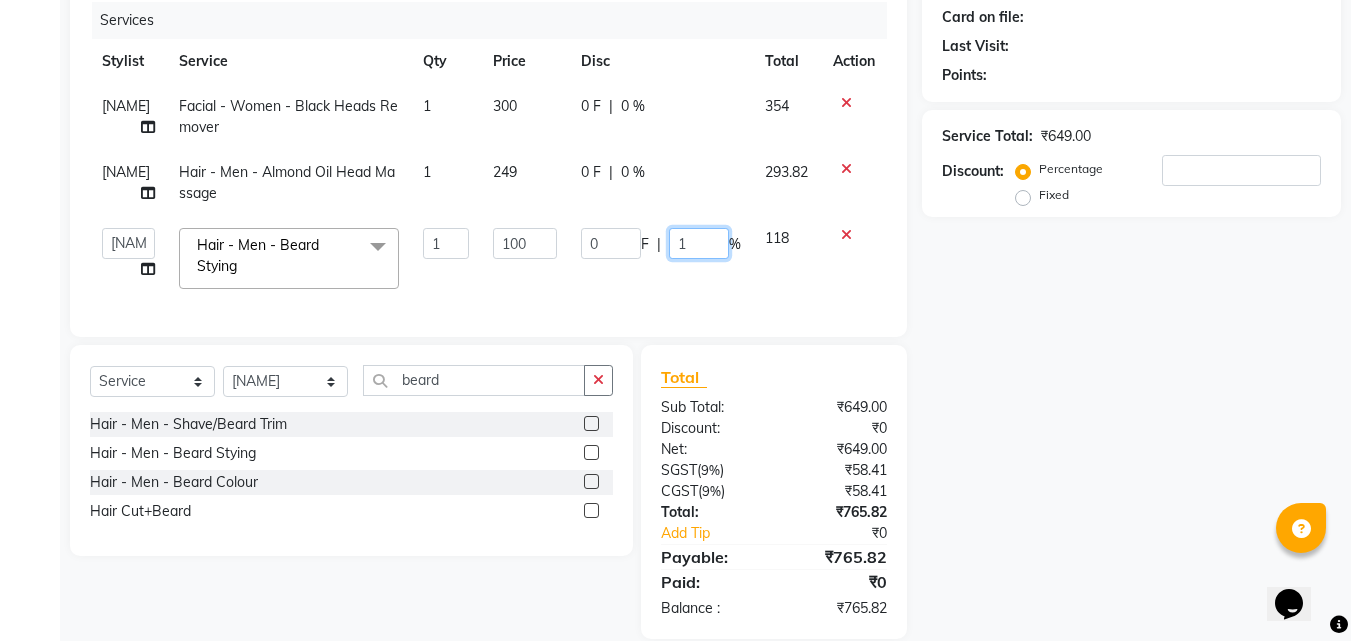 type on "15" 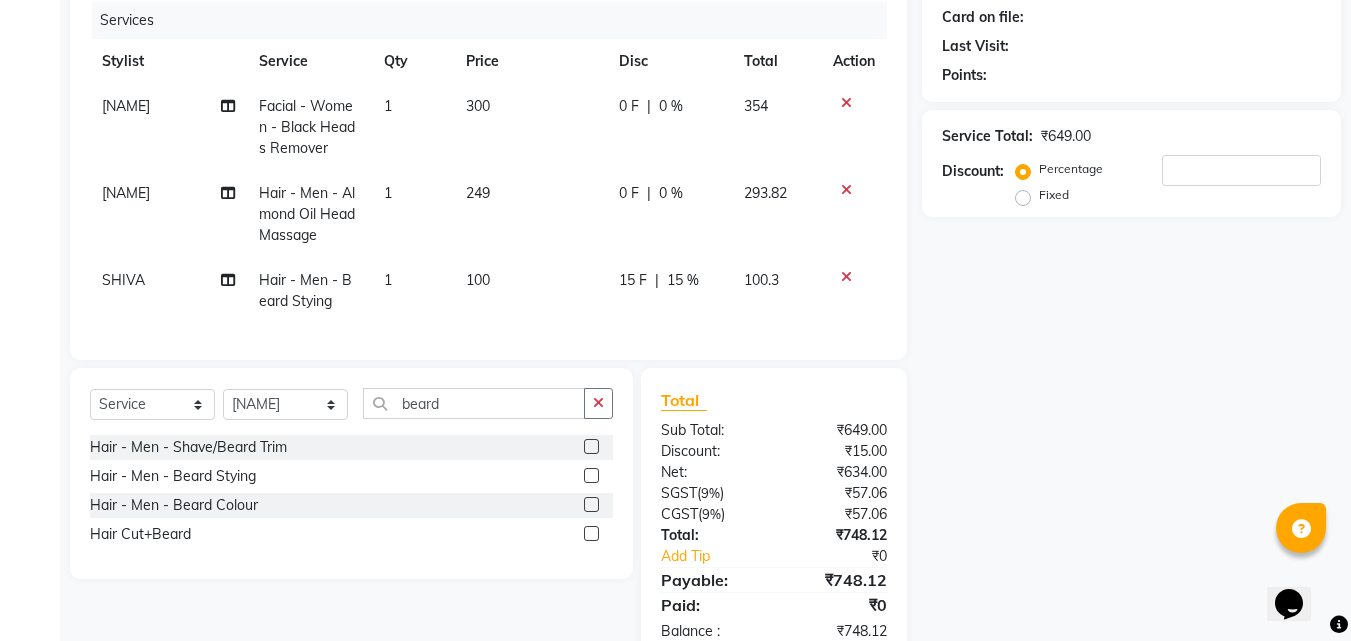 click on "Name: Membership: Total Visits: Card on file: Last Visit:  Points:  Service Total:  ₹649.00  Discount:  Percentage   Fixed" 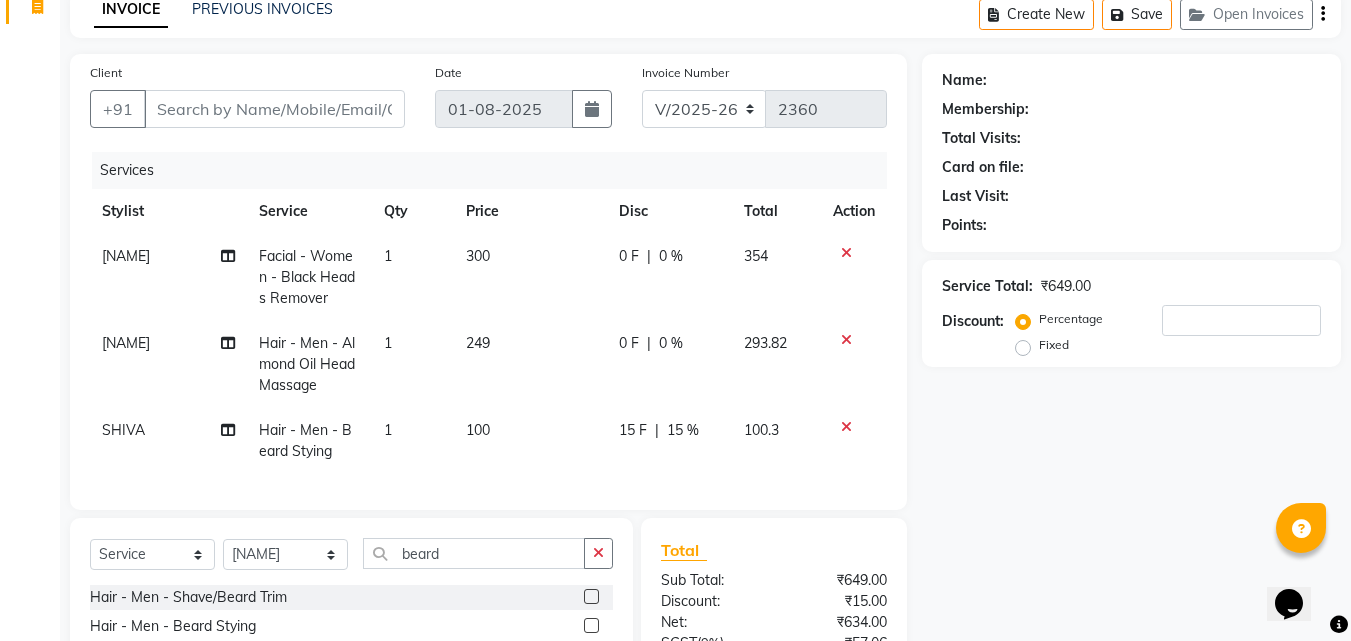 scroll, scrollTop: 0, scrollLeft: 0, axis: both 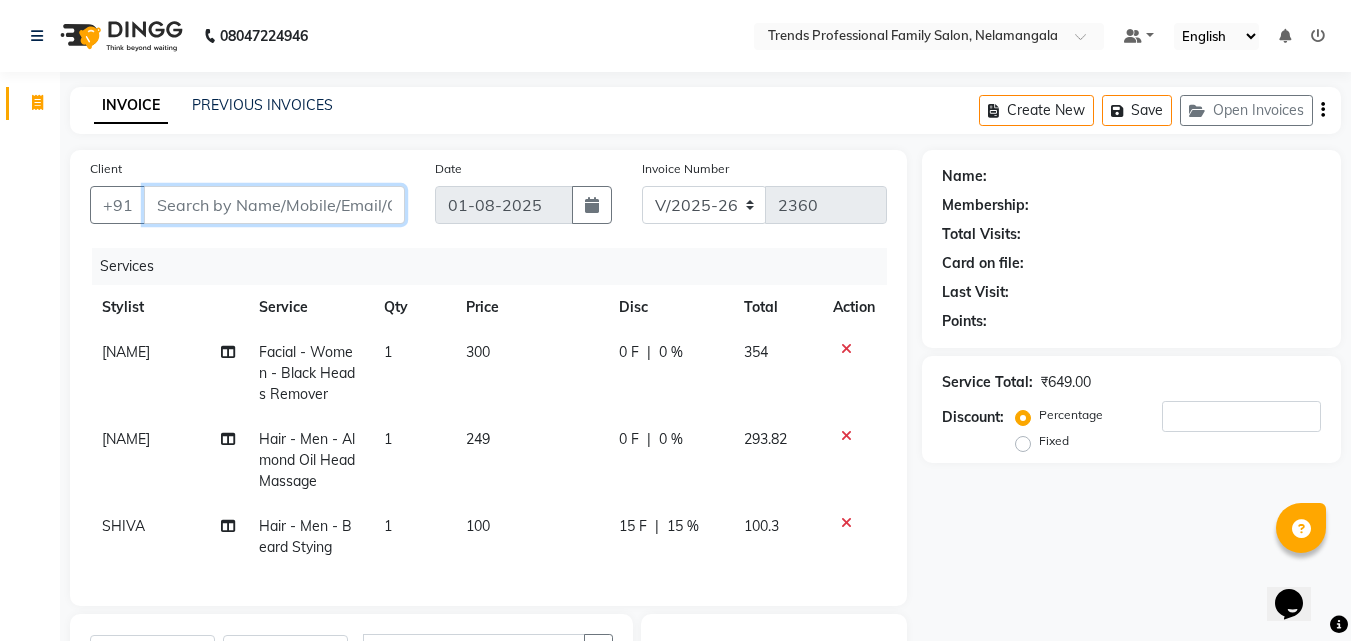 click on "Client" at bounding box center (274, 205) 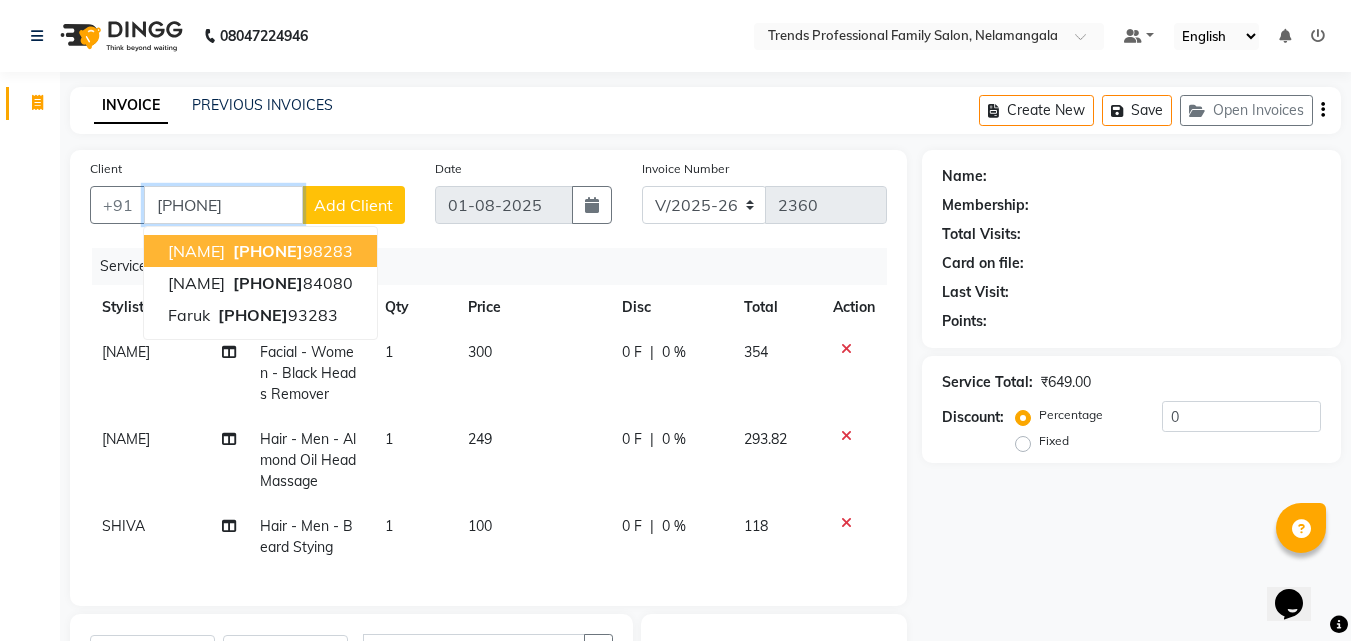 click on "[PHONE]" at bounding box center (291, 251) 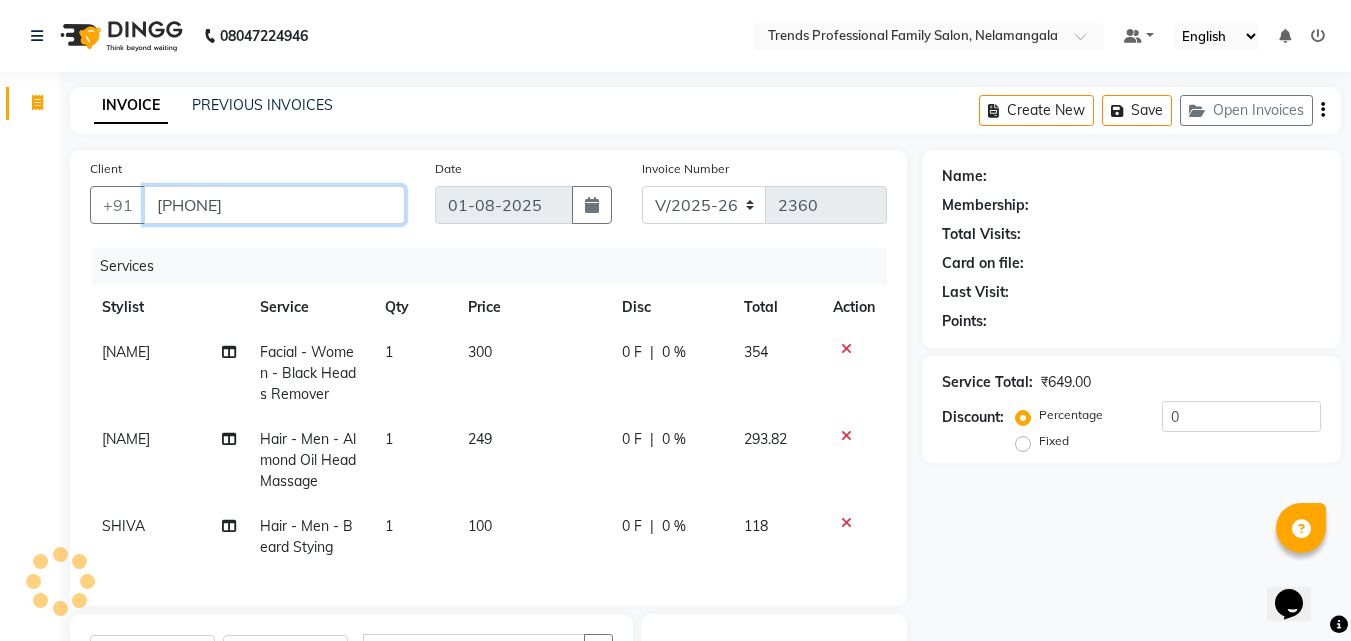 type on "[PHONE]" 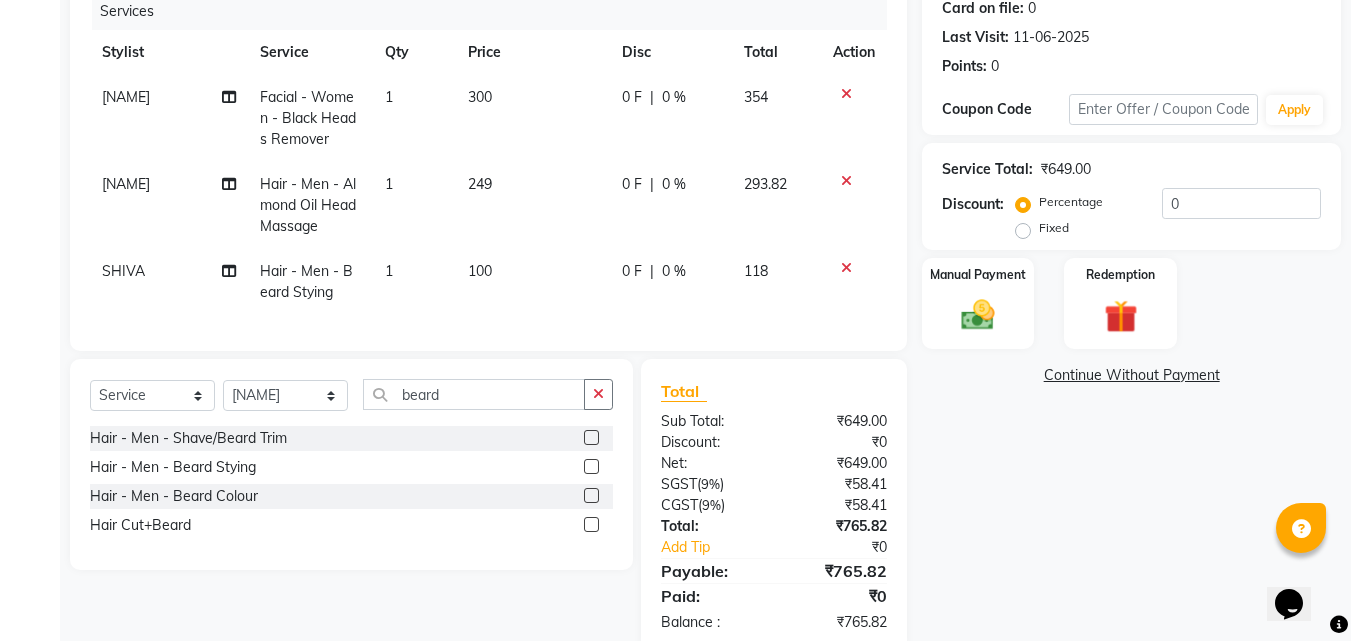 scroll, scrollTop: 312, scrollLeft: 0, axis: vertical 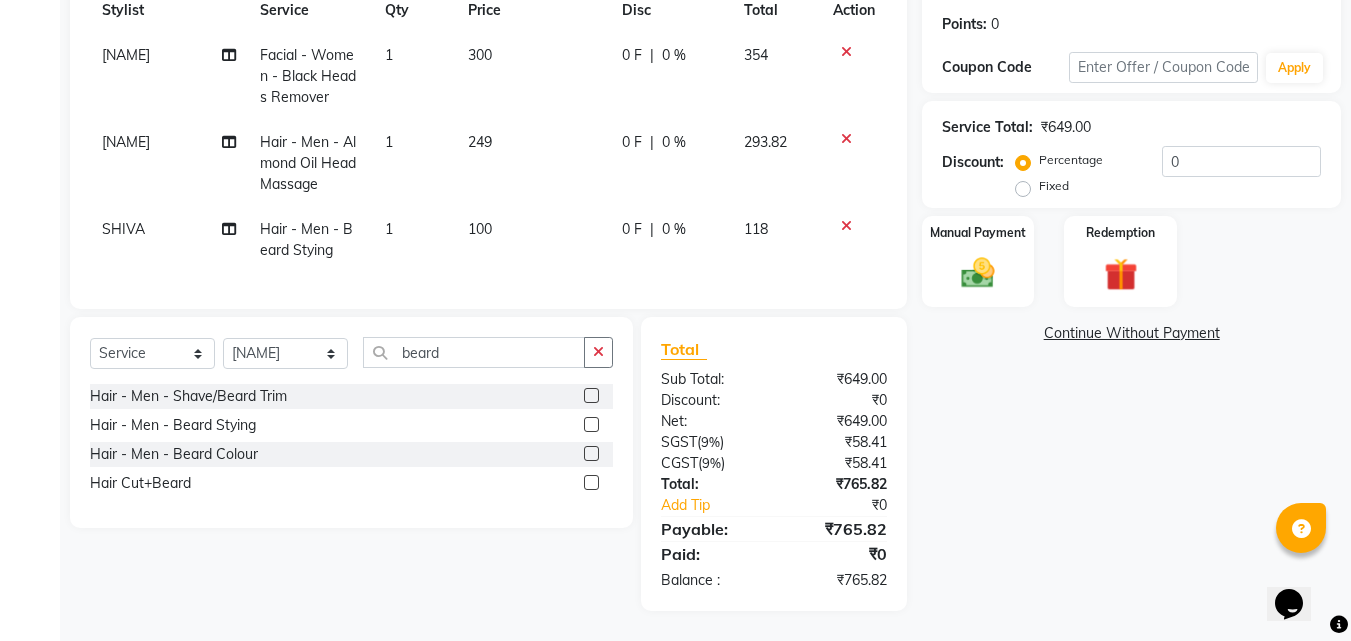 click on "0 %" 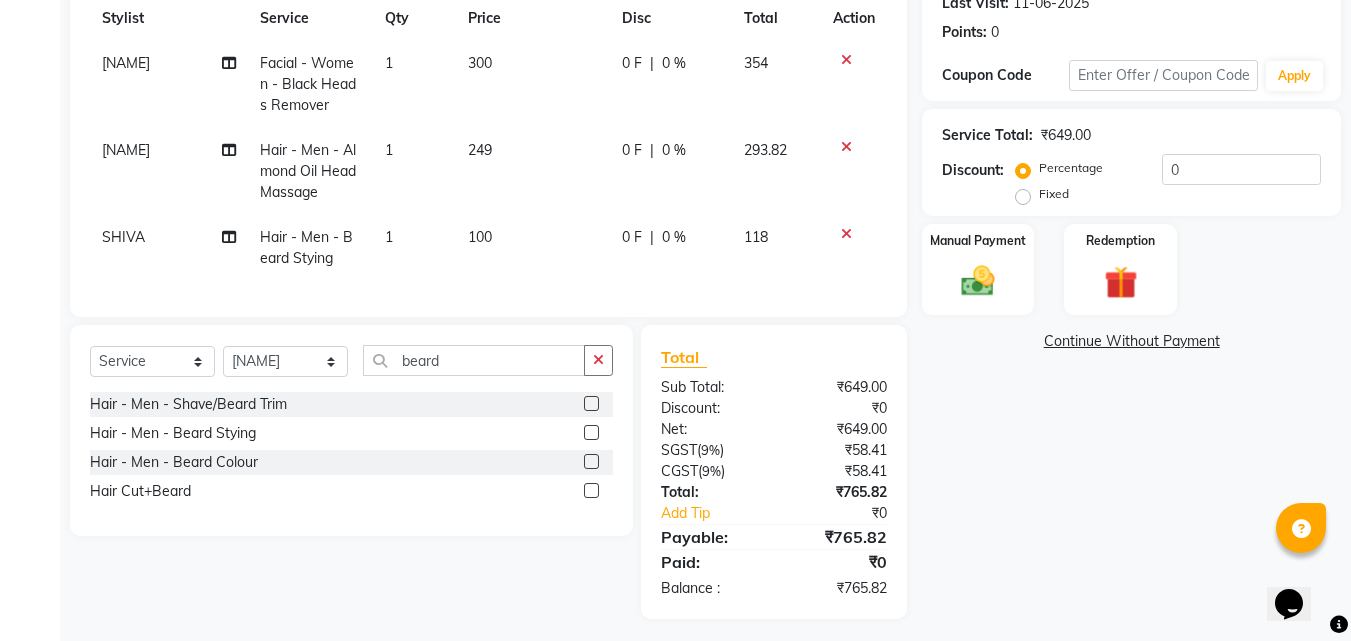 select on "[PHONE]" 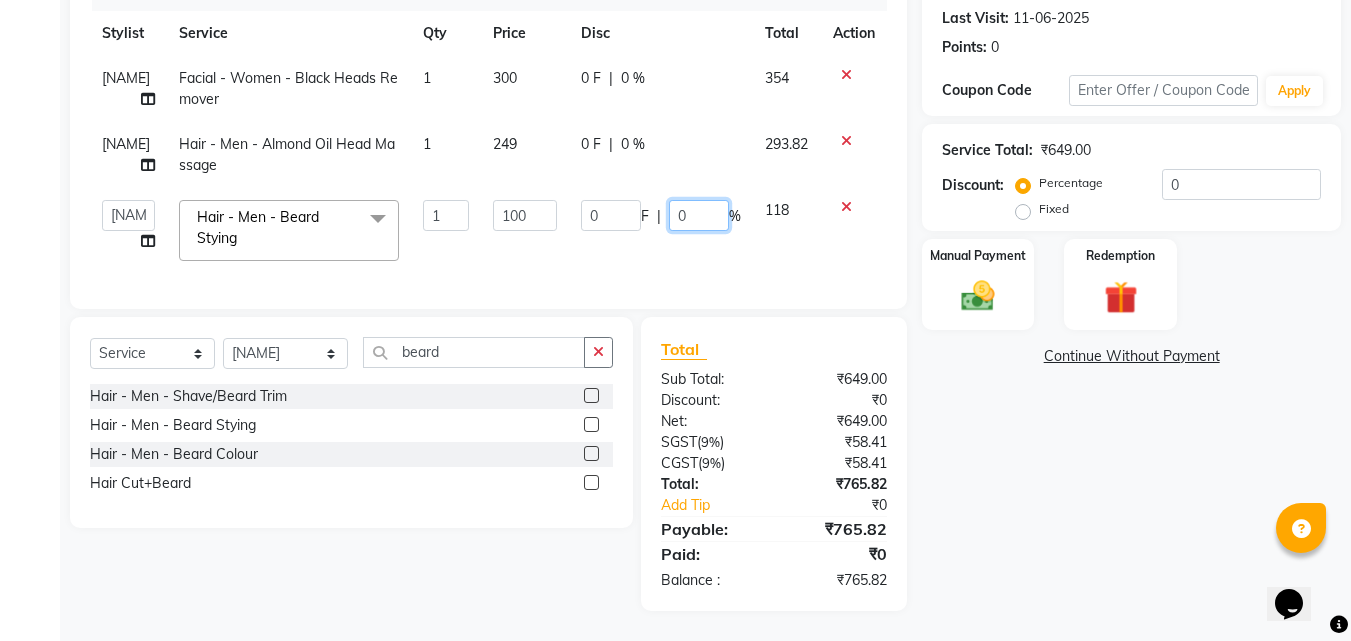 click on "0" 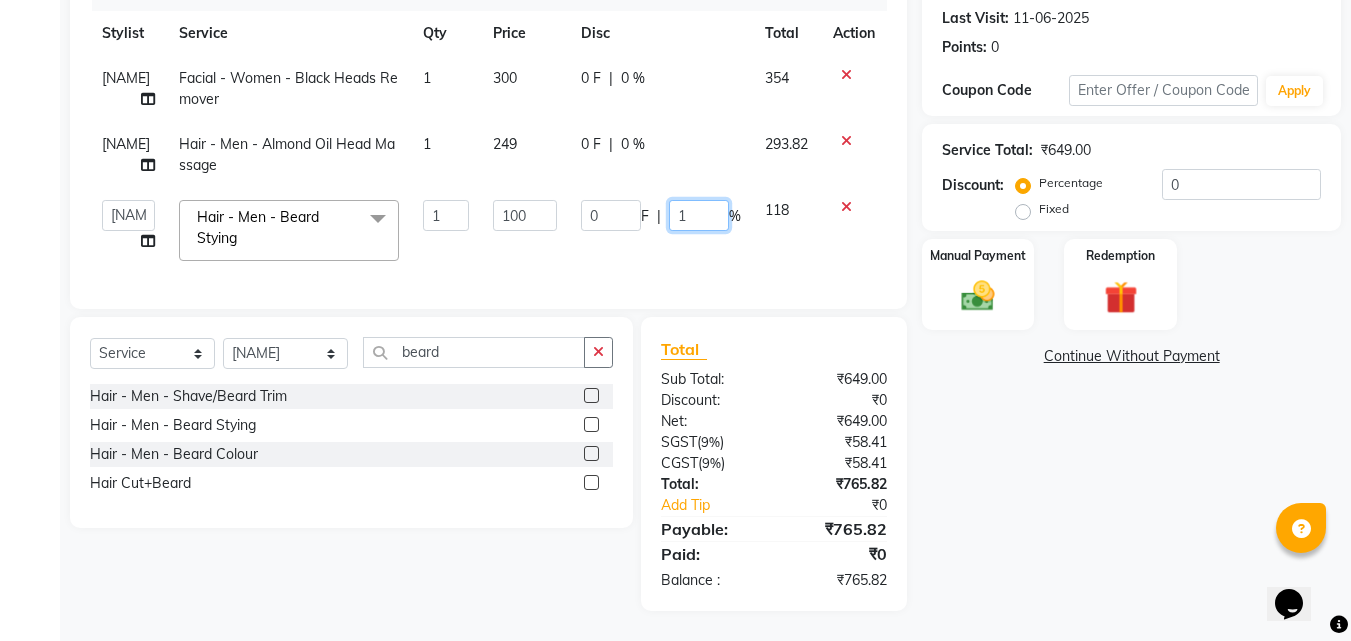 type on "15" 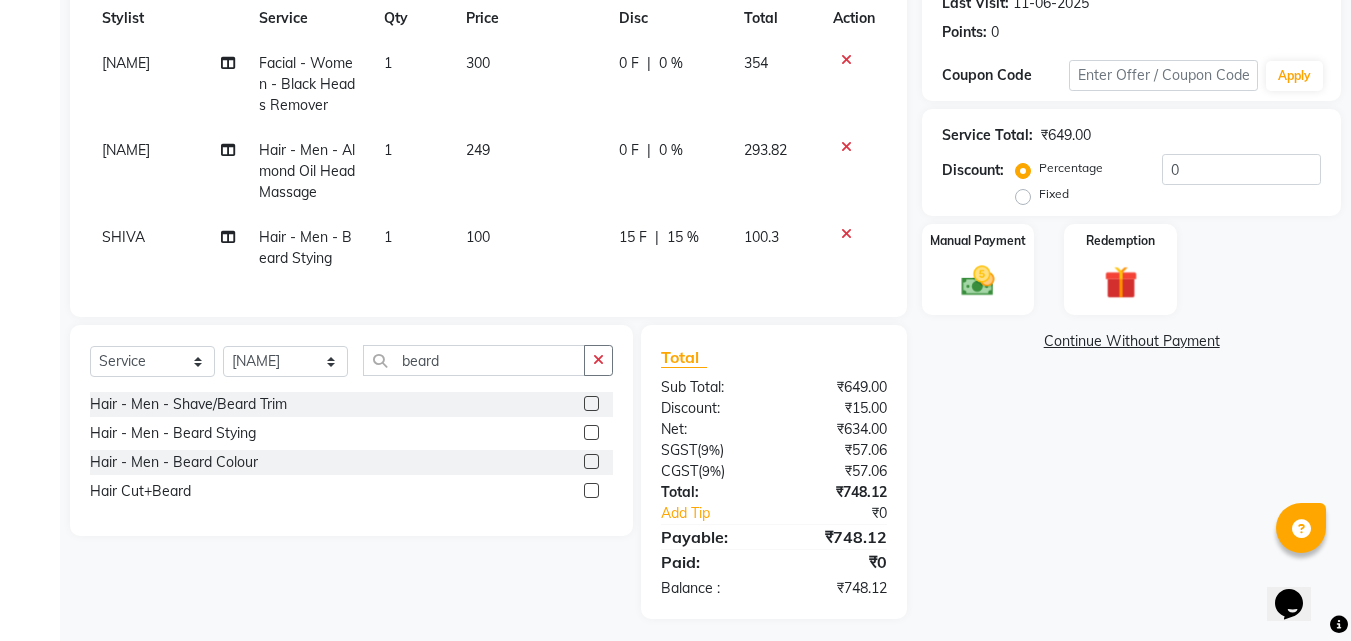 click on "Name: [NAME] Membership: No Active Membership Total Visits: 5 Card on file: 0 Last Visit: 11-[DATE]-[YEAR] Points: 0 Coupon Code Apply Service Total: ₹[PRICE] Discount: Percentage Fixed 0 Manual Payment Redemption Continue Without Payment" 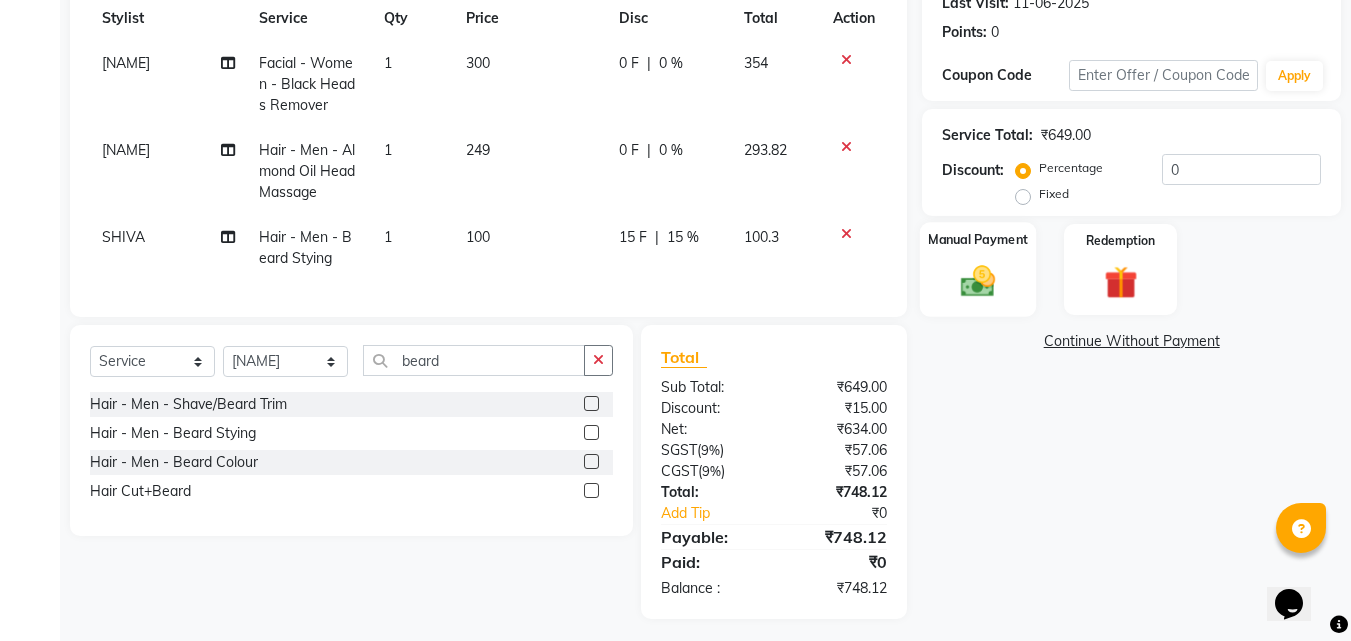 click on "Manual Payment" 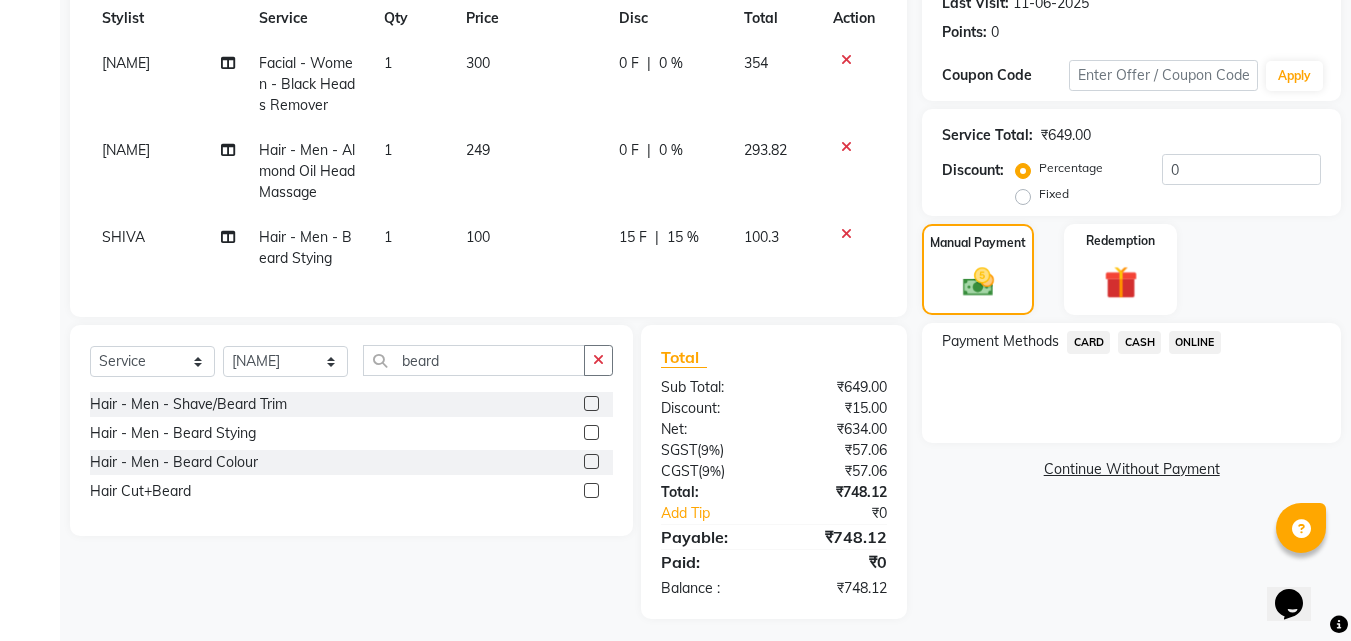 click on "ONLINE" 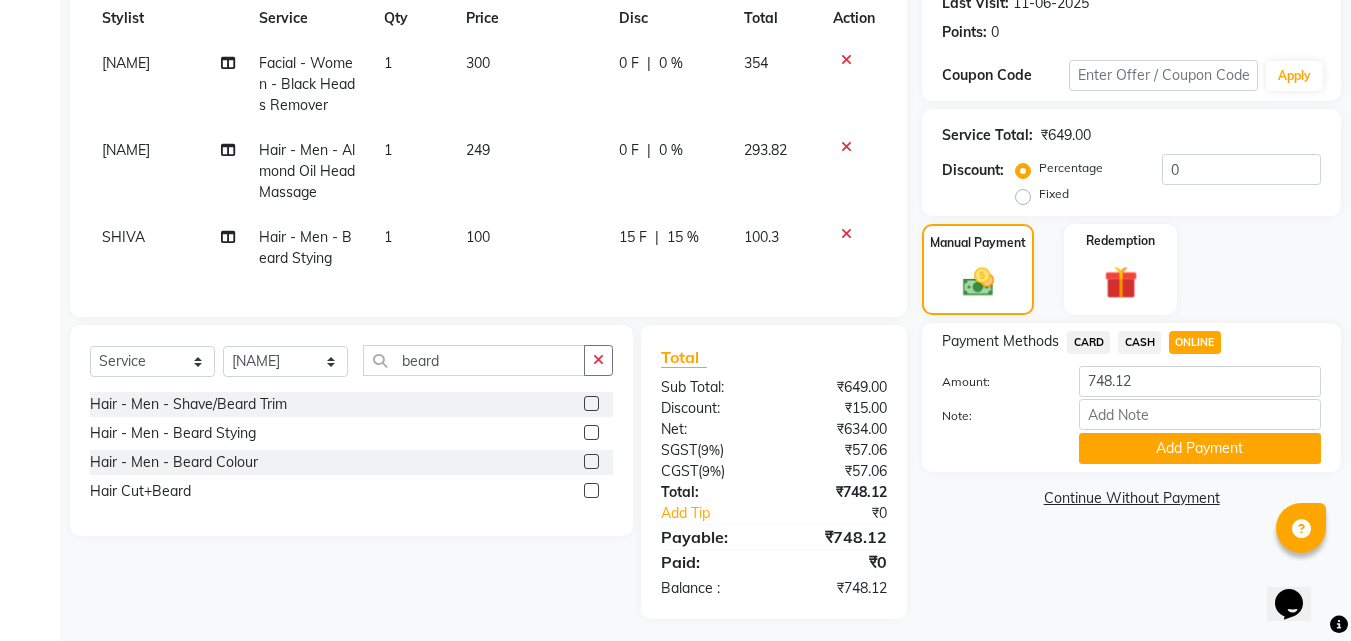 scroll, scrollTop: 312, scrollLeft: 0, axis: vertical 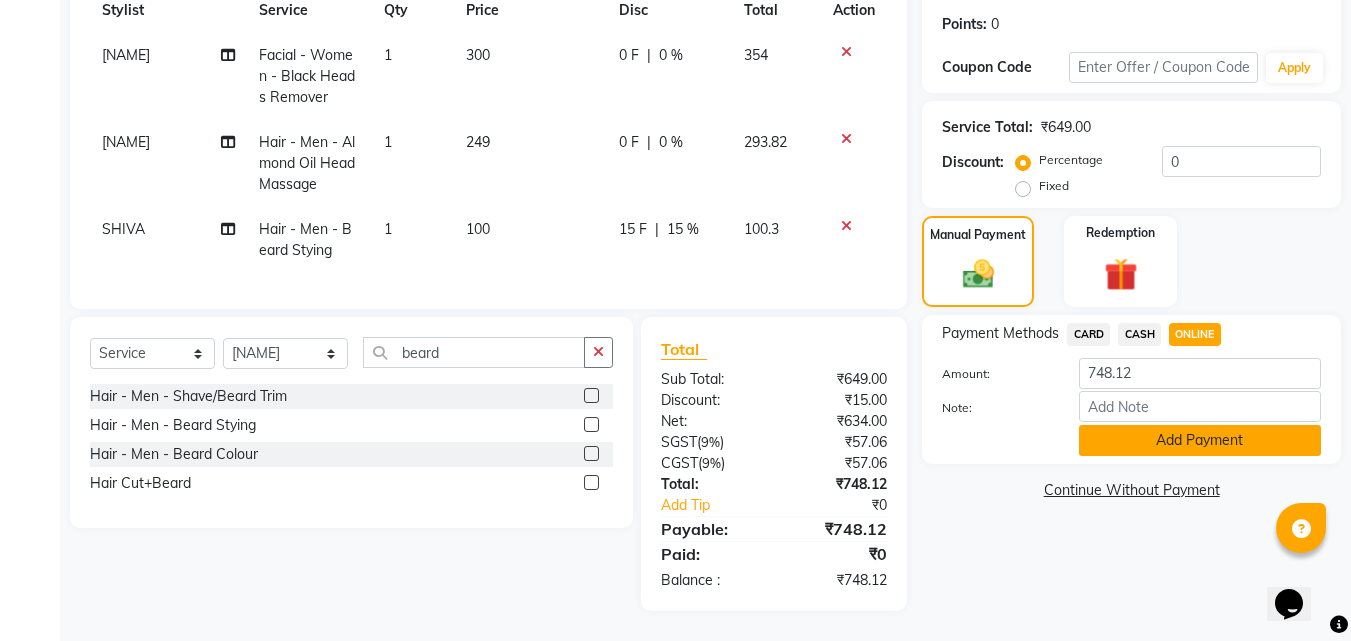 click on "Add Payment" 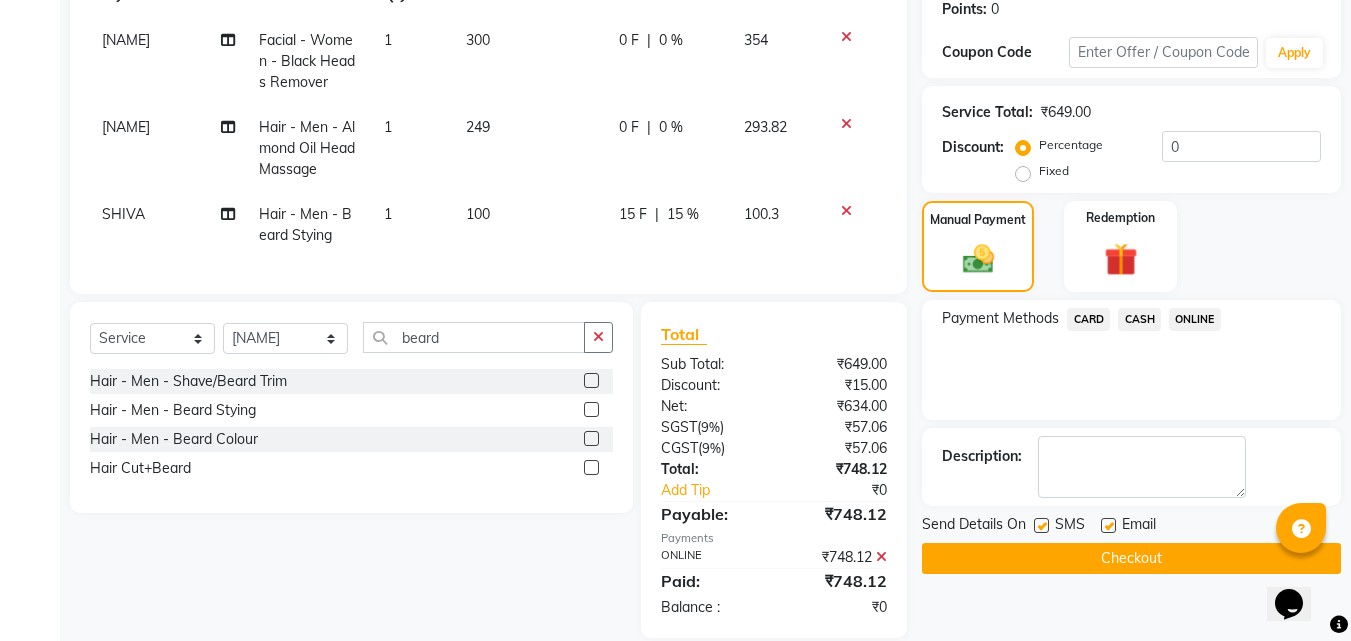 scroll, scrollTop: 354, scrollLeft: 0, axis: vertical 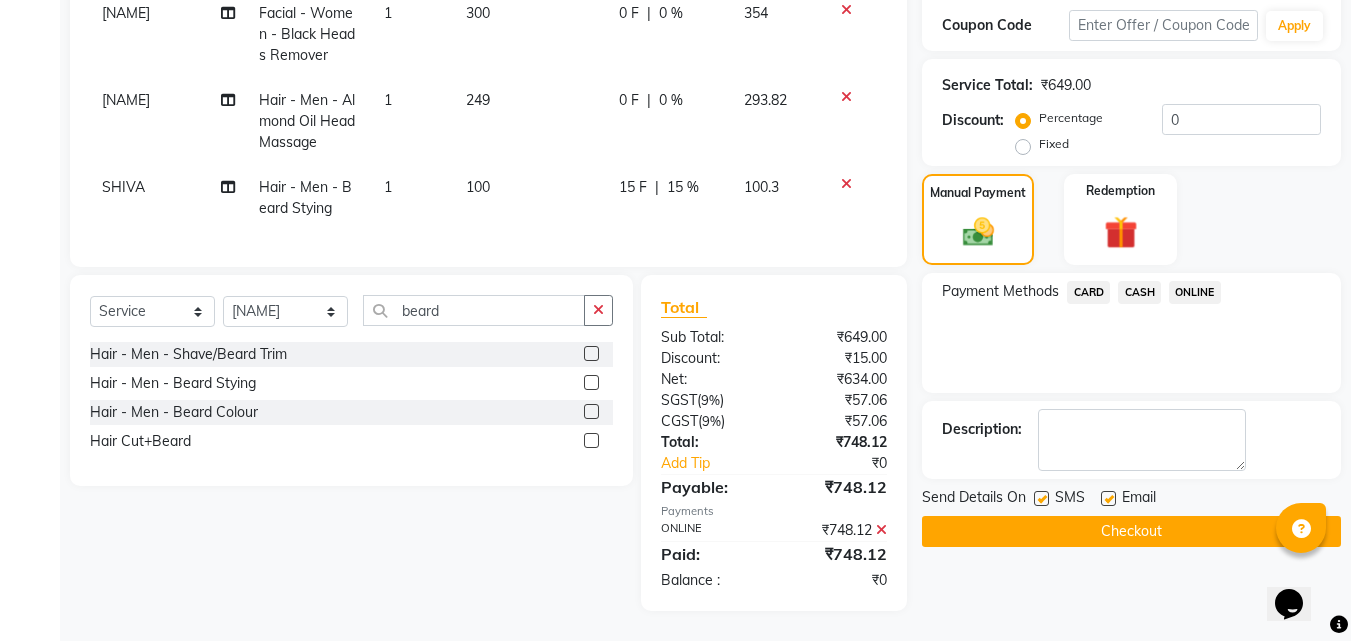 click on "Checkout" 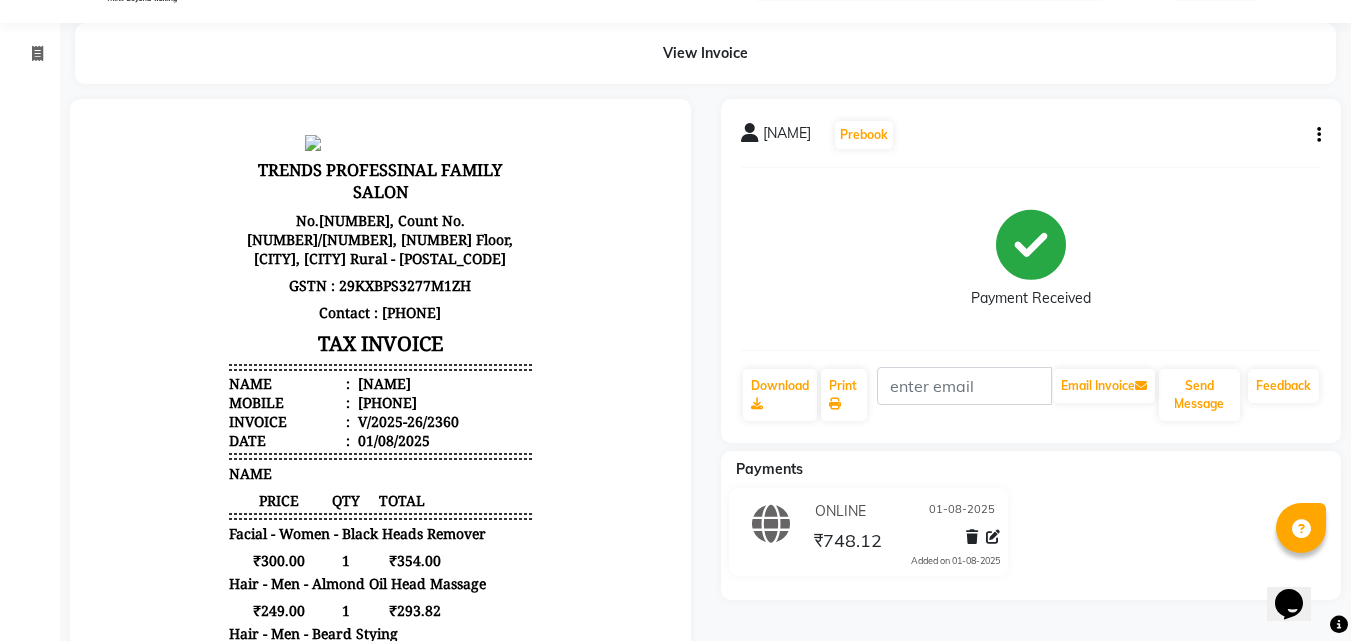 scroll, scrollTop: 0, scrollLeft: 0, axis: both 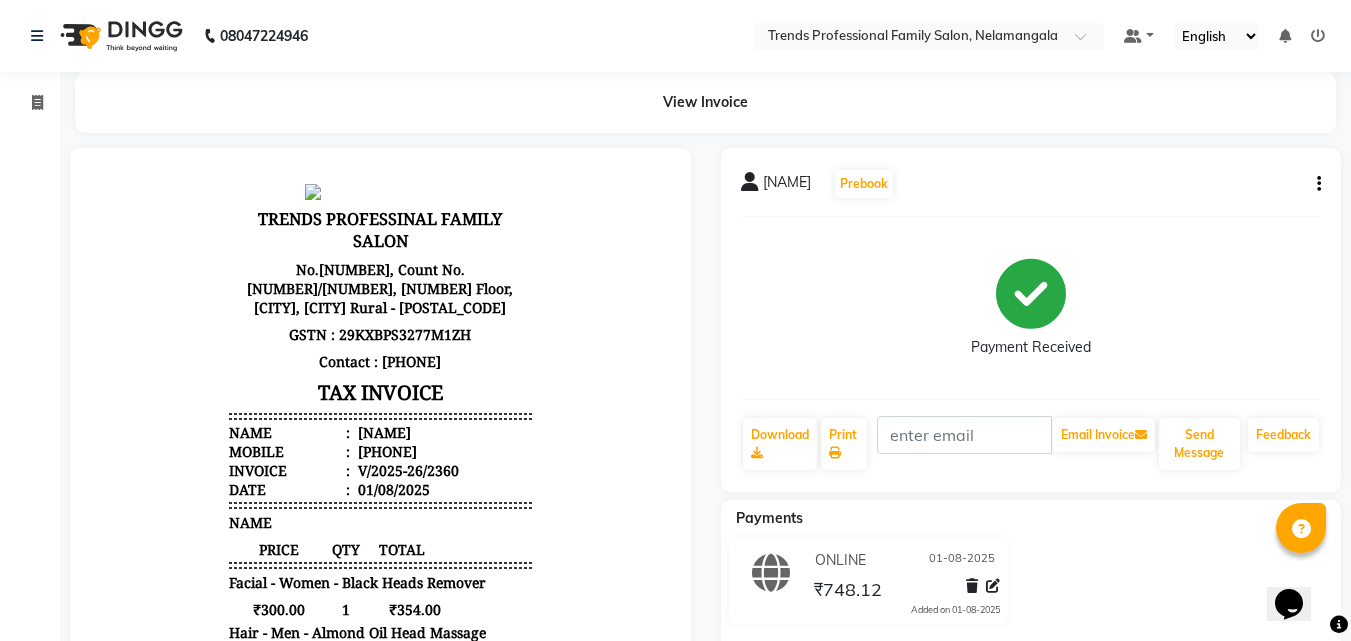 click 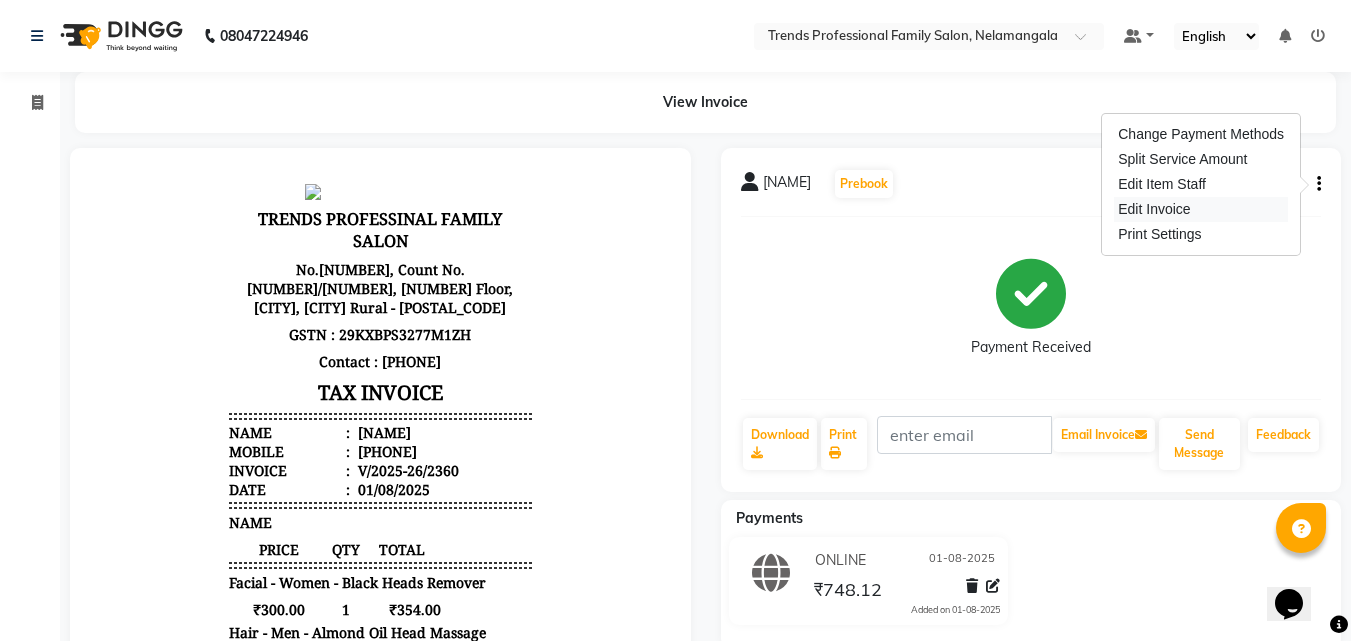 click on "Edit Invoice" at bounding box center [1201, 209] 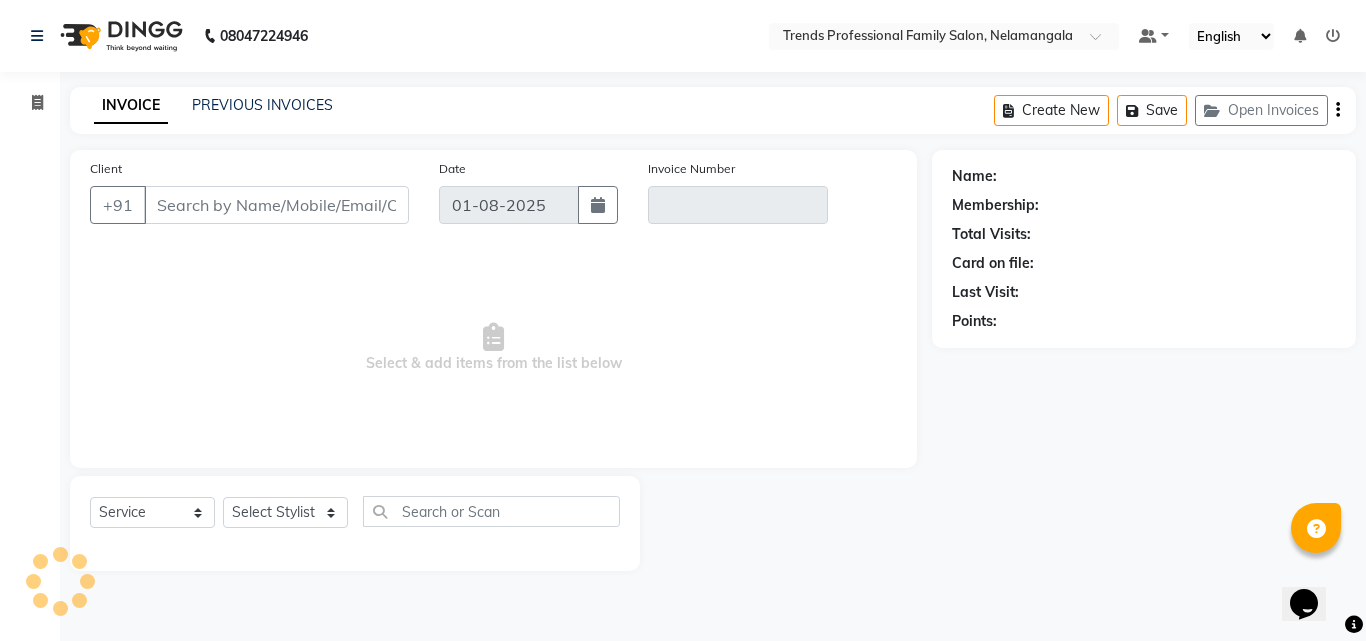 type on "[PHONE]" 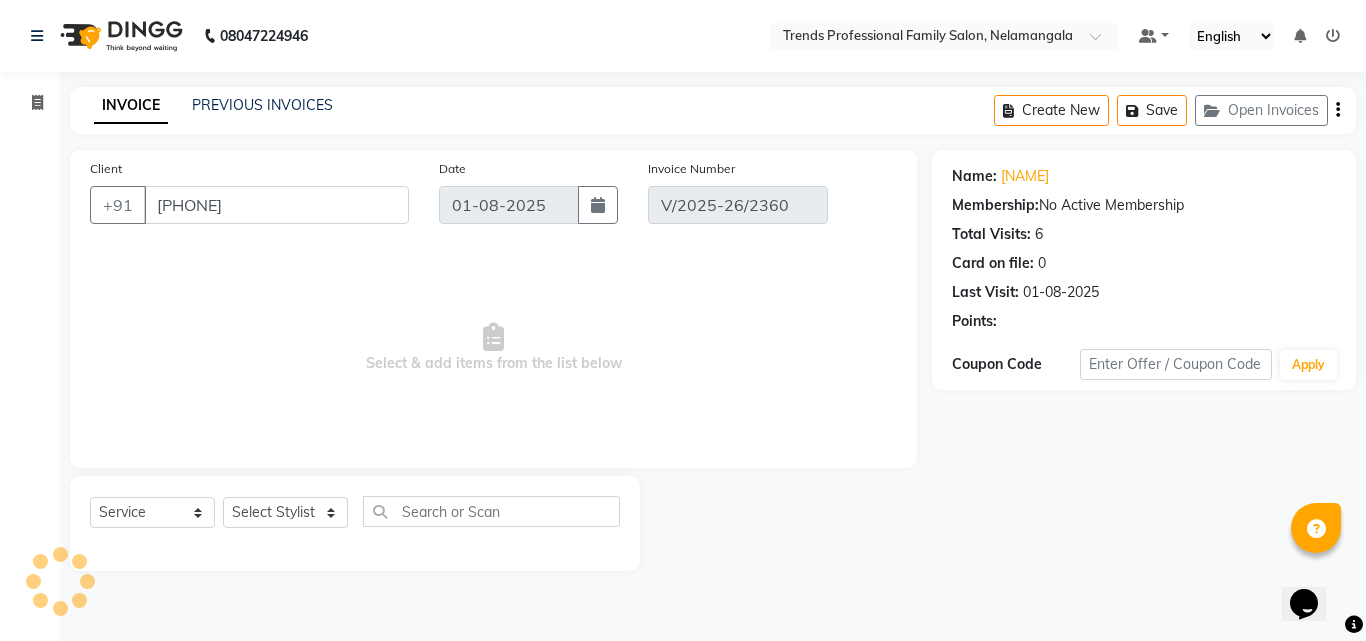 select on "select" 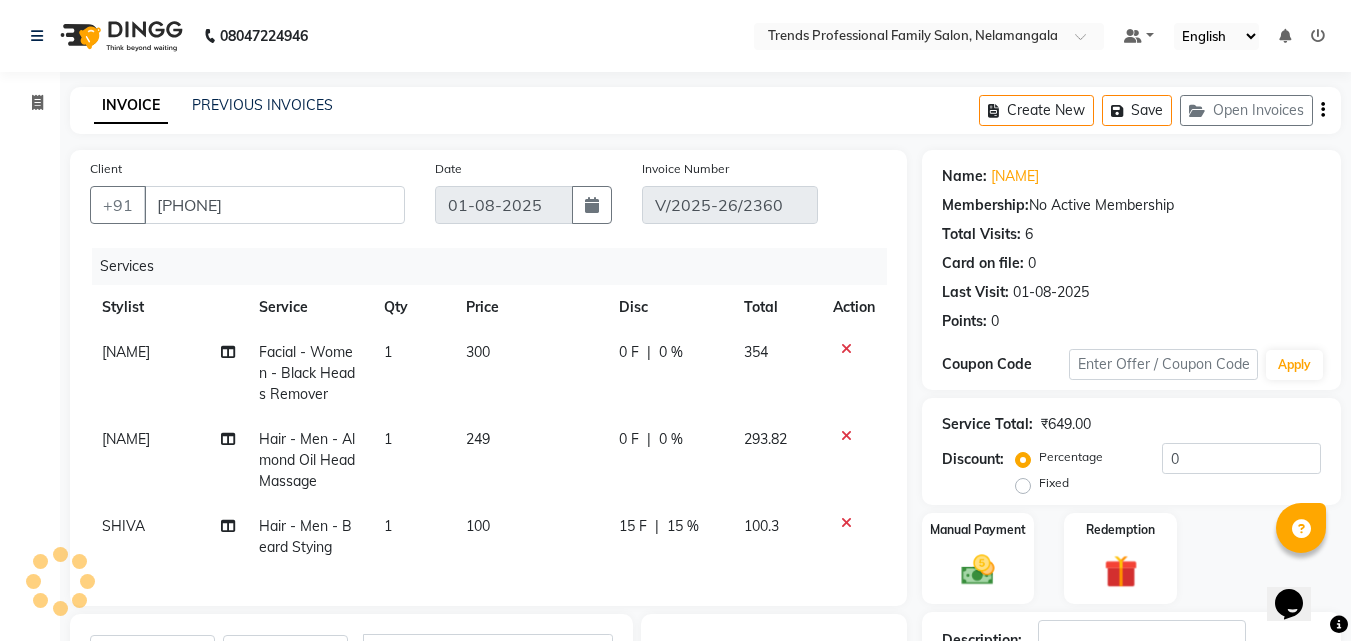 click 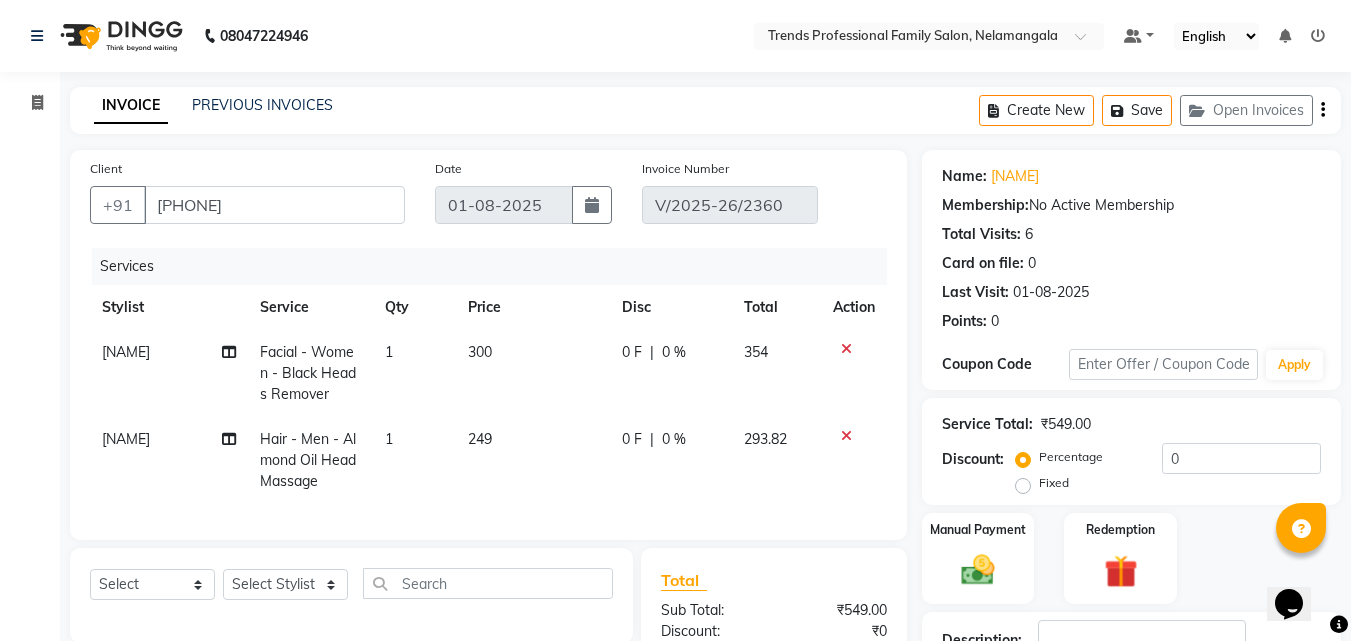 click 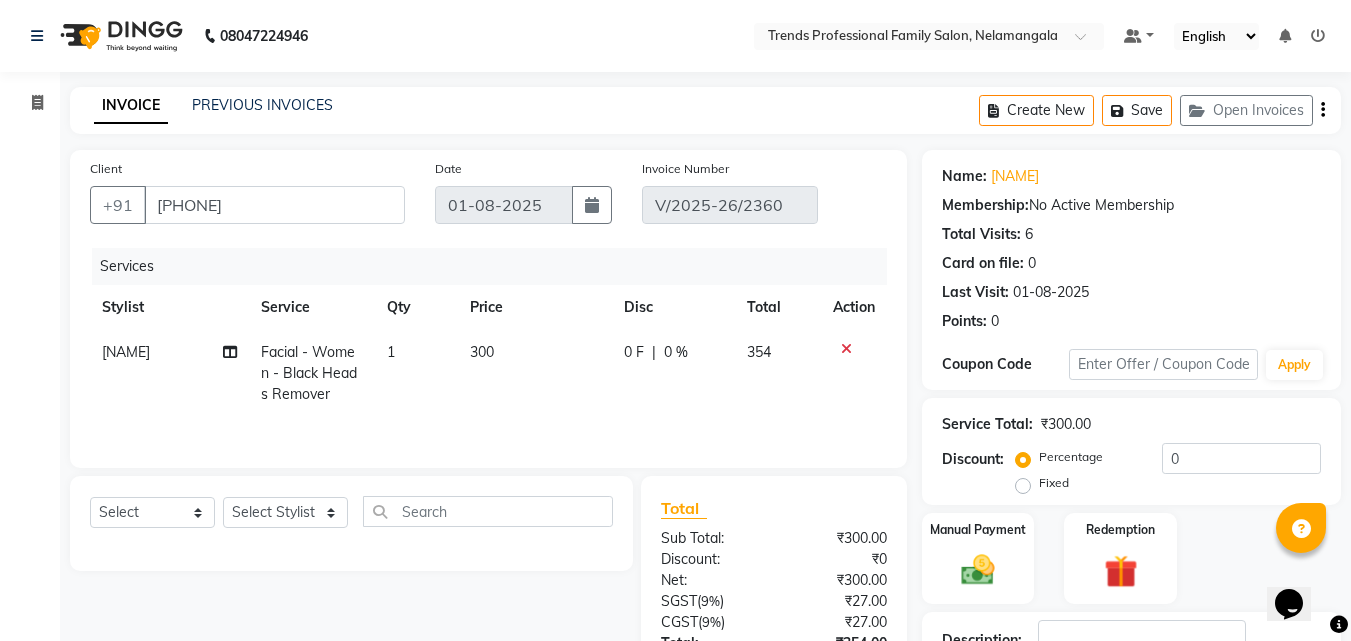 click 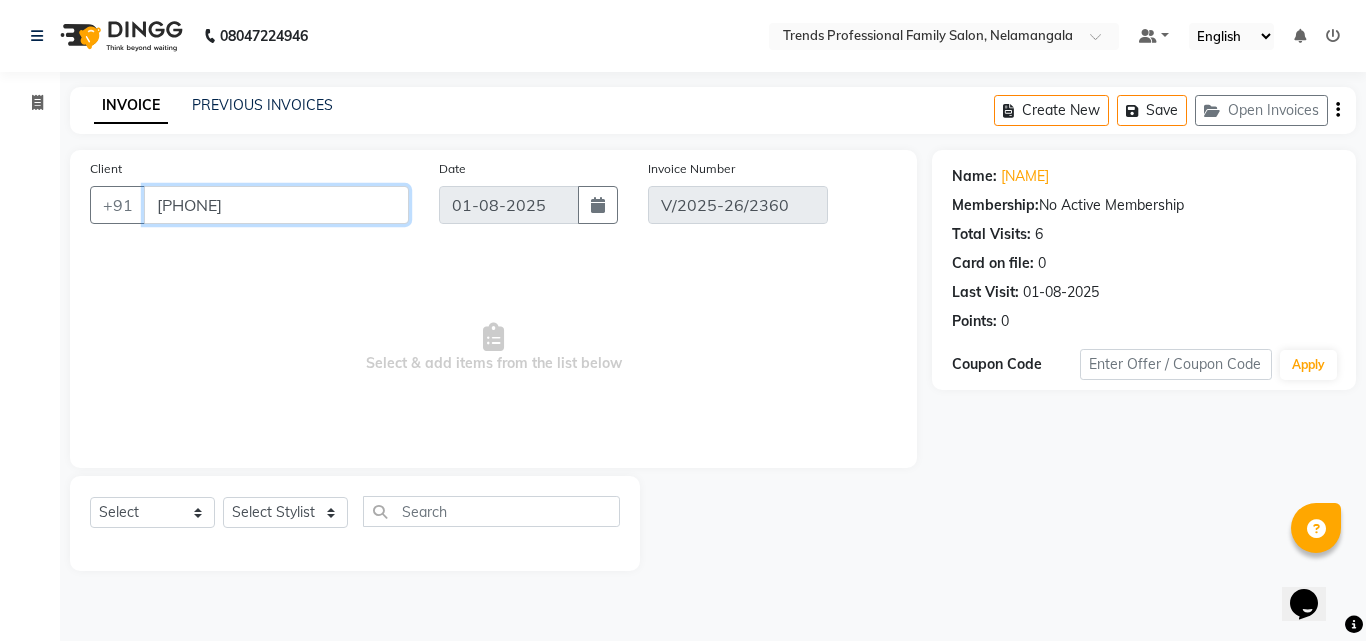 click on "[PHONE]" at bounding box center (276, 205) 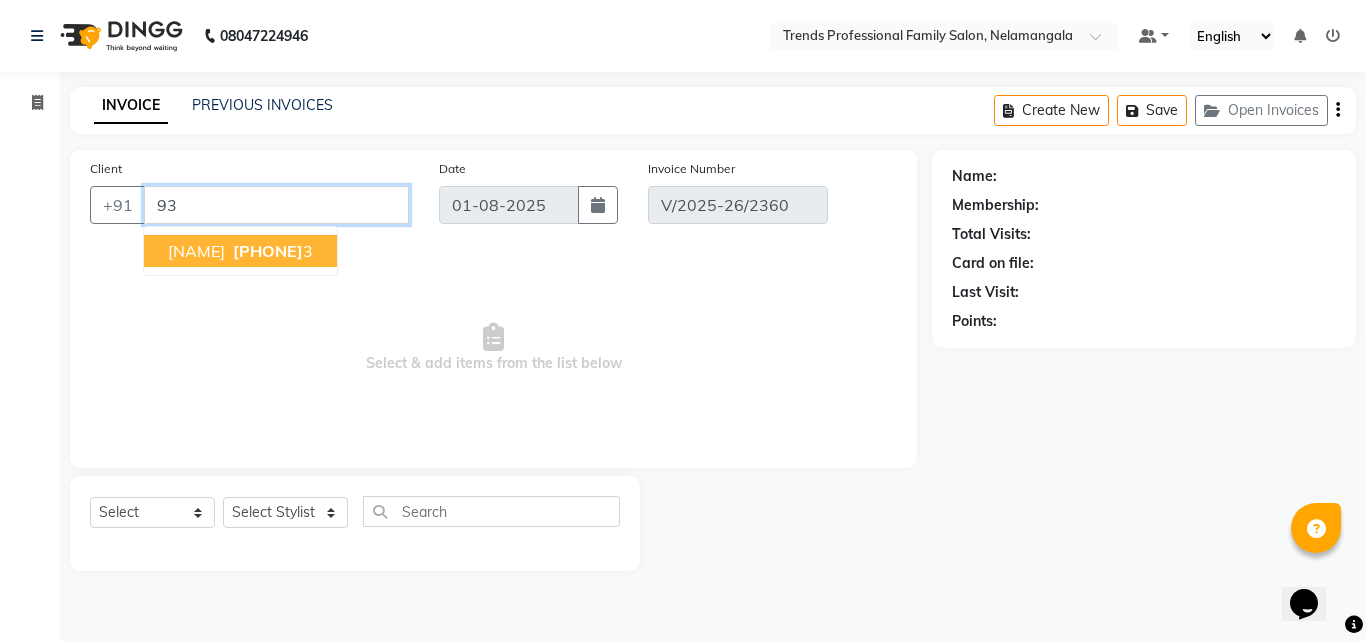 type on "9" 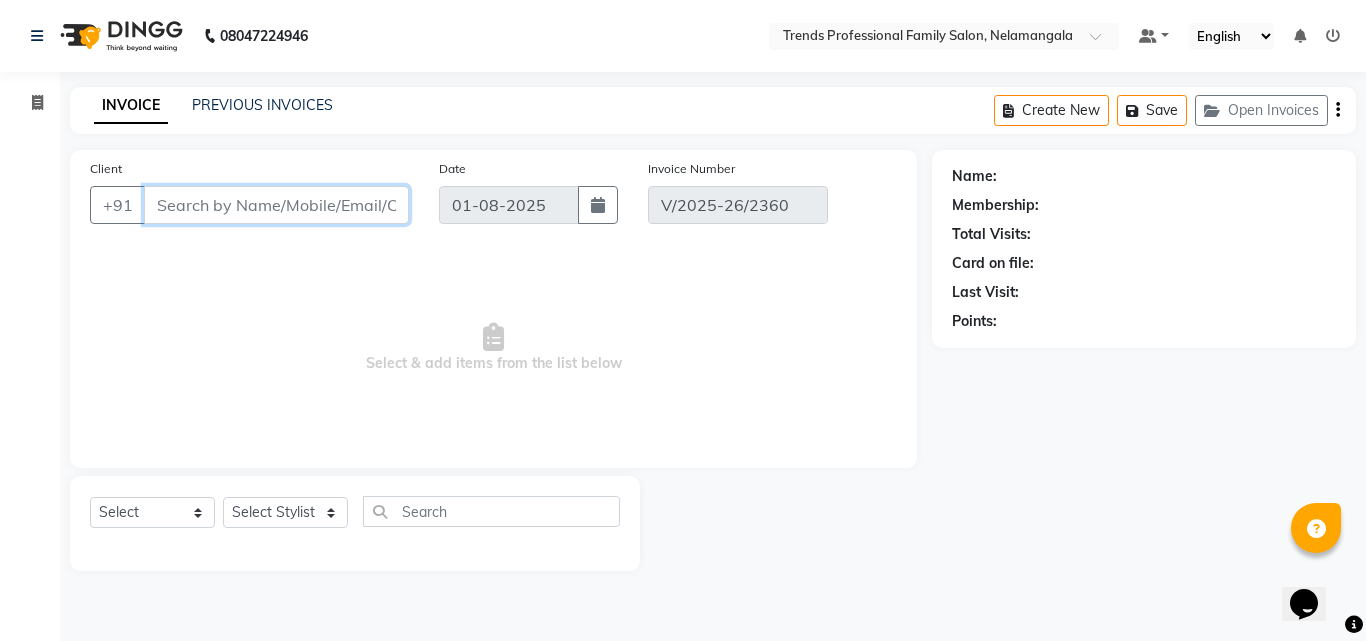 type 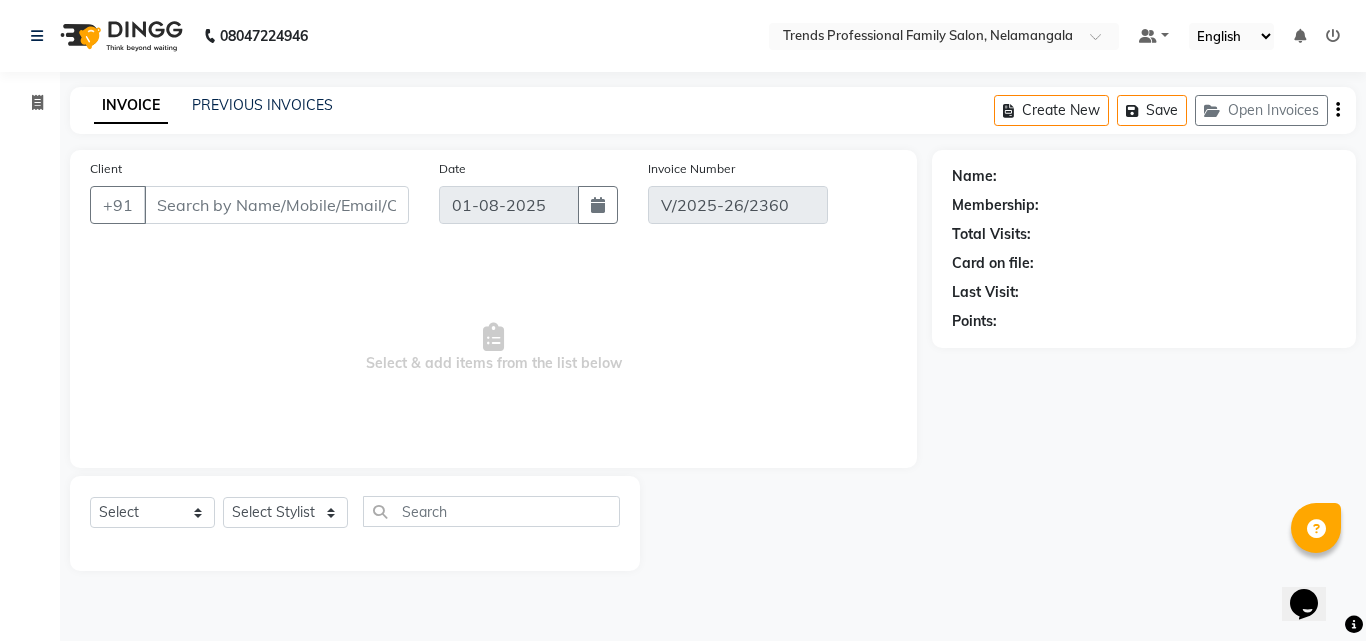 click 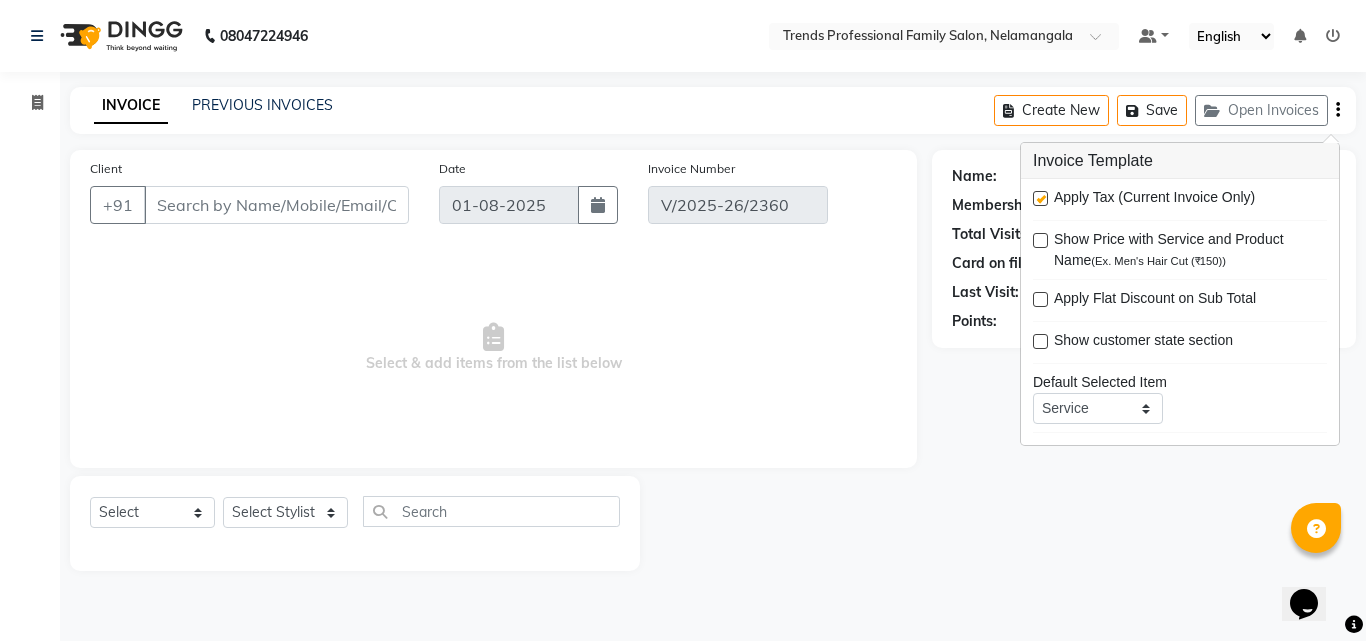 click on "Select & add items from the list below" at bounding box center (493, 348) 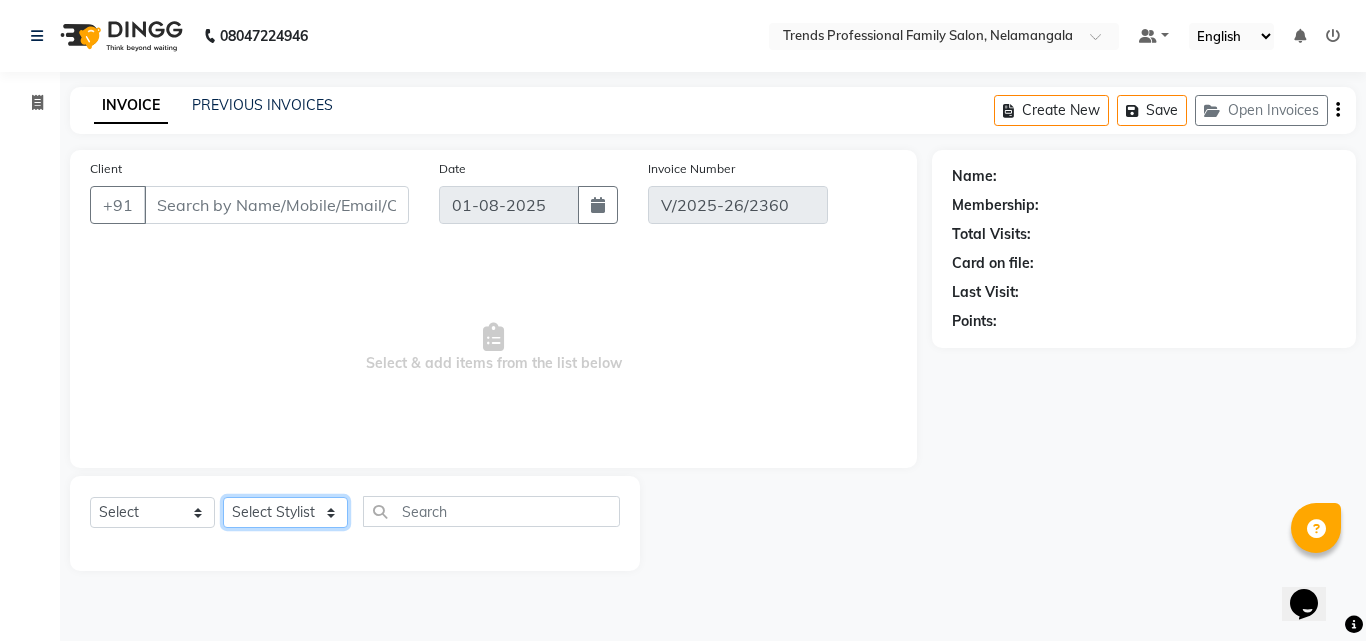 click on "Select Stylist [NAME] [NAME] [NAME] [NAME] [NAME] [NAME] [NAME] [NAME] [NAME] [NAME] [NAME] Trends" 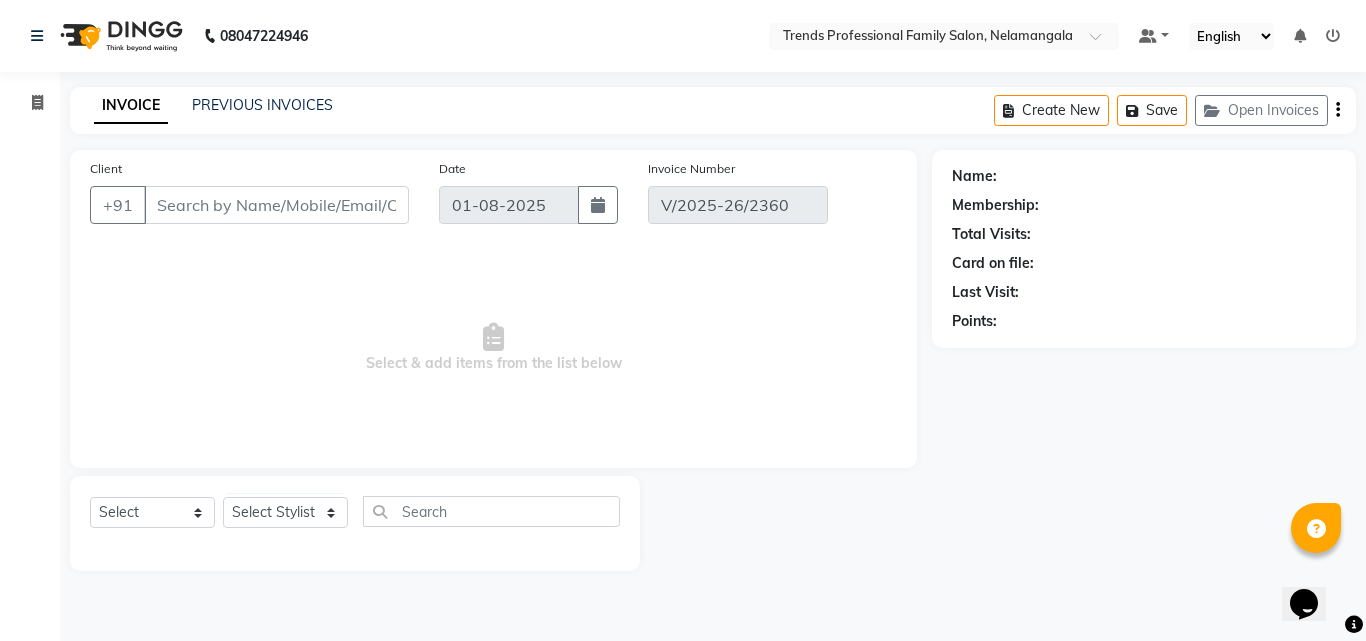 click 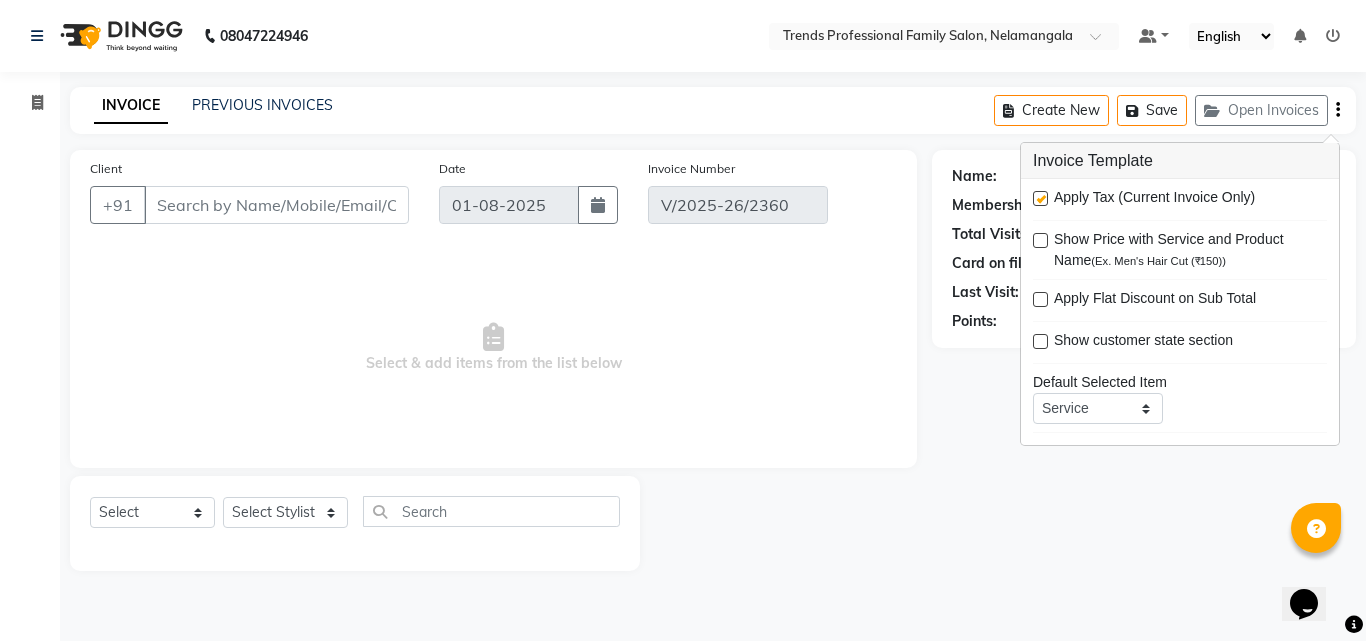 click at bounding box center (1040, 198) 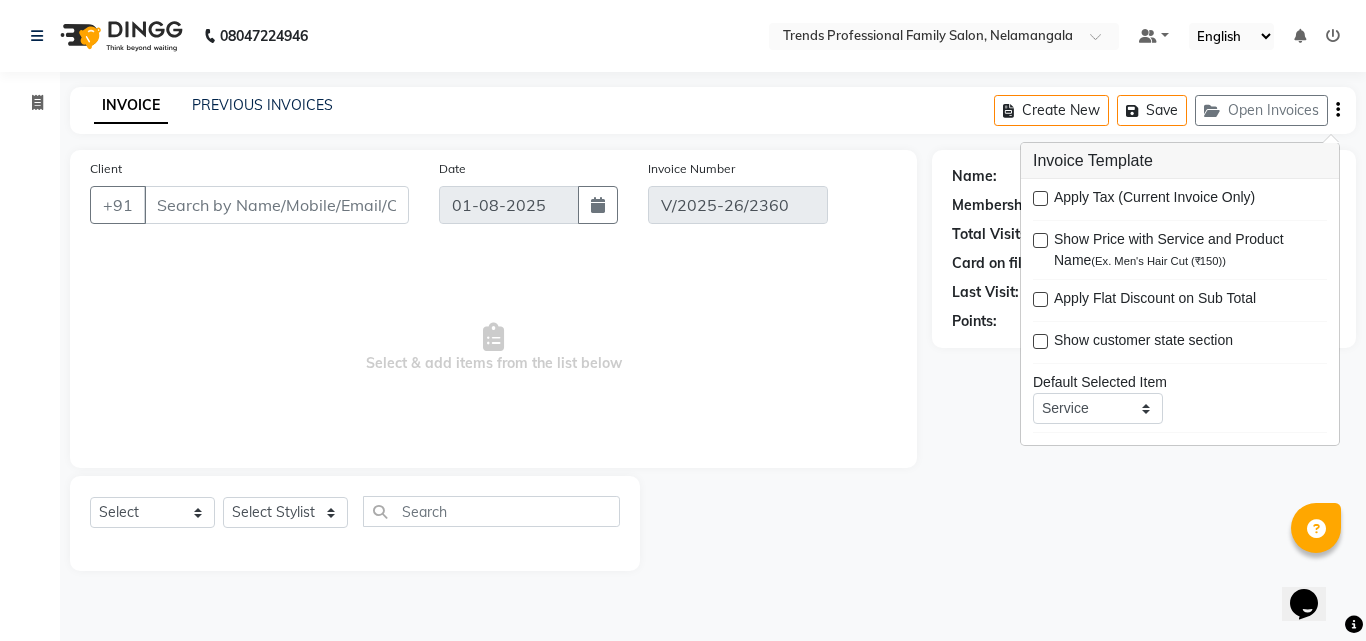click 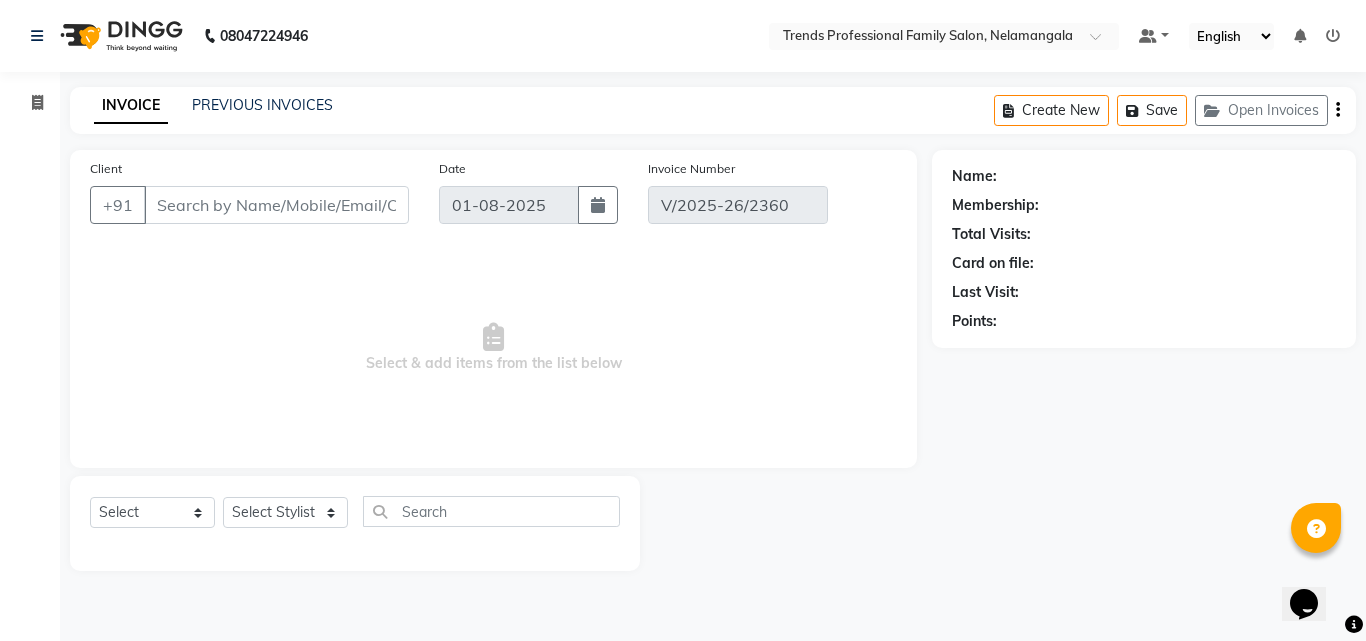 click 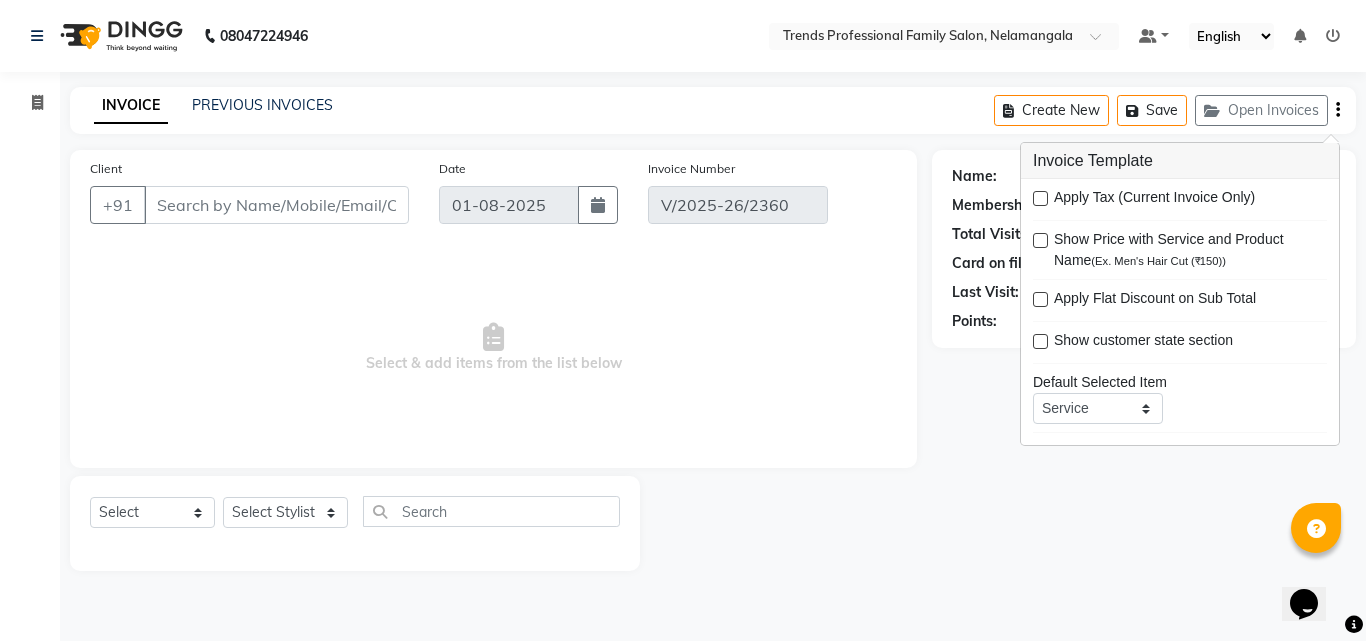 click on "Select & add items from the list below" at bounding box center [493, 348] 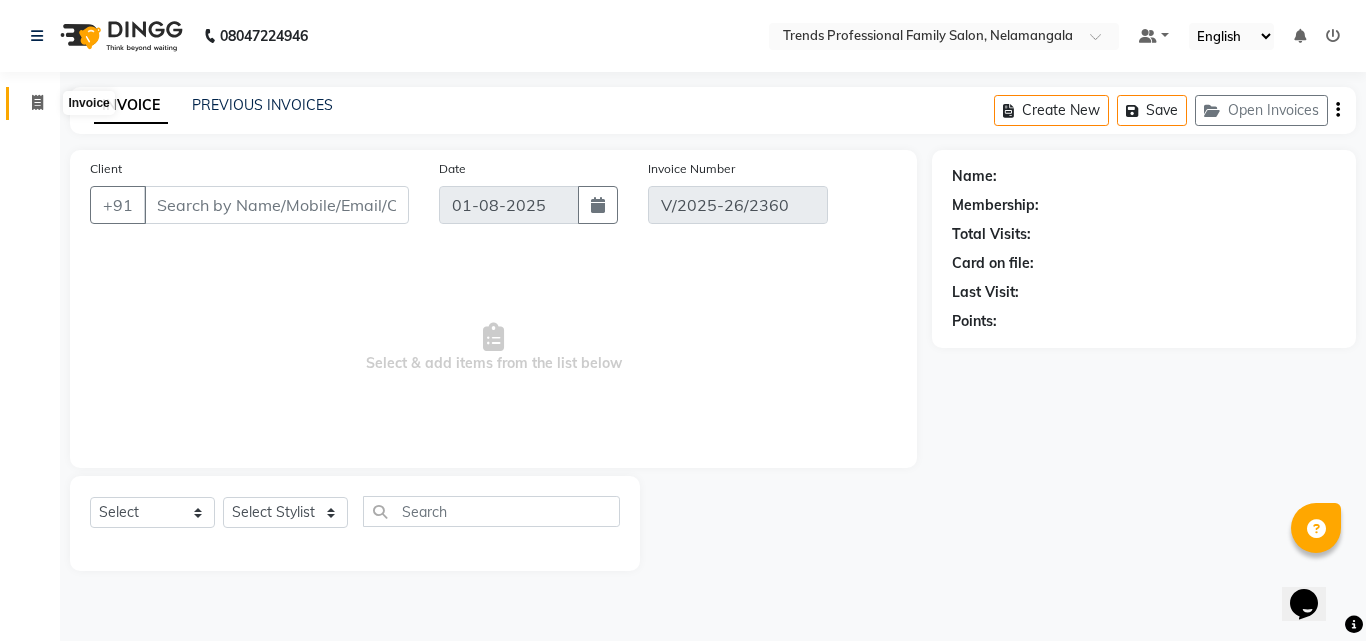 click 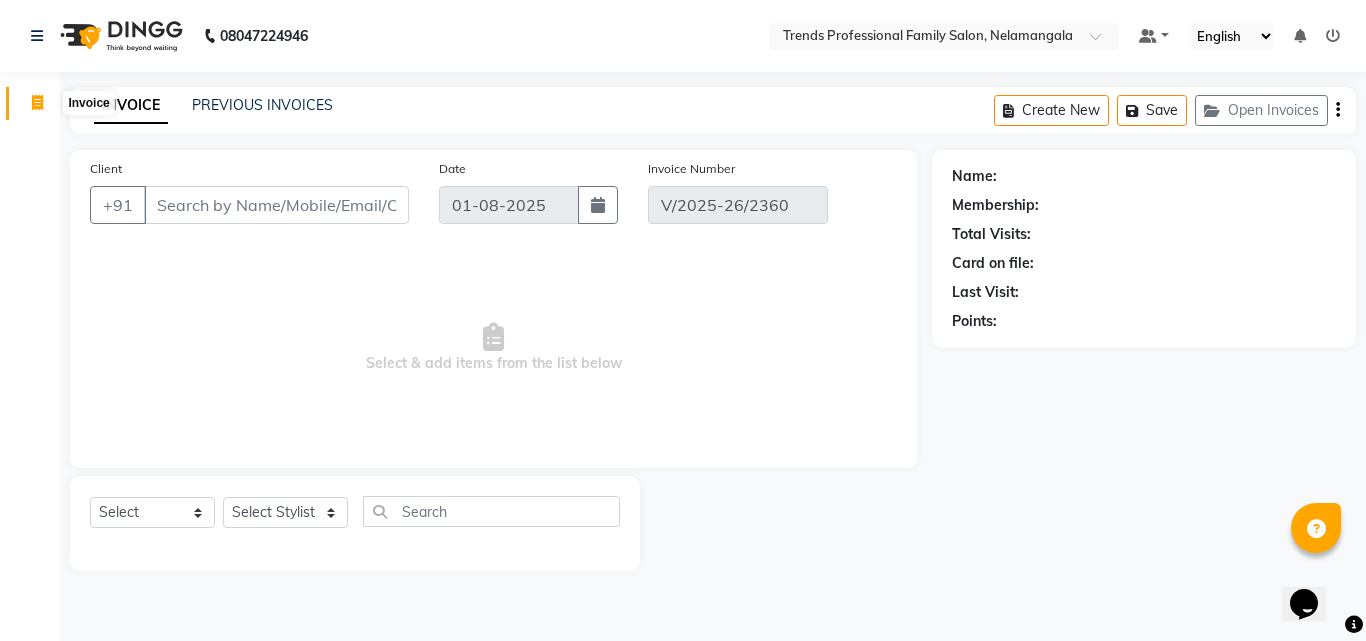 click 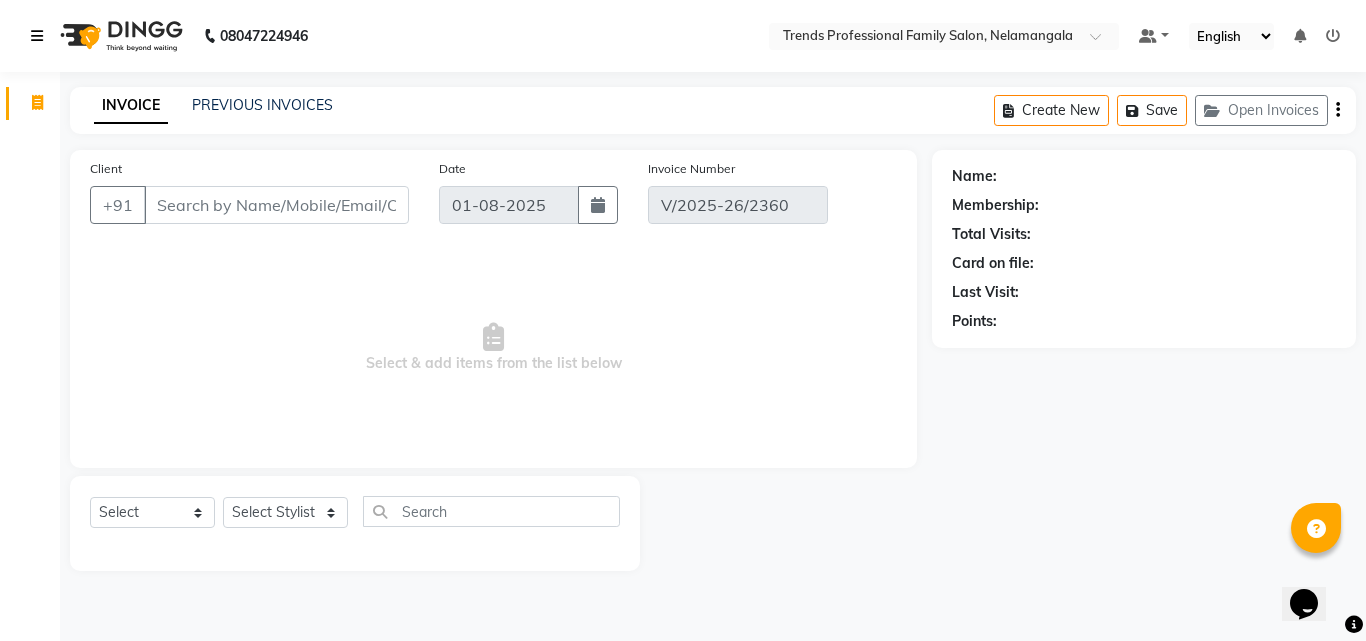 click at bounding box center [37, 36] 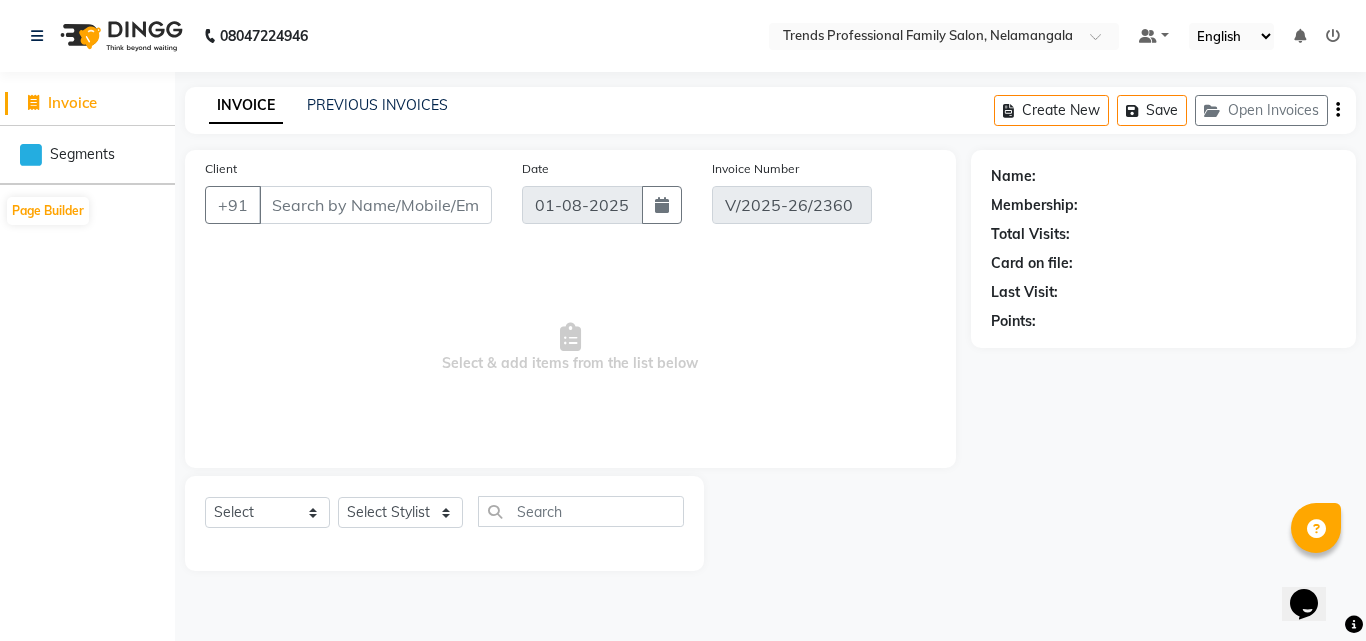 click 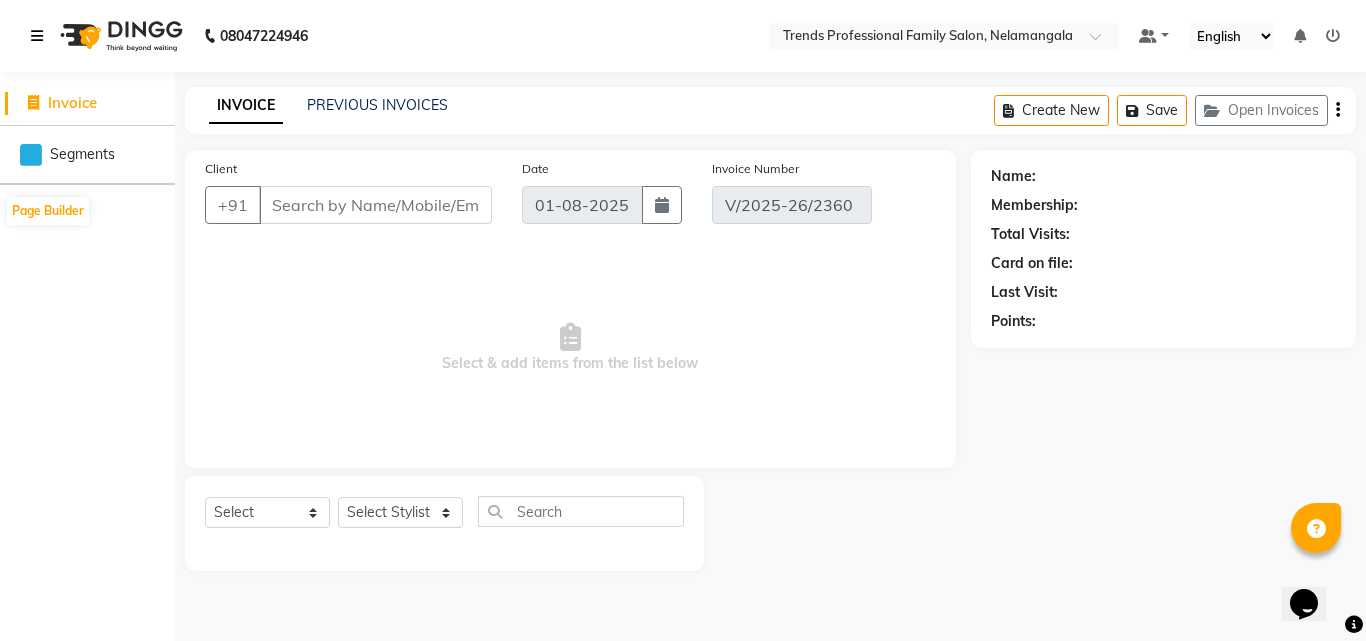 click at bounding box center (37, 36) 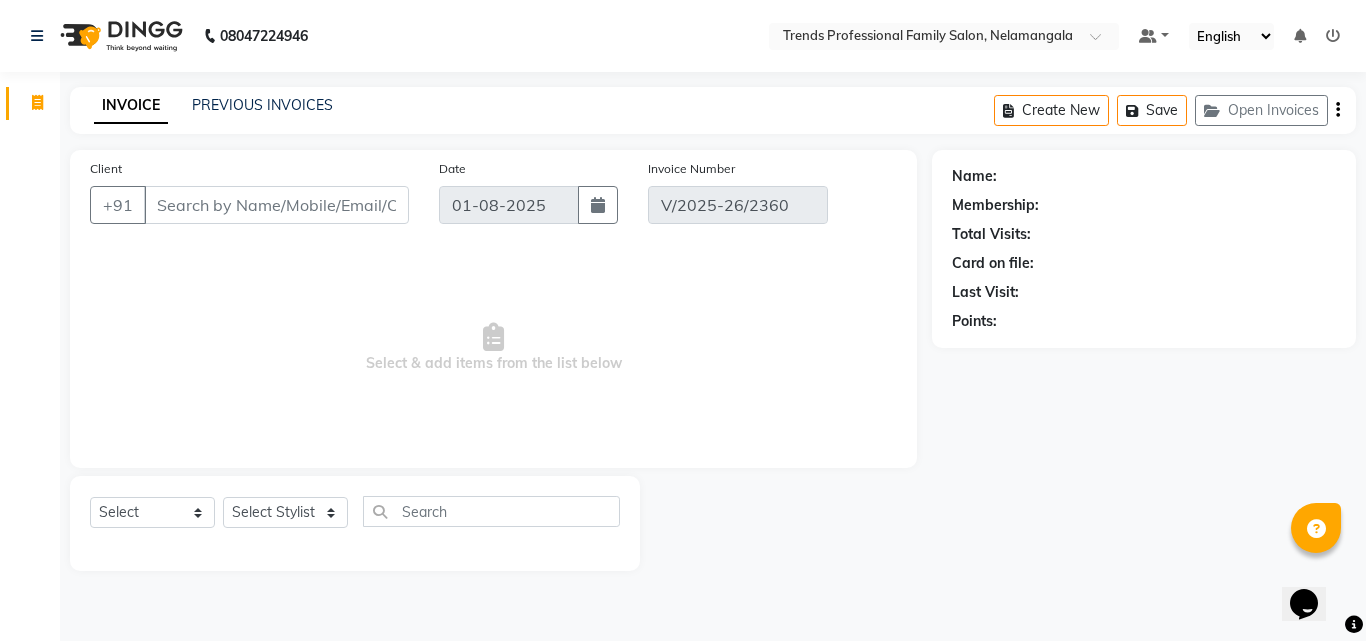 click on "INVOICE PREVIOUS INVOICES Create New   Save   Open Invoices" 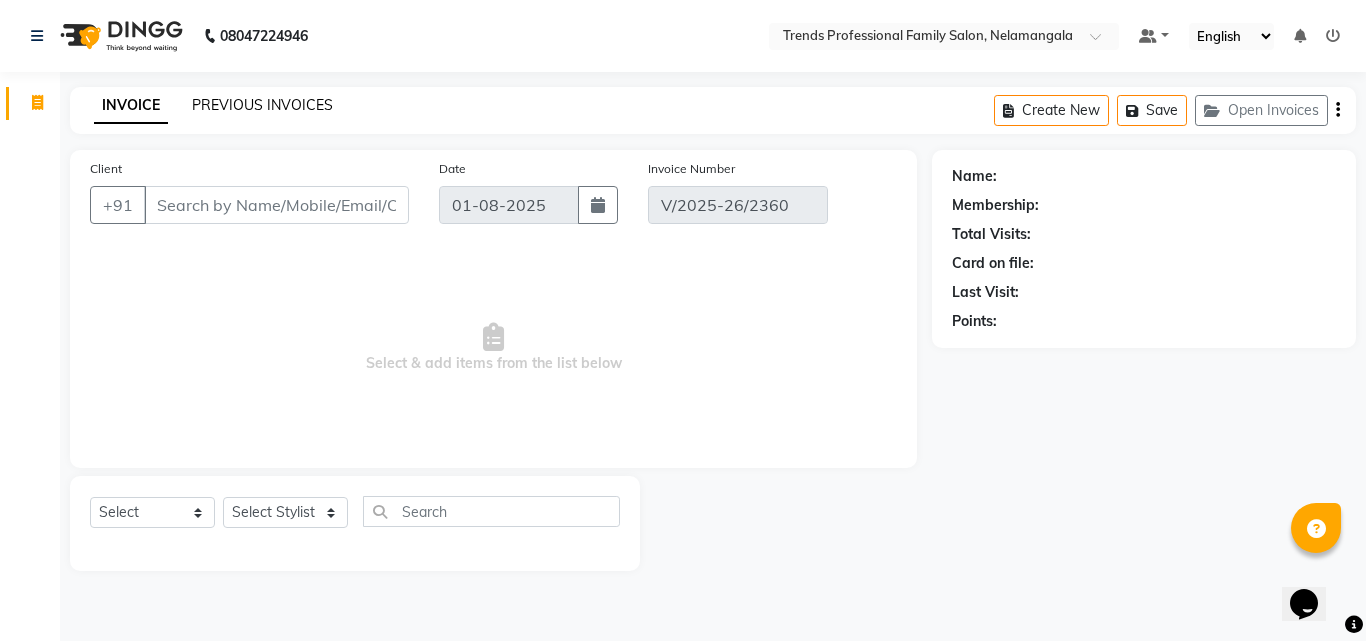 click on "PREVIOUS INVOICES" 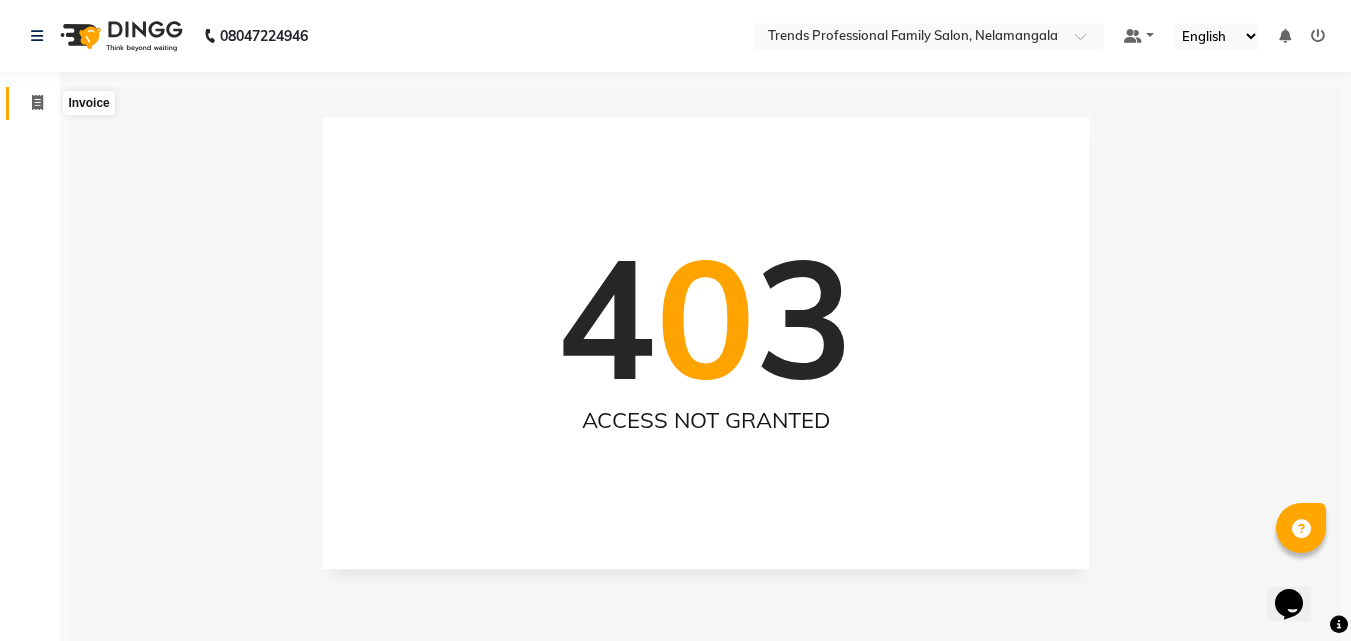 click 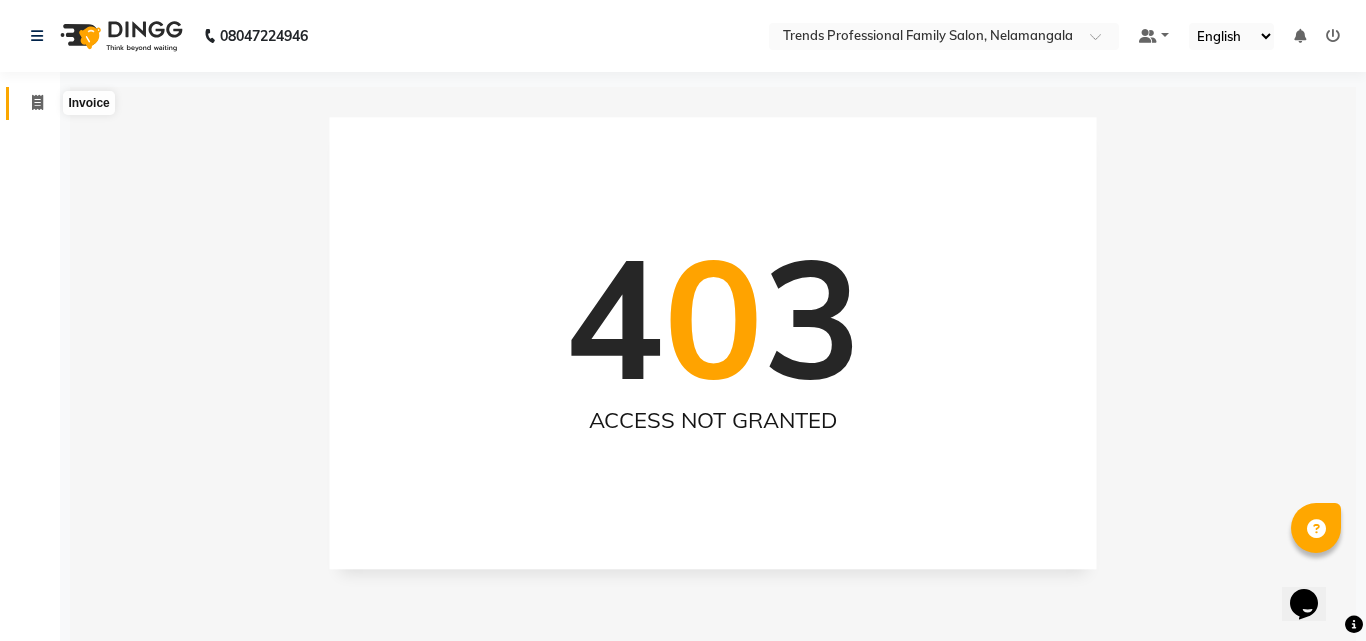 select on "7345" 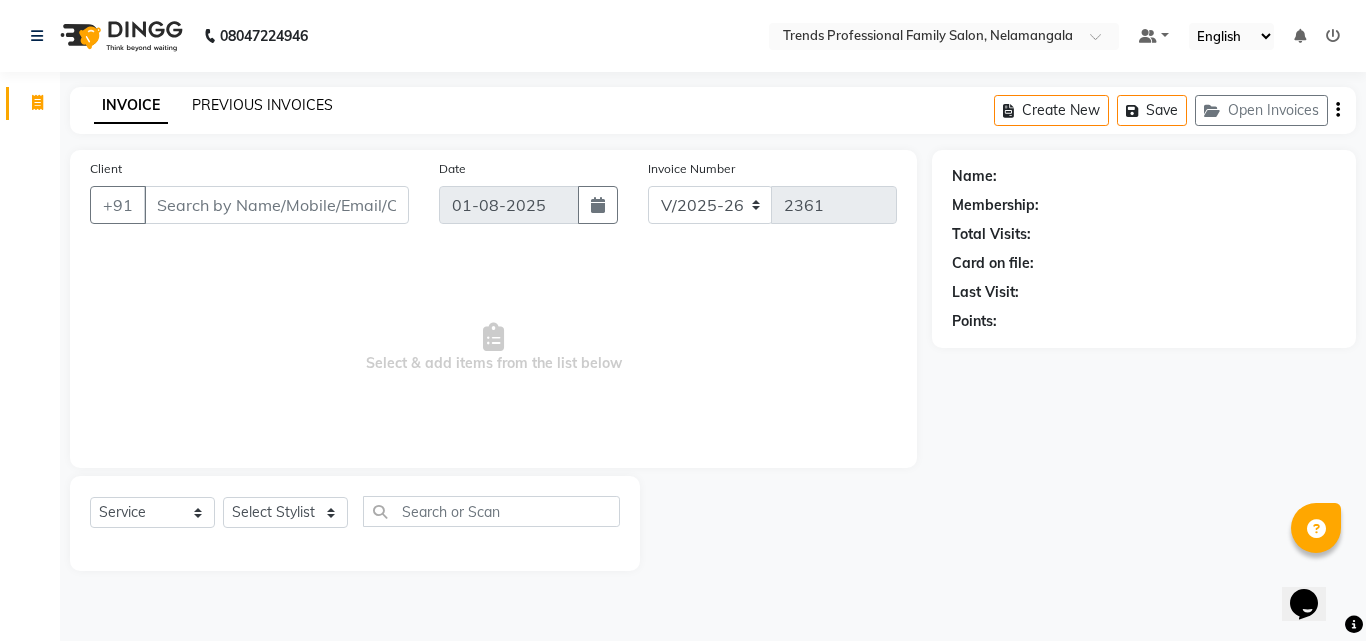 click on "PREVIOUS INVOICES" 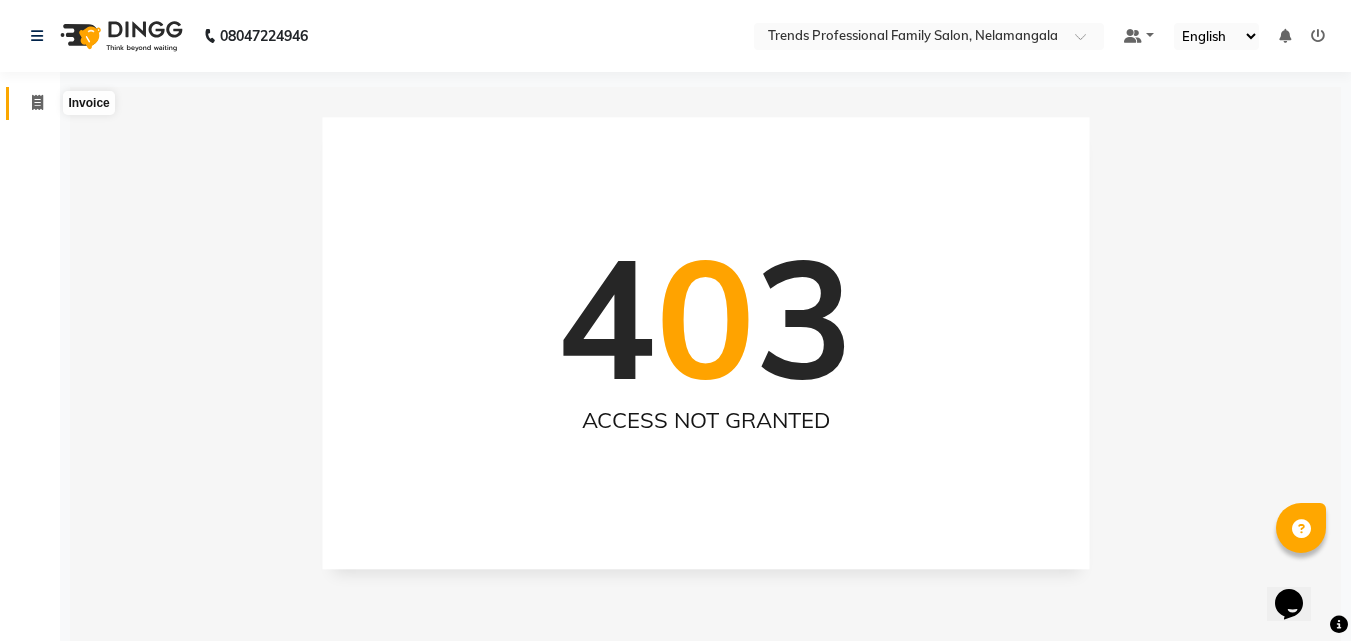 click 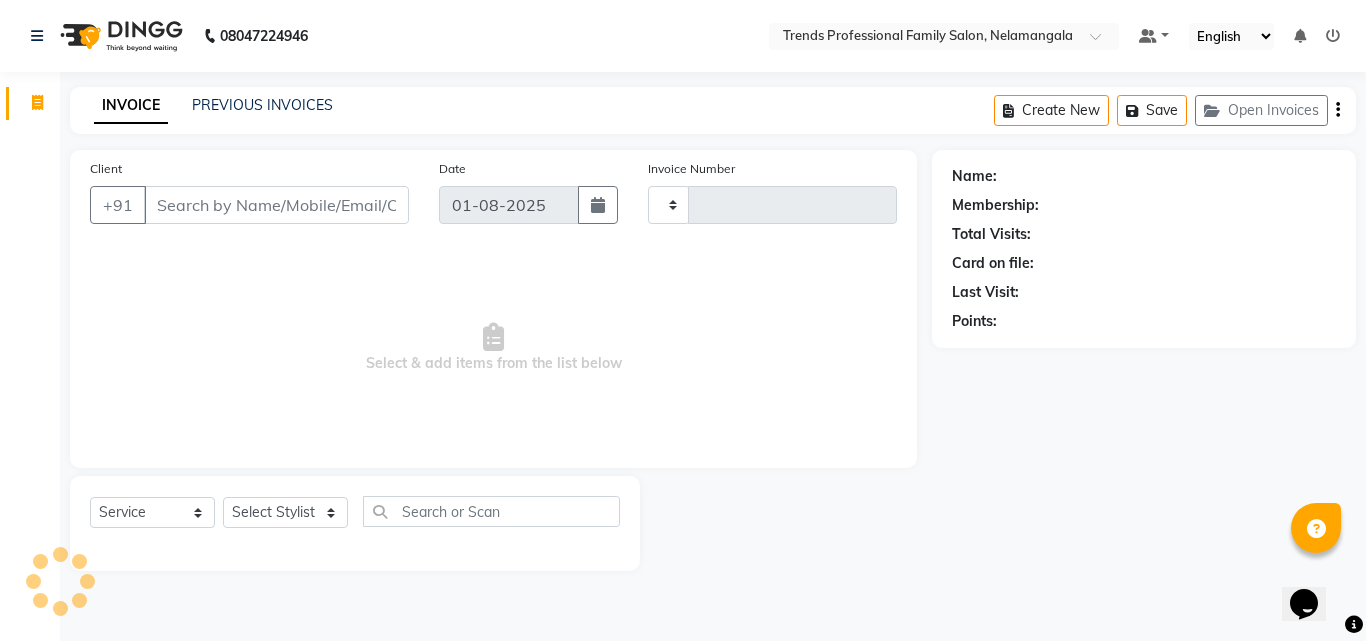 type on "2361" 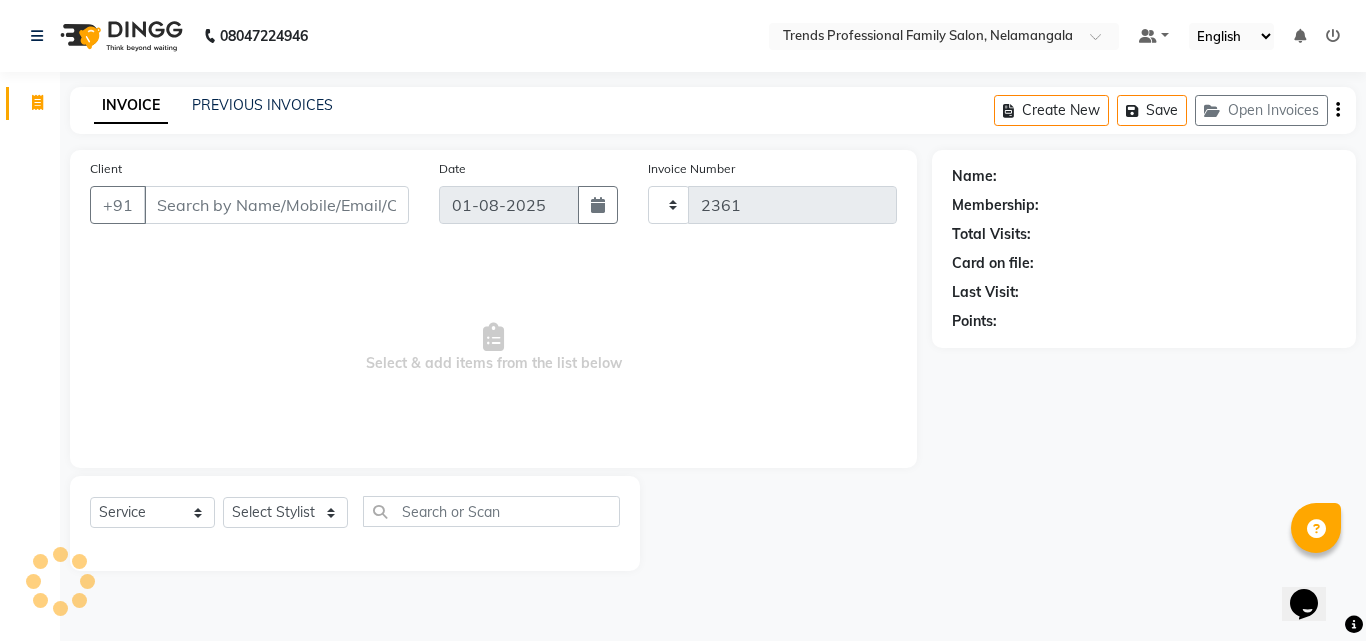 select on "7345" 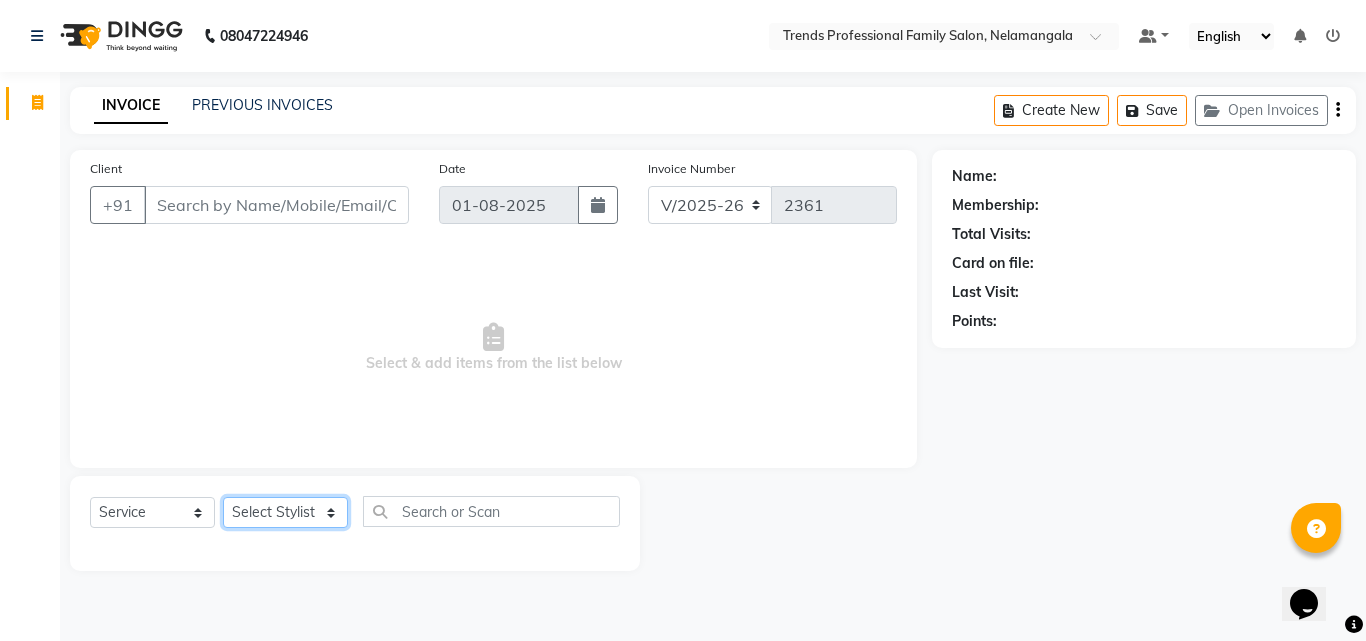 click on "Select Stylist [NAME] [NAME] [NAME] [NAME] [NAME] [NAME] [NAME] [NAME] [NAME] [NAME] [NAME] Trends" 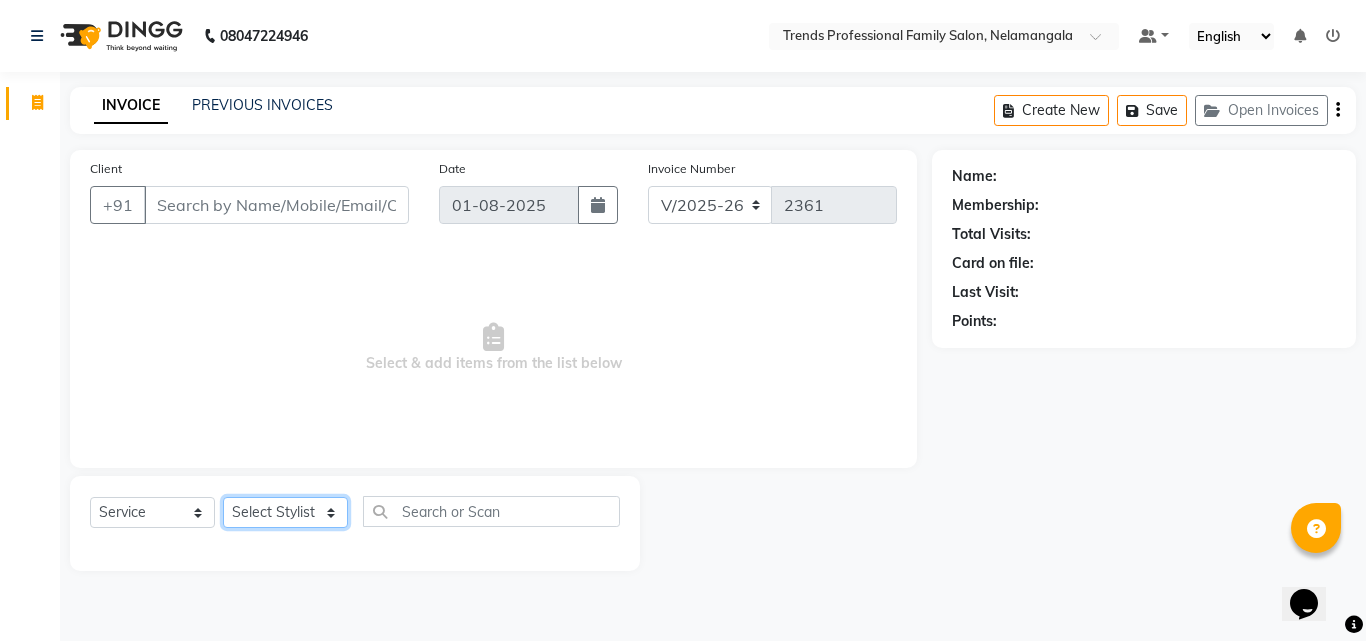 select on "63519" 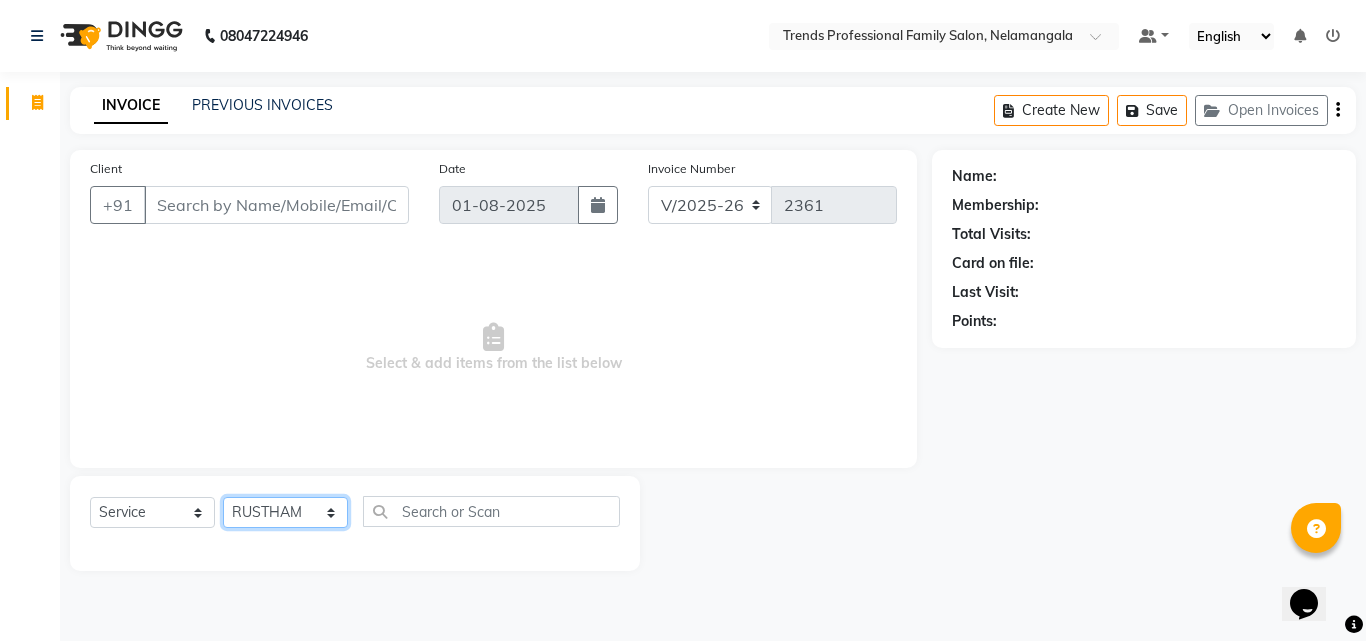 click on "Select Stylist [NAME] [NAME] [NAME] [NAME] [NAME] [NAME] [NAME] [NAME] [NAME] [NAME] [NAME] Trends" 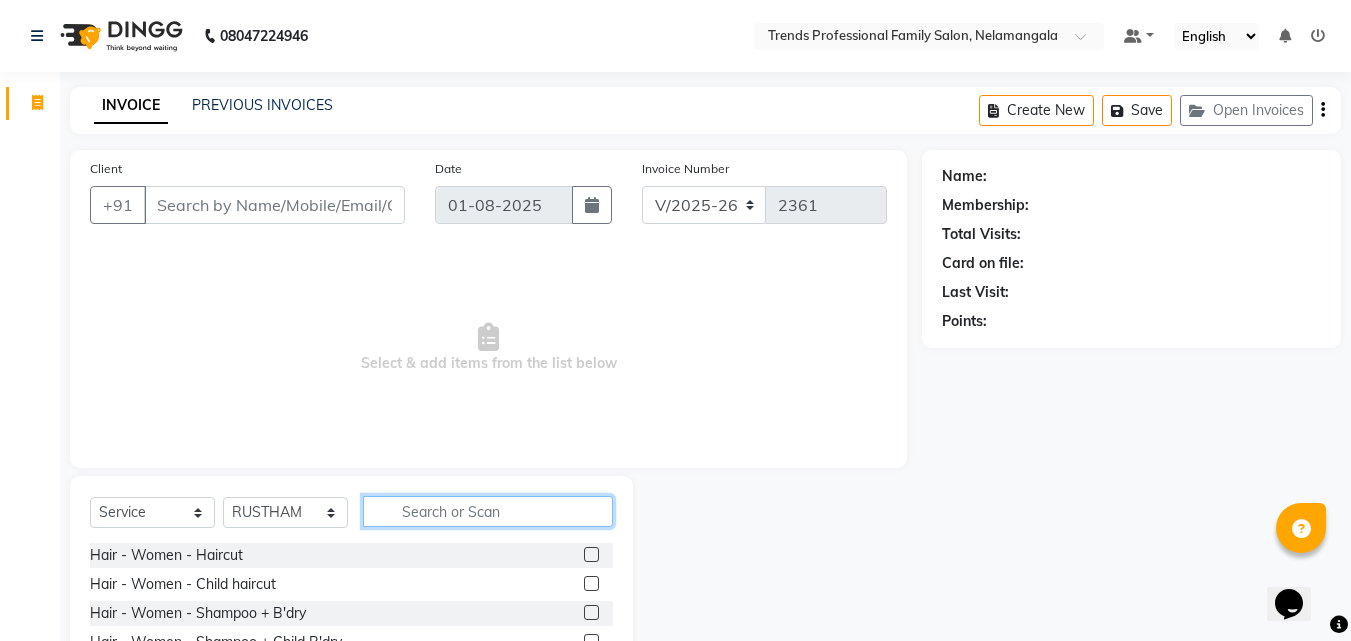 click 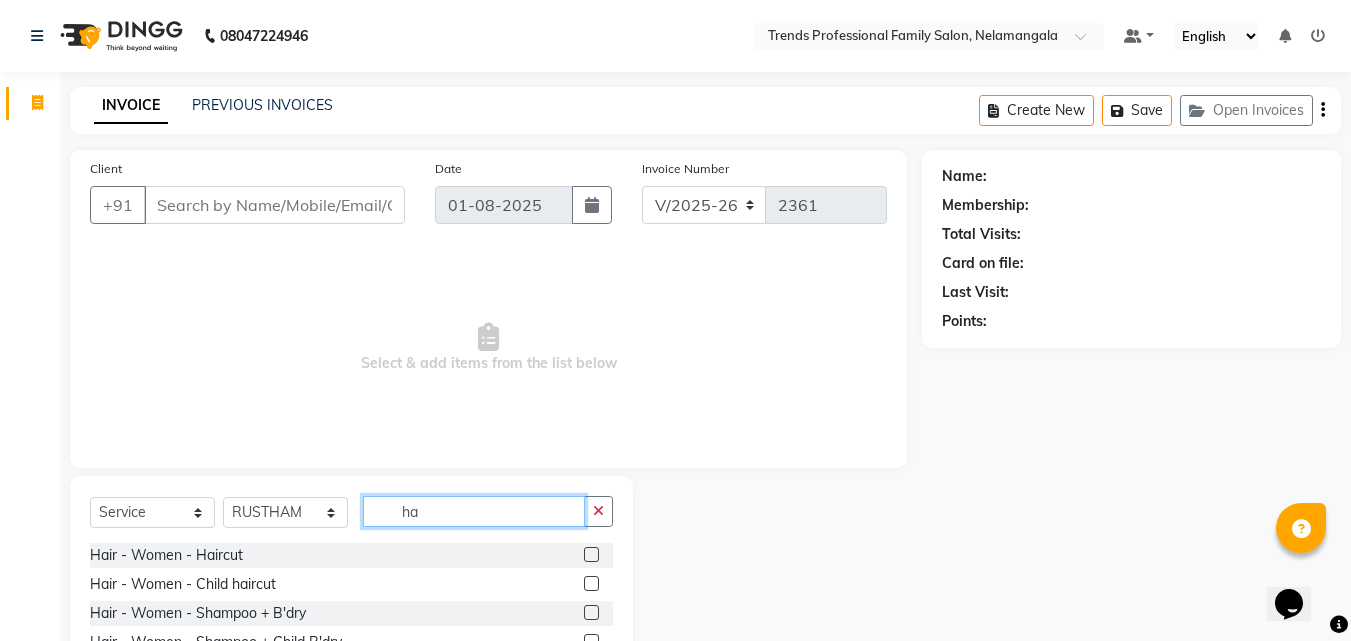 type on "h" 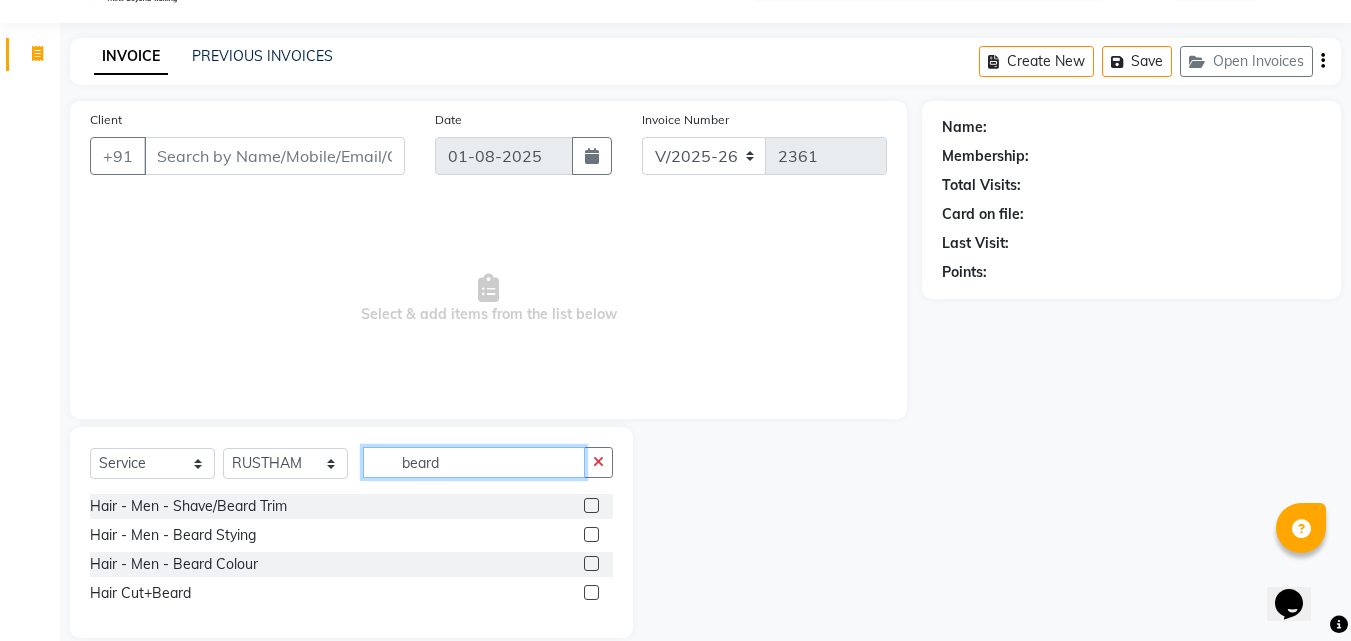 scroll, scrollTop: 76, scrollLeft: 0, axis: vertical 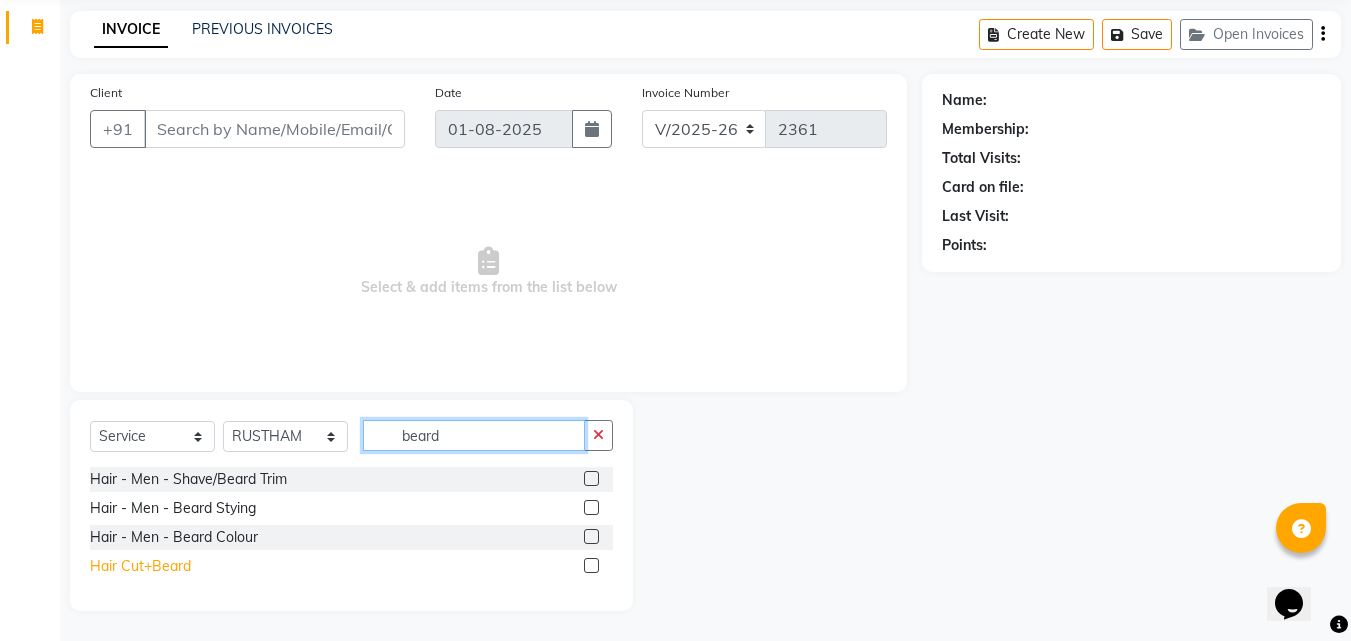 type on "beard" 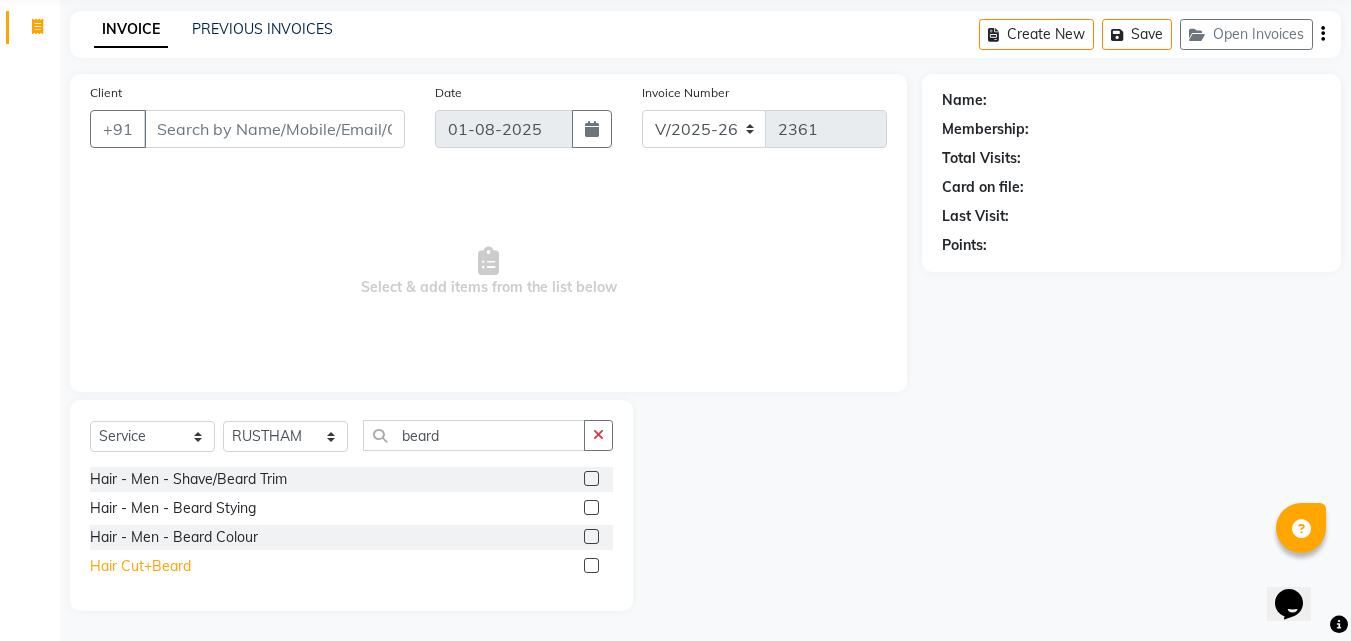 click on "Hair Cut+Beard" 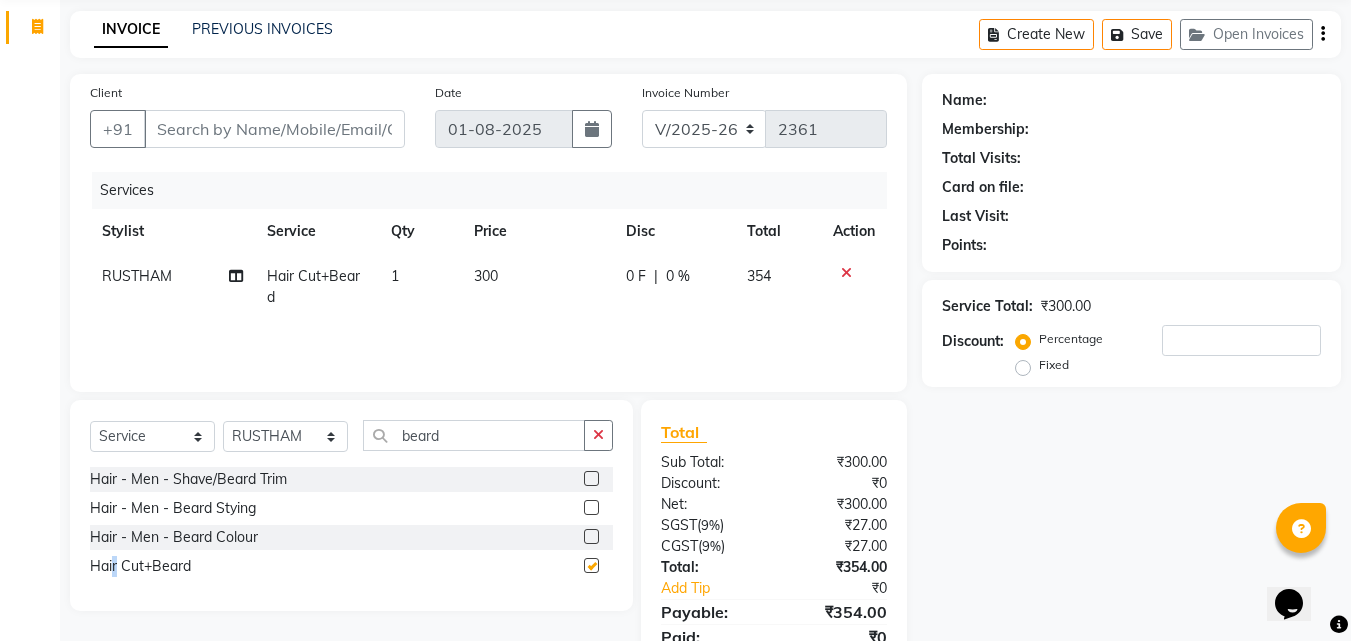 checkbox on "false" 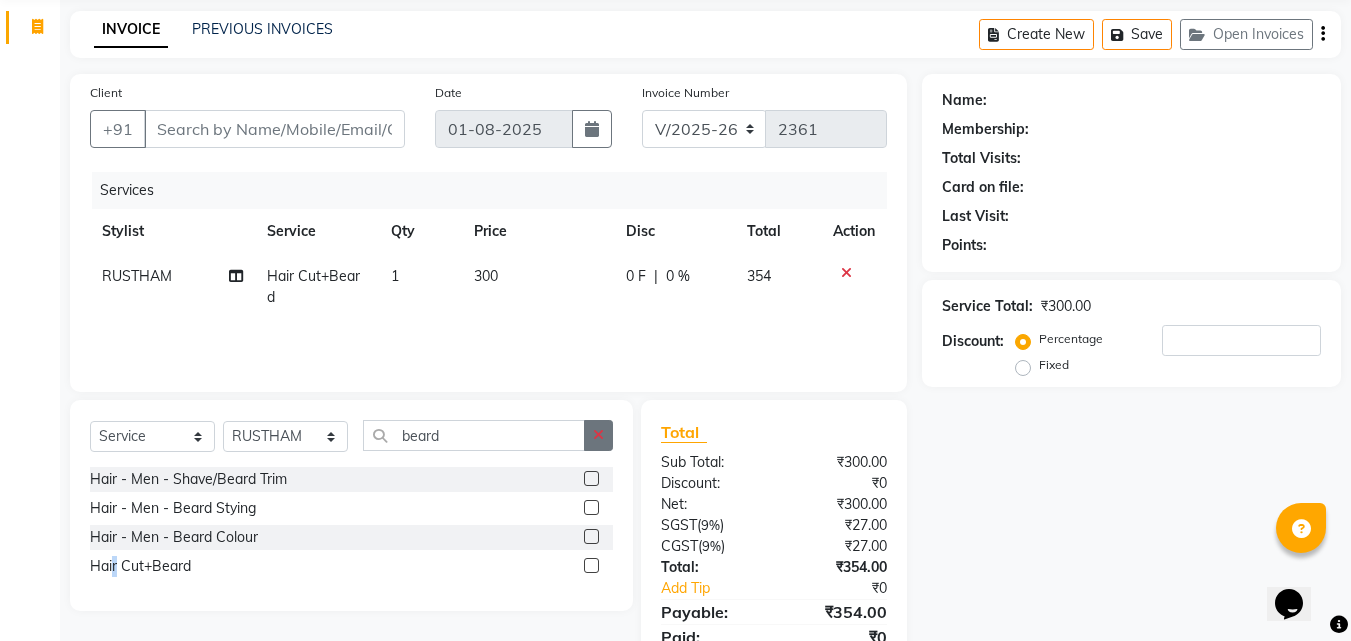 click 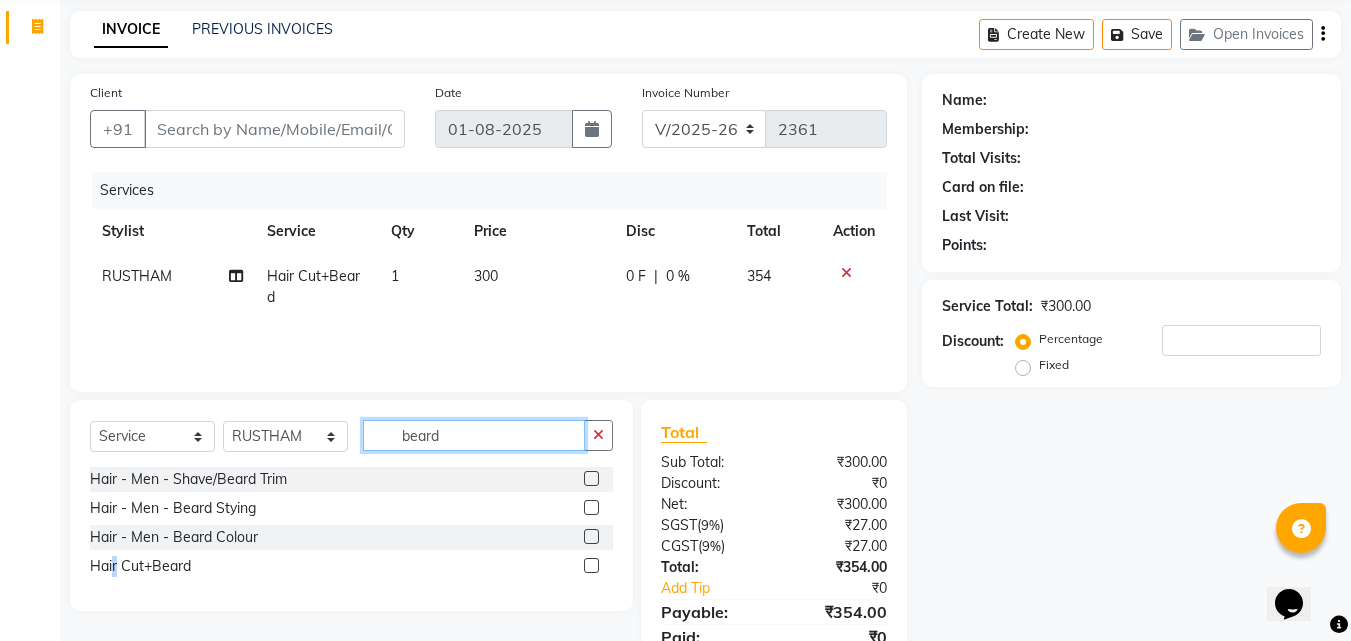 type 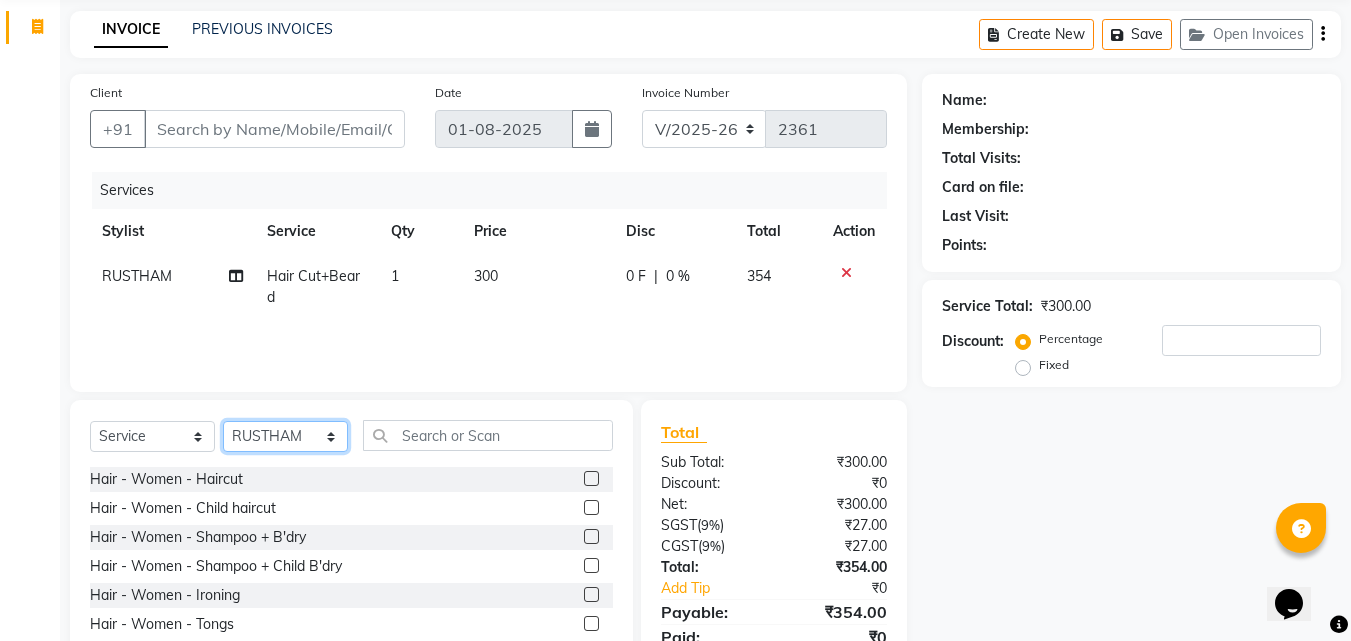 click on "Select Stylist [NAME] [NAME] [NAME] [NAME] [NAME] [NAME] [NAME] [NAME] [NAME] [NAME] [NAME] Trends" 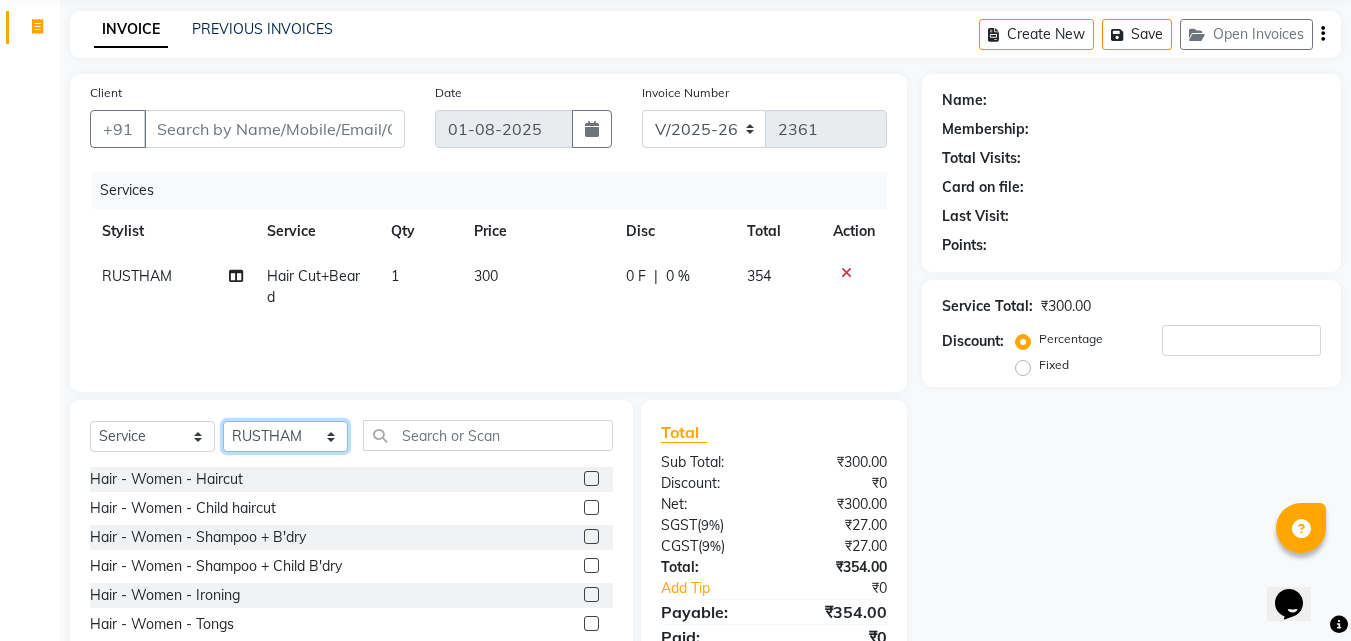 select on "64189" 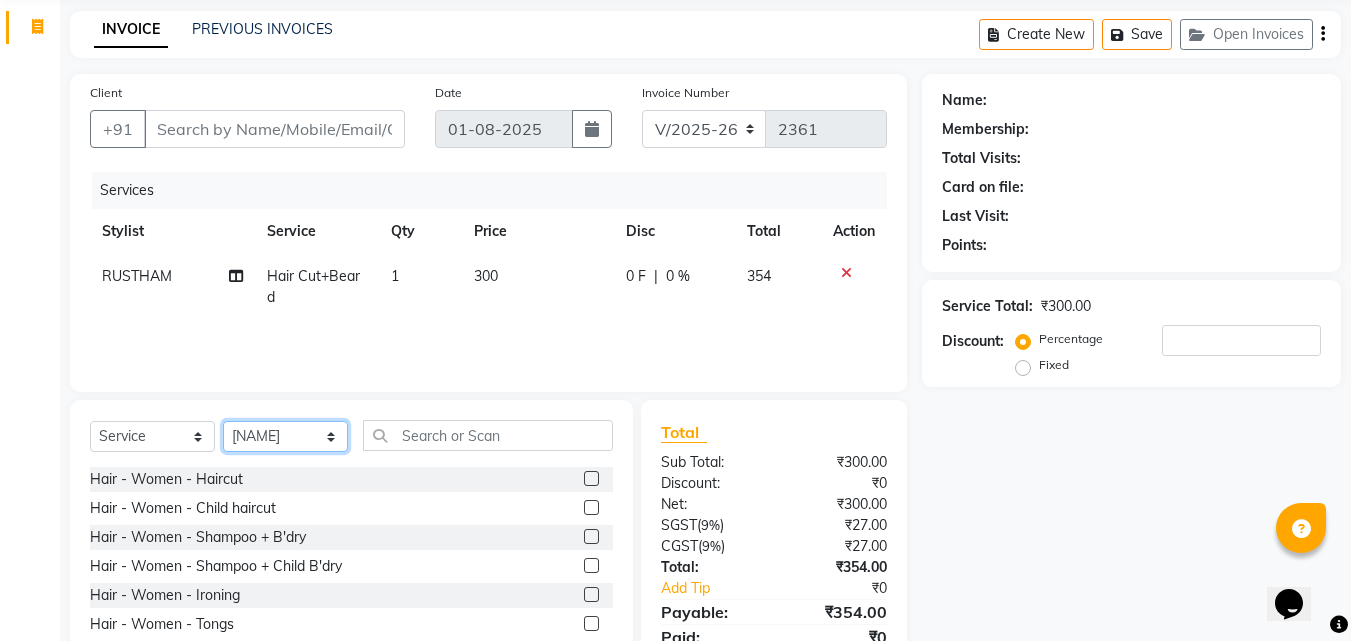 click on "Select Stylist [NAME] [NAME] [NAME] [NAME] [NAME] [NAME] [NAME] [NAME] [NAME] [NAME] [NAME] Trends" 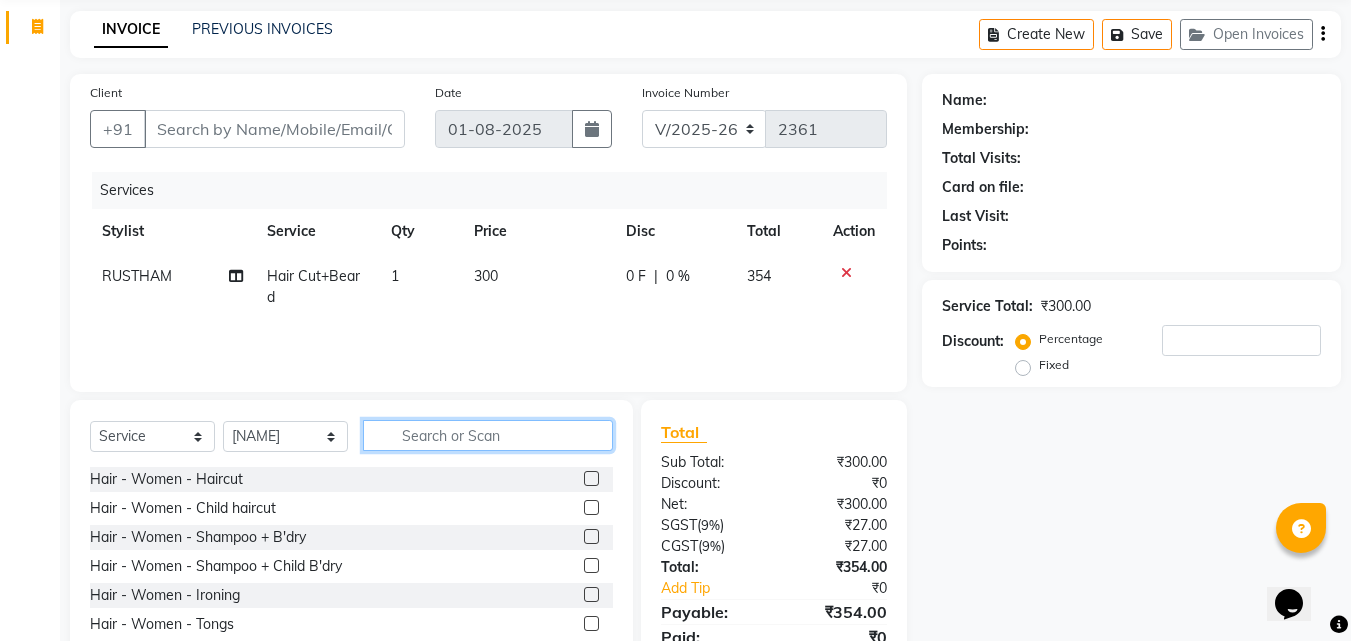 click 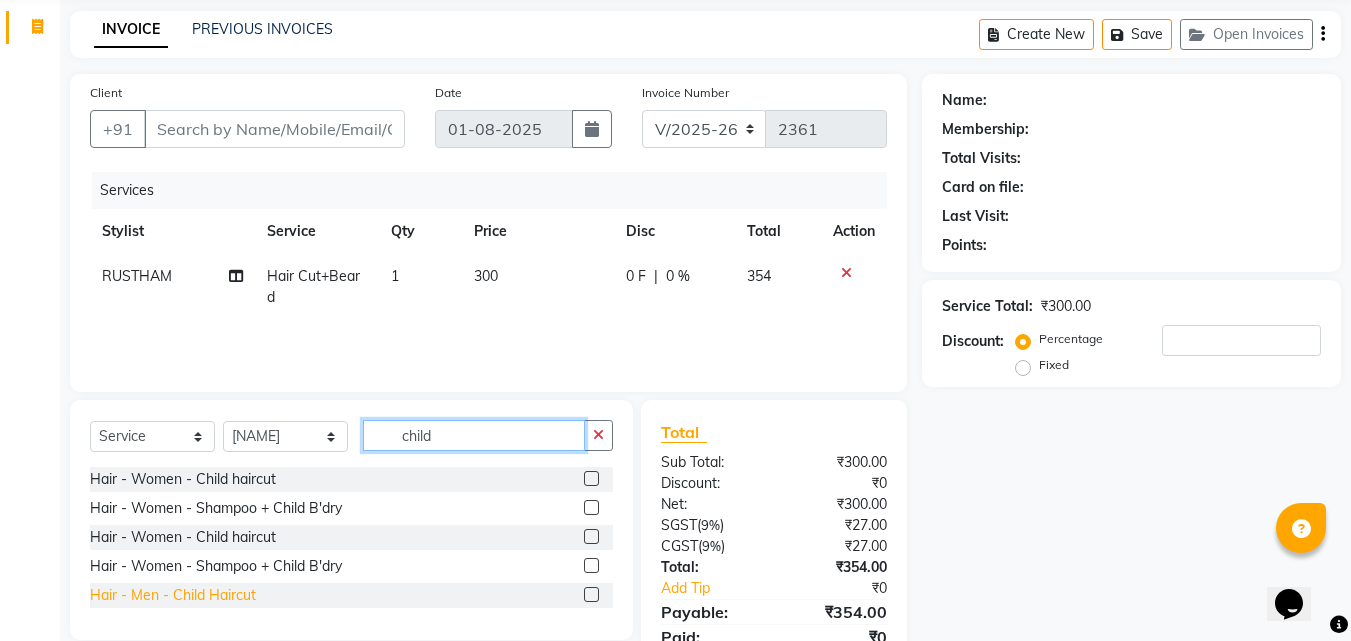 type on "child" 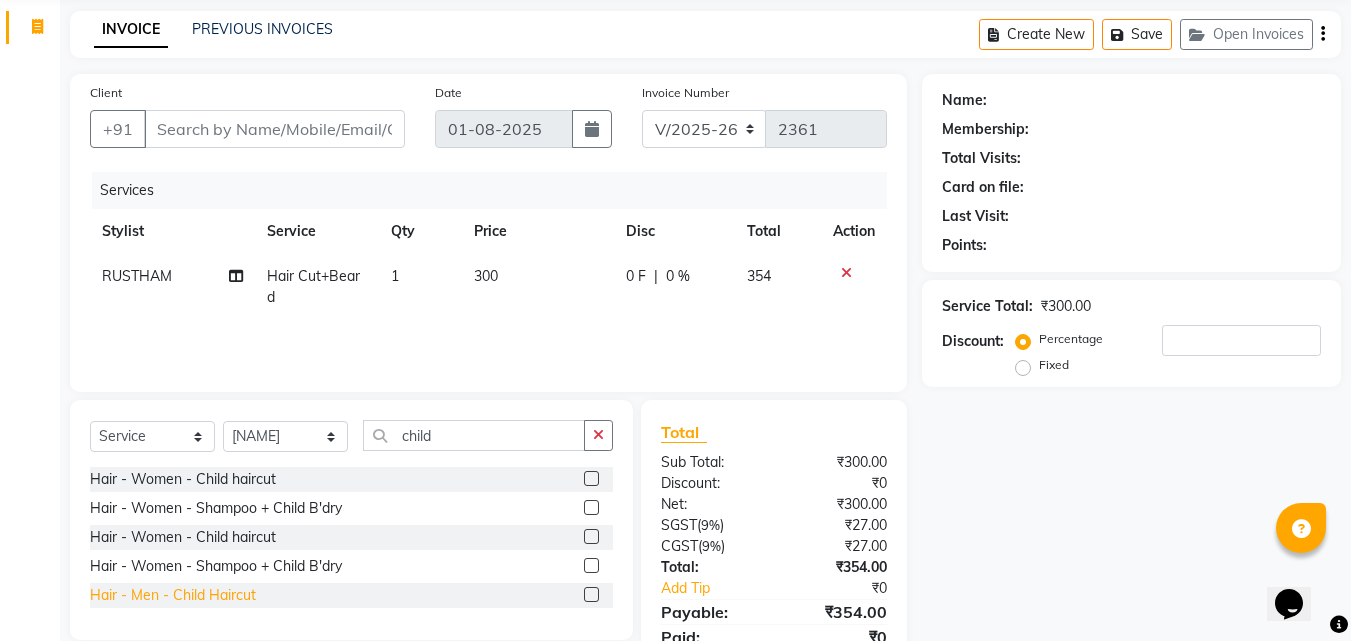click on "Hair - Men - Child Haircut" 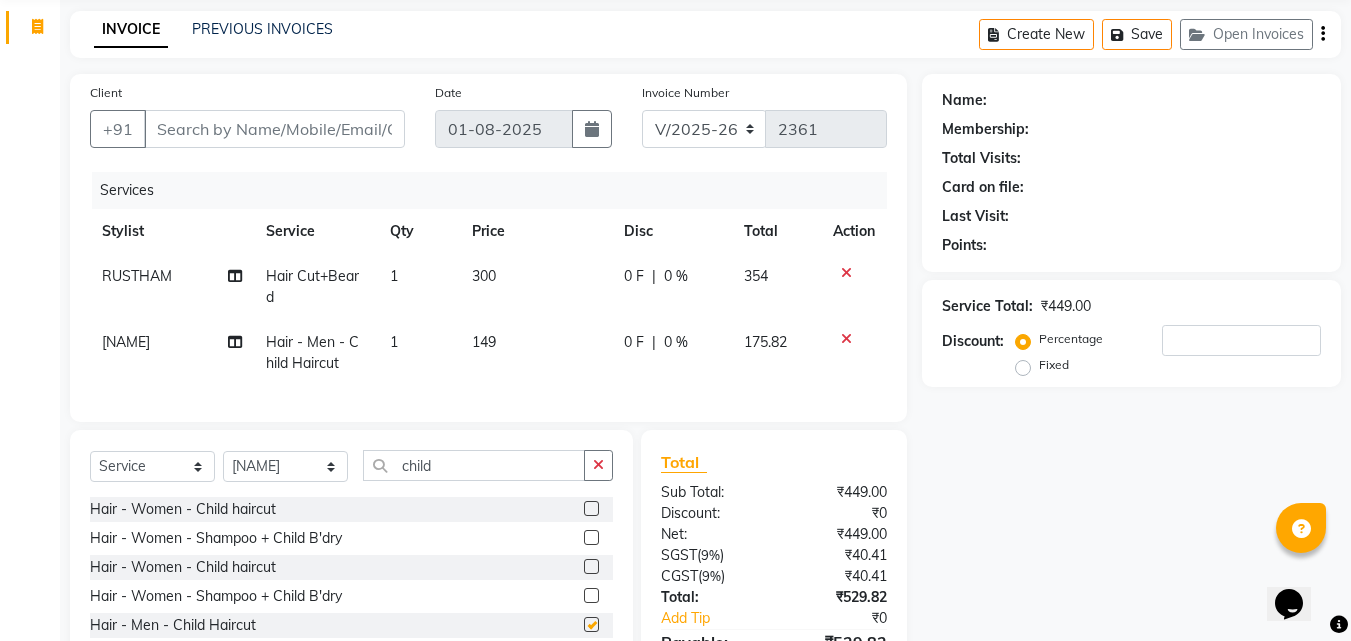 checkbox on "false" 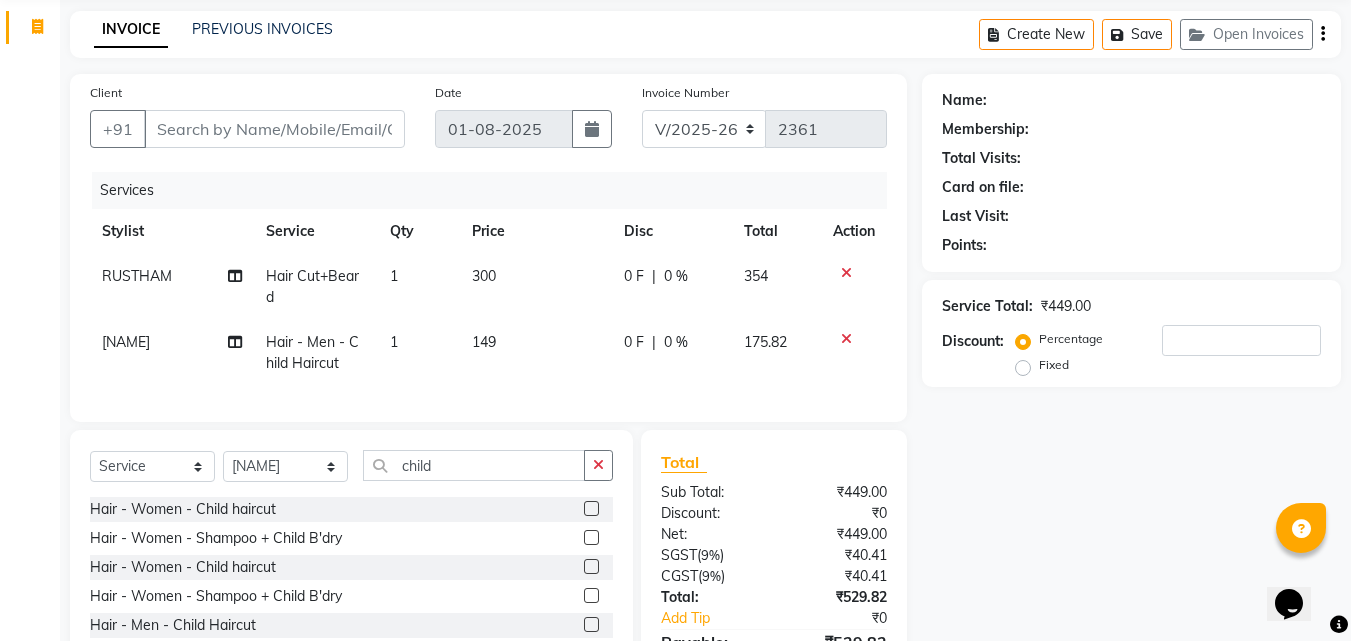 scroll, scrollTop: 0, scrollLeft: 0, axis: both 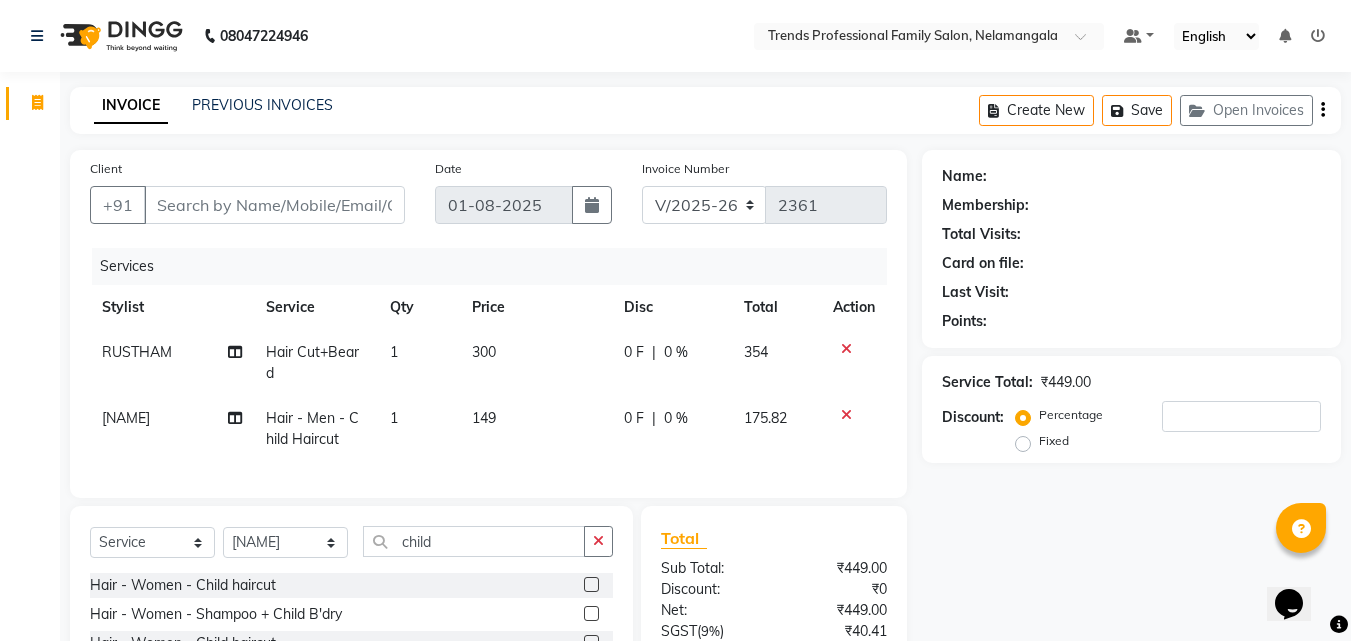 click 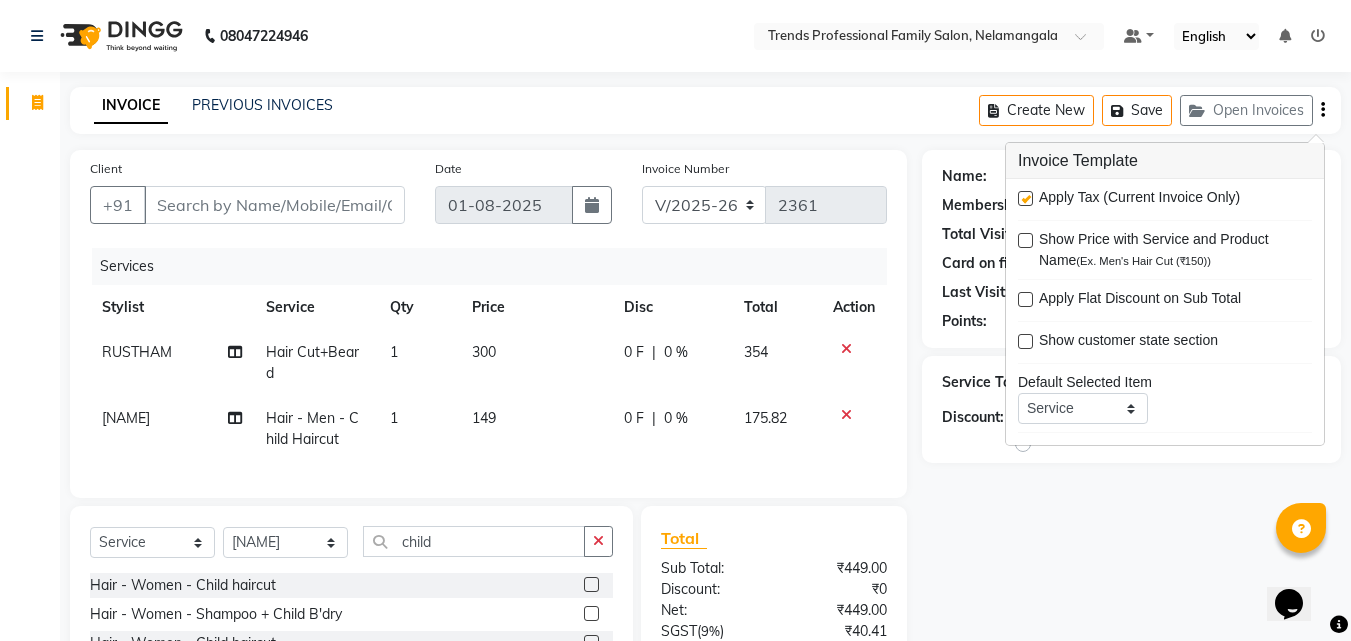 click at bounding box center (1025, 198) 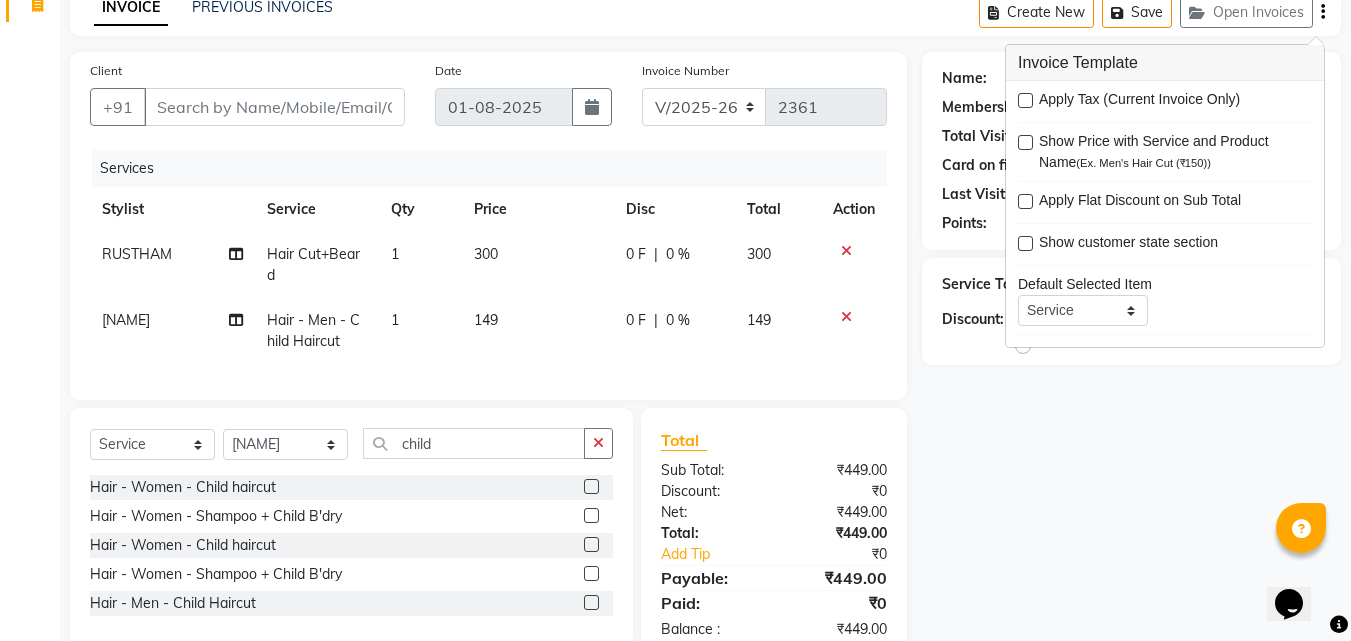 scroll, scrollTop: 162, scrollLeft: 0, axis: vertical 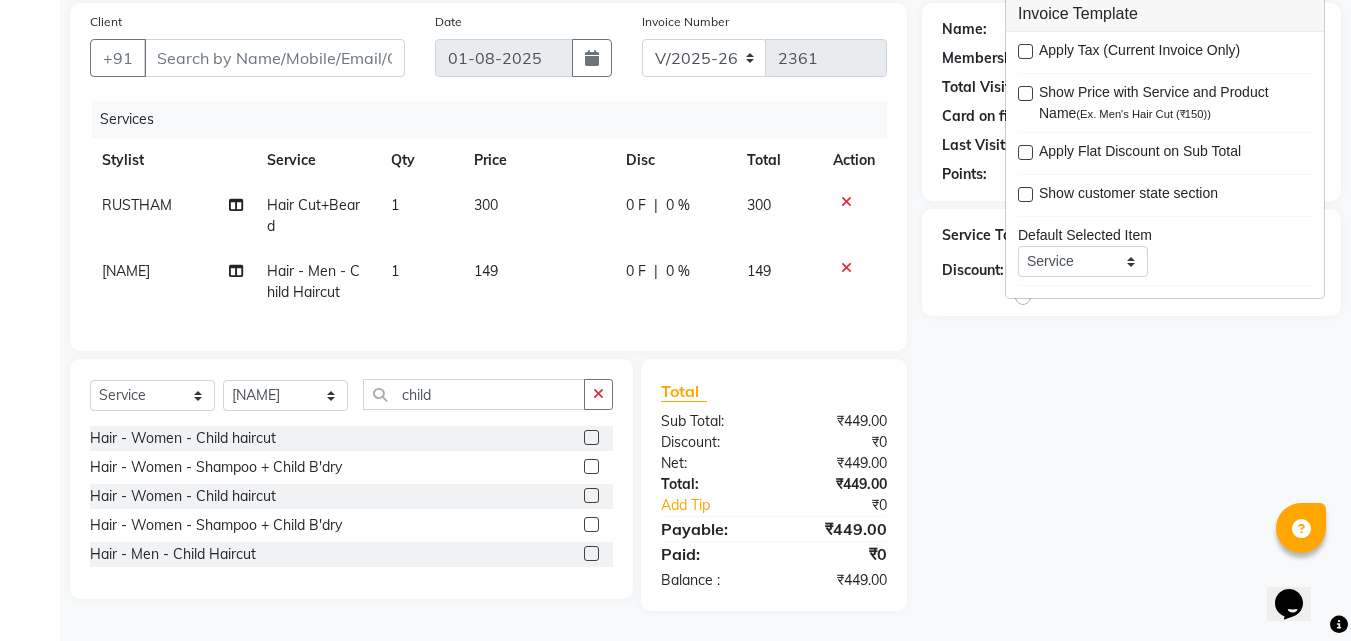 click on "Name: Membership: Total Visits: Card on file: Last Visit: Points: Service Total: ₹[PRICE] Discount: Percentage Fixed" 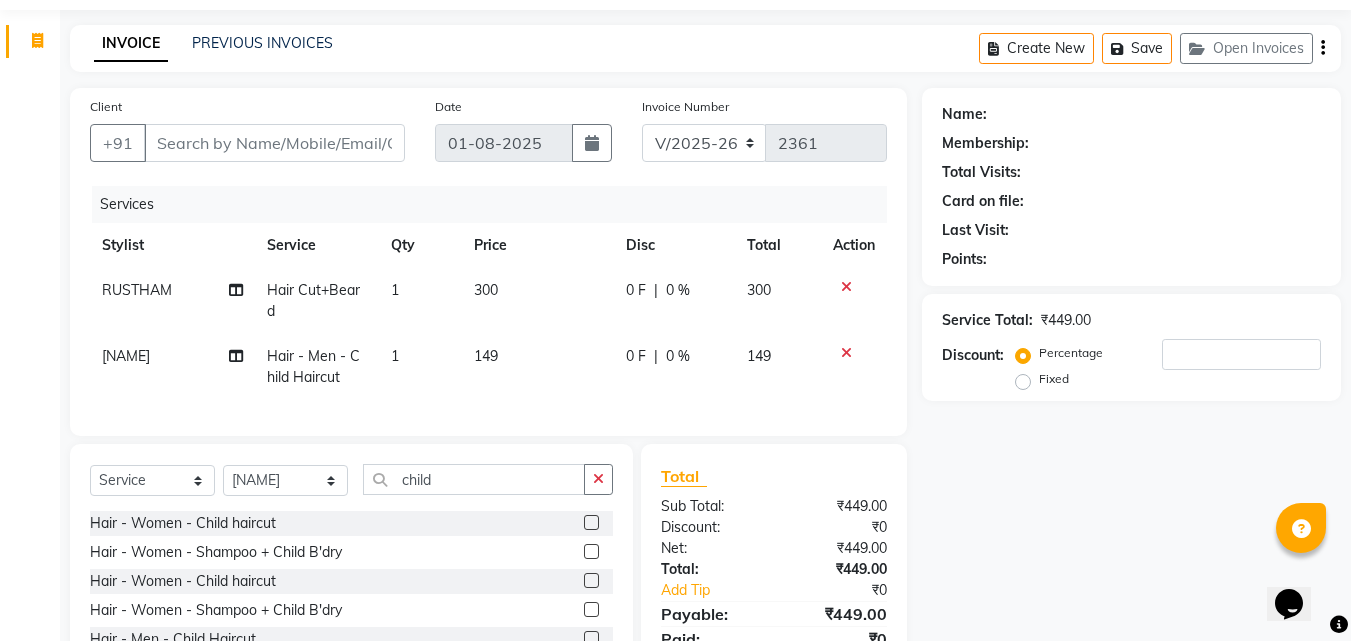 scroll, scrollTop: 0, scrollLeft: 0, axis: both 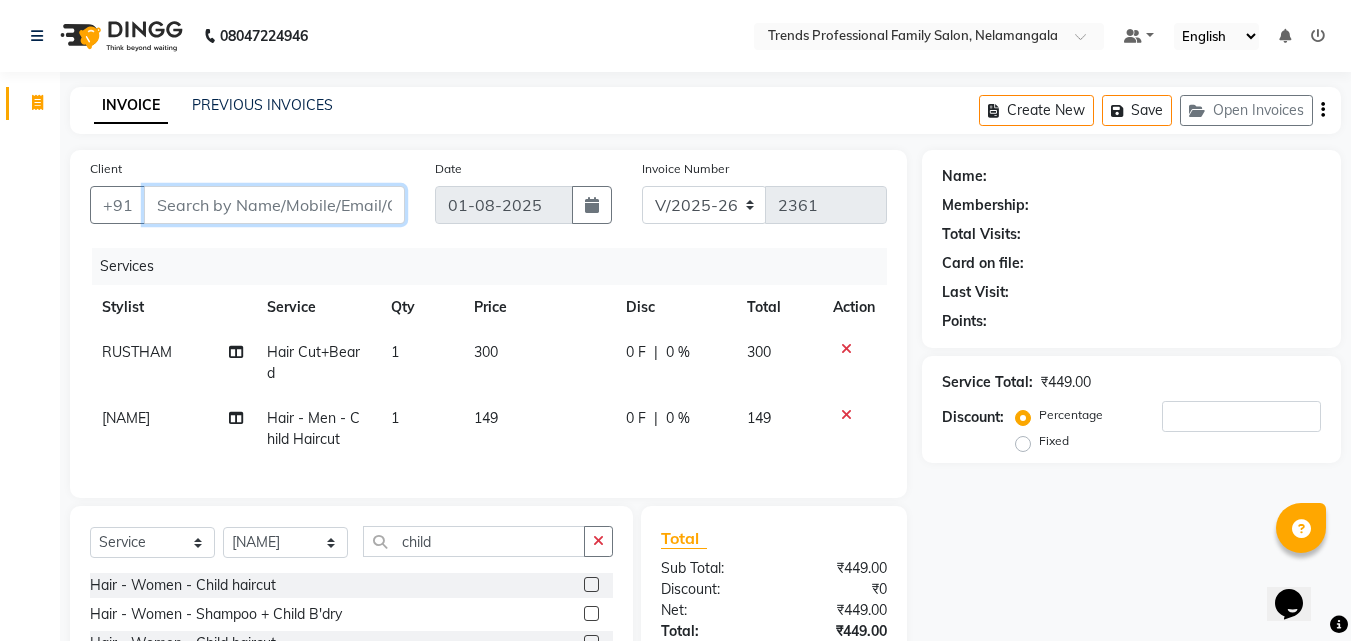 click on "Client" at bounding box center (274, 205) 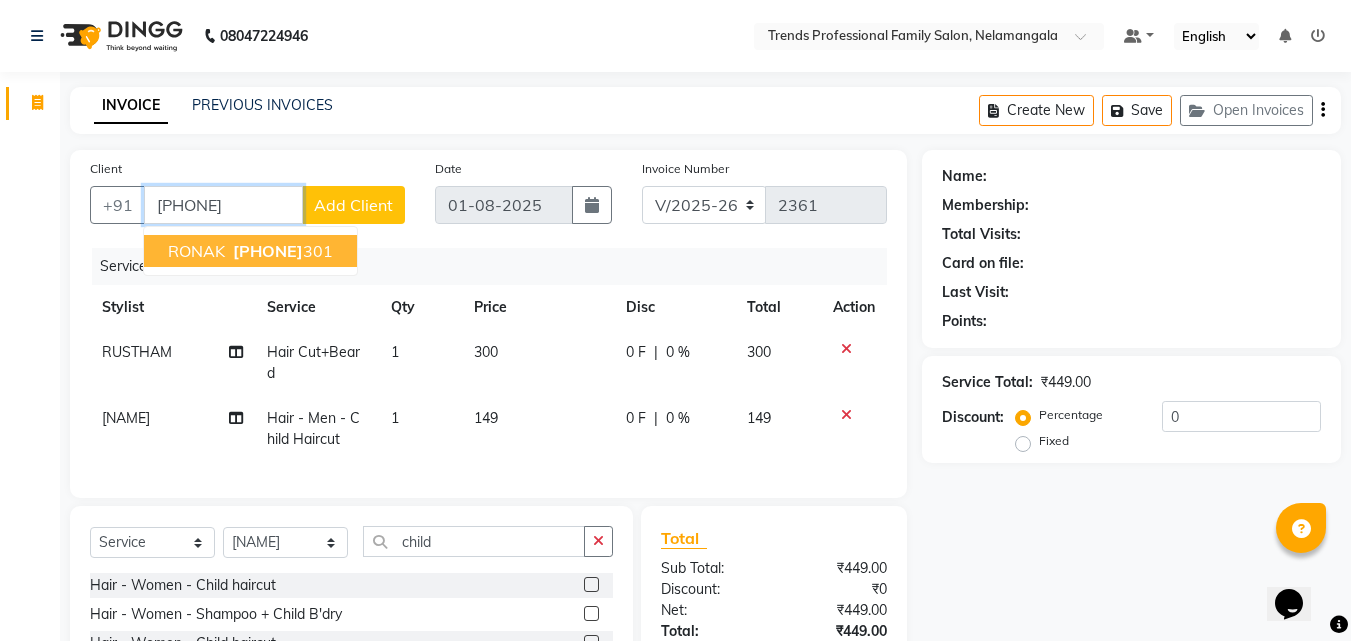 click on "[PHONE]" at bounding box center (268, 251) 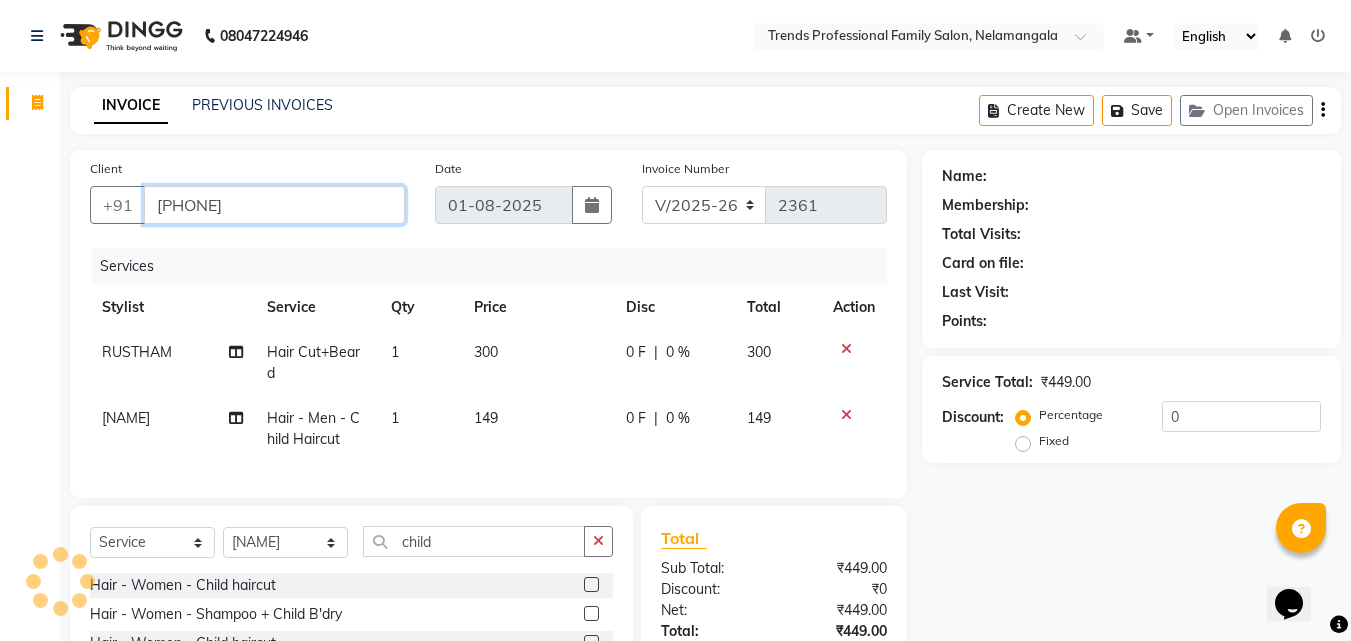 type on "[PHONE]" 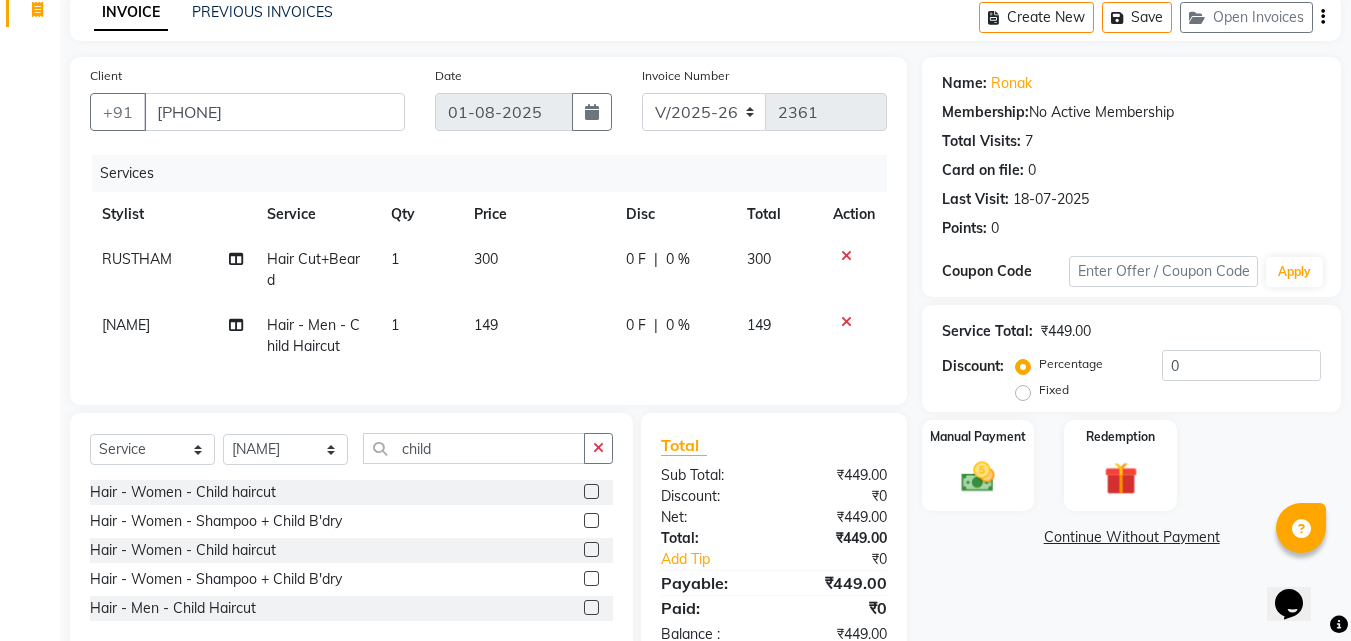 scroll, scrollTop: 162, scrollLeft: 0, axis: vertical 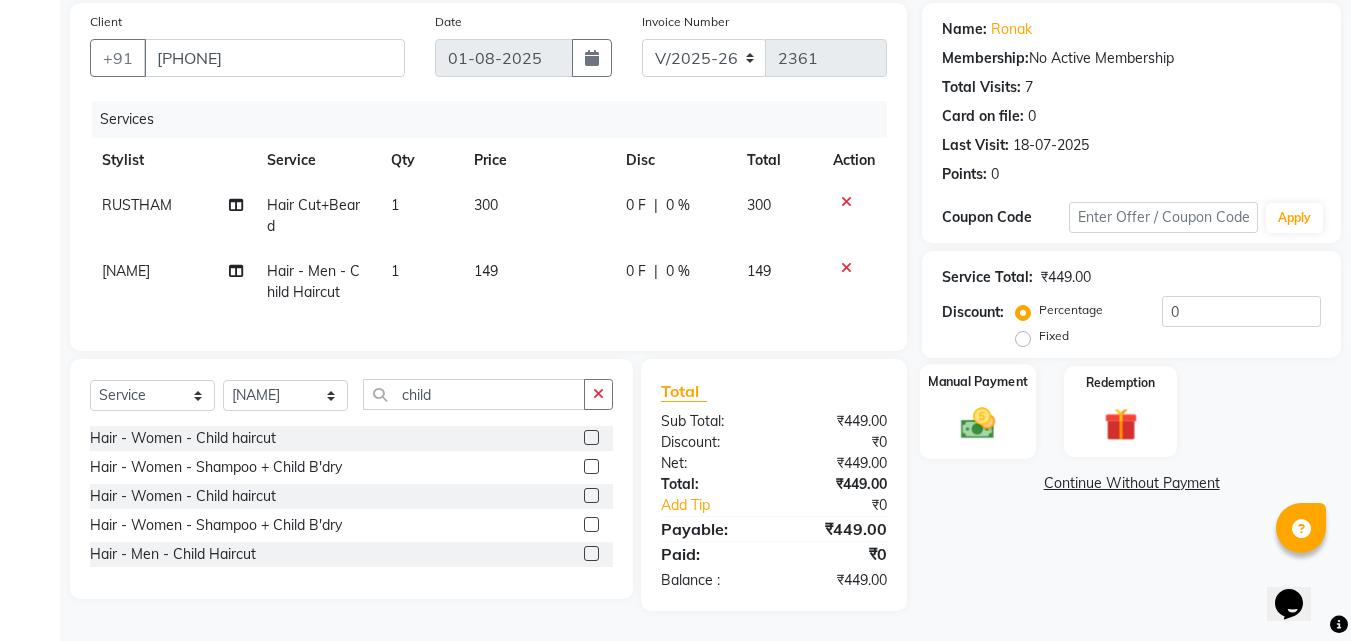 click 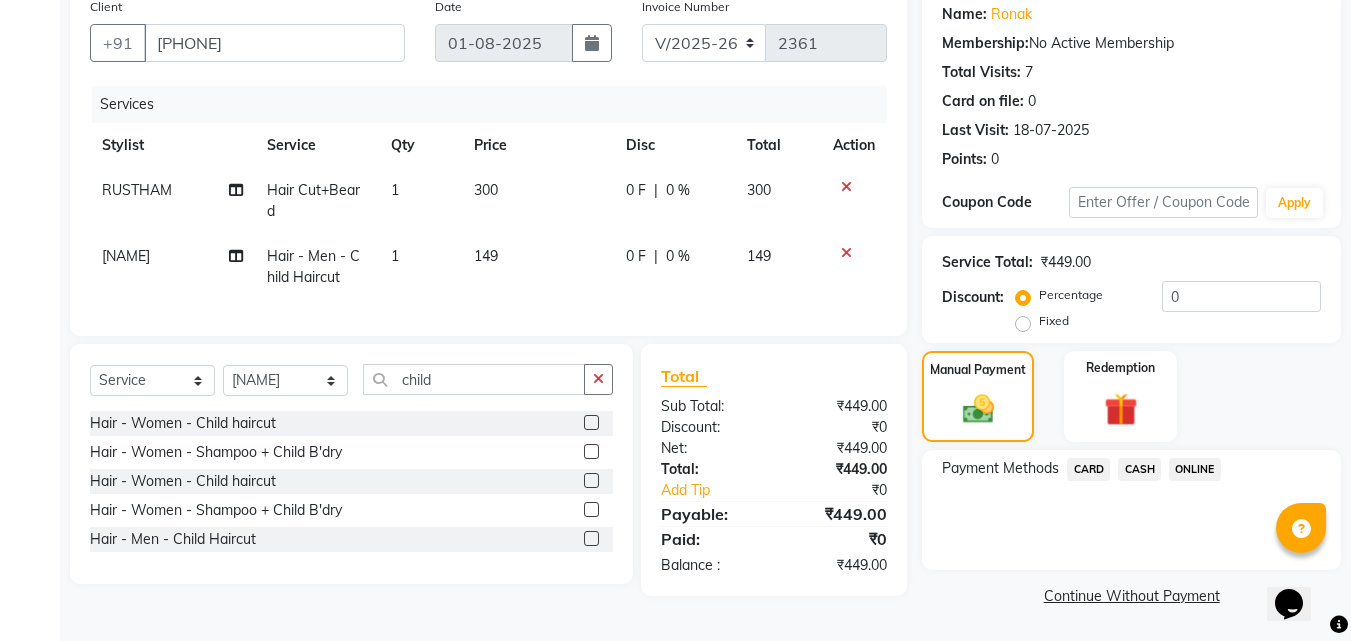 click on "ONLINE" 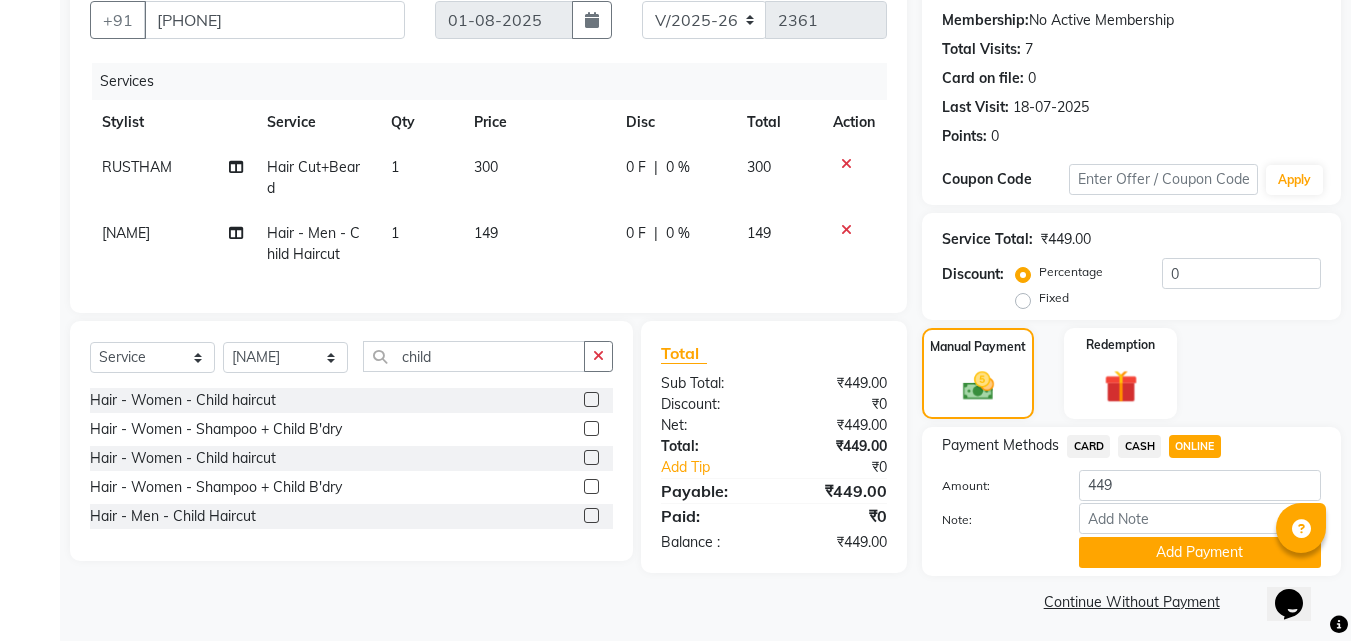 scroll, scrollTop: 191, scrollLeft: 0, axis: vertical 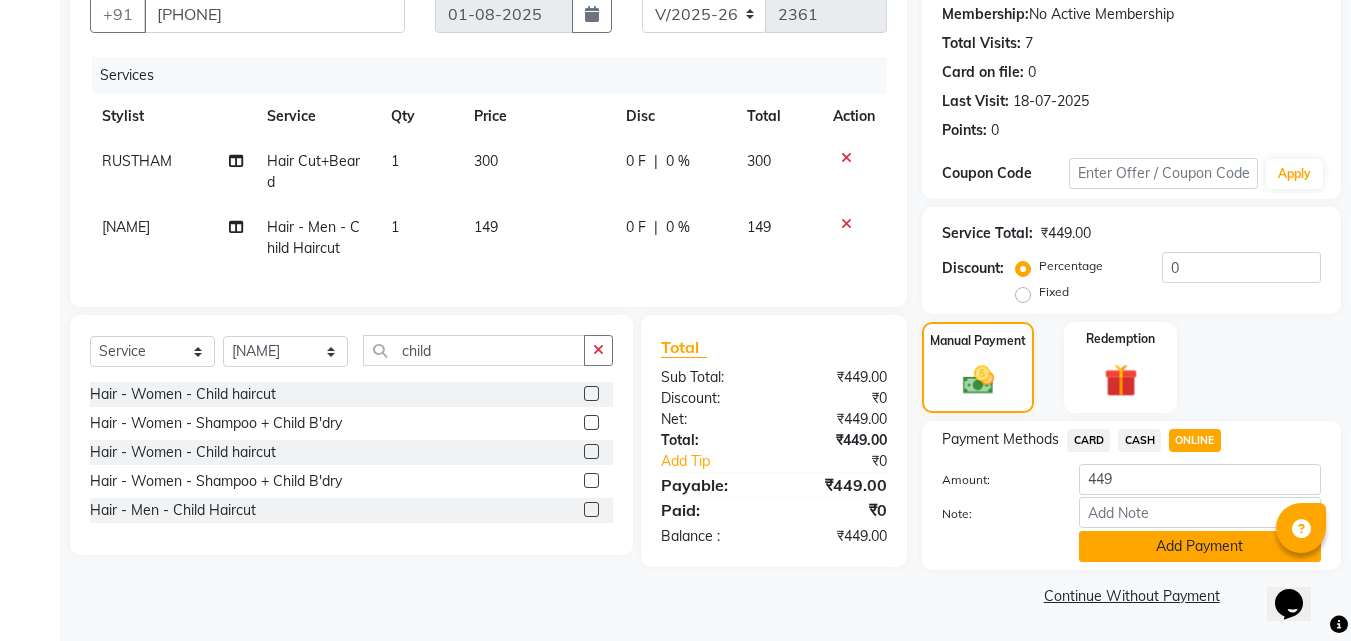 click on "Add Payment" 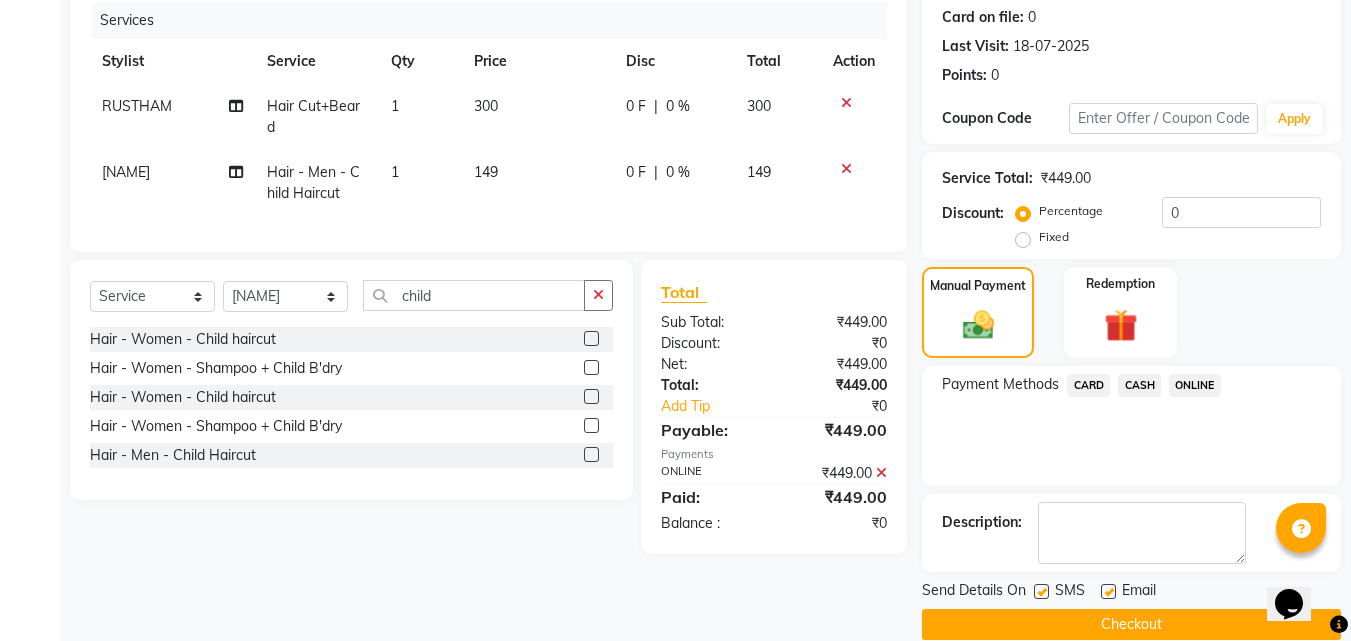 scroll, scrollTop: 275, scrollLeft: 0, axis: vertical 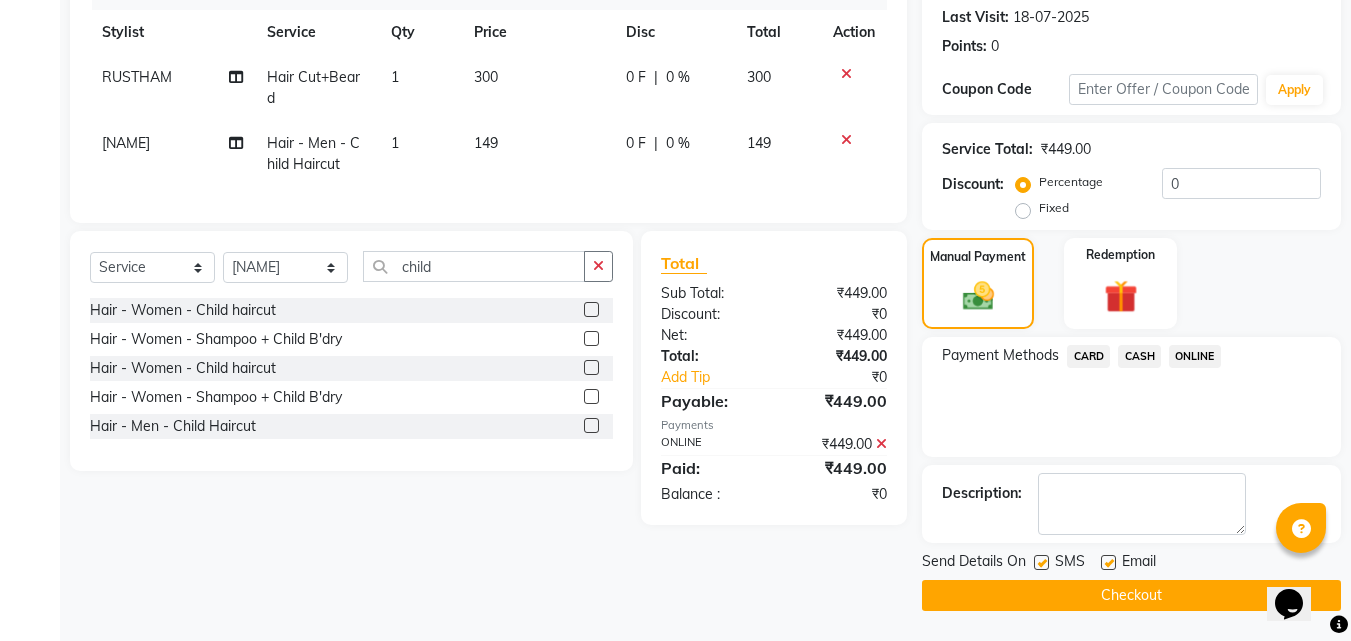 click on "Checkout" 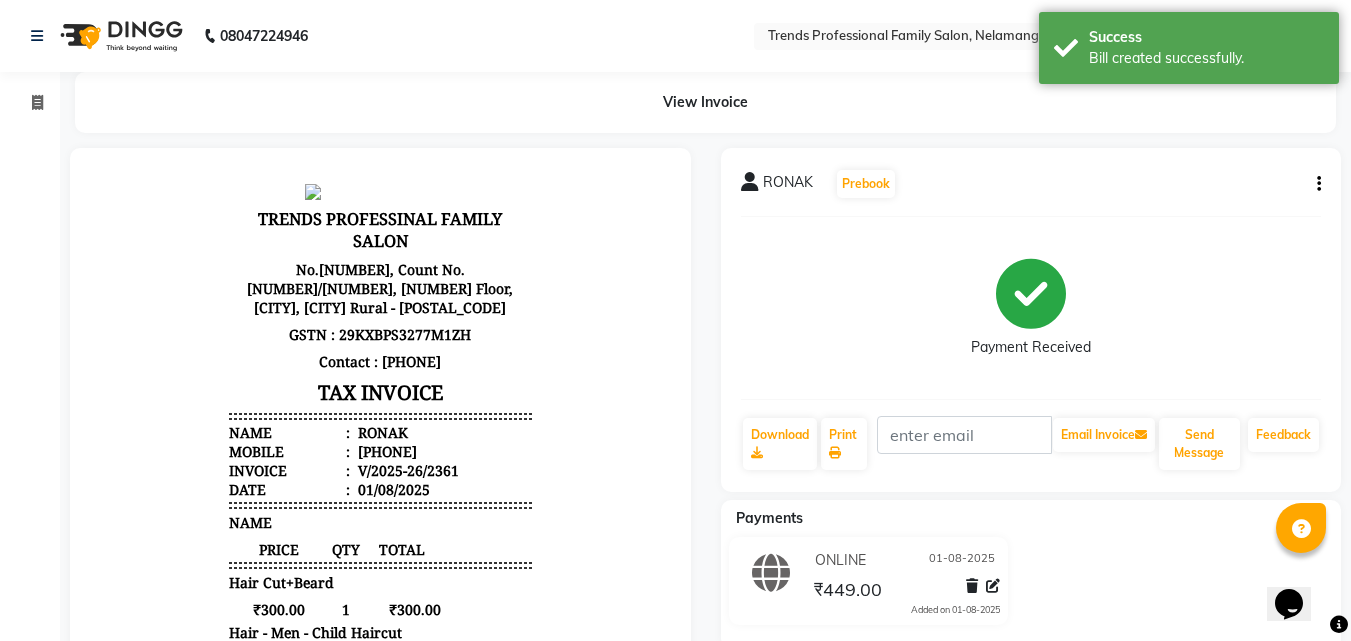 scroll, scrollTop: 0, scrollLeft: 0, axis: both 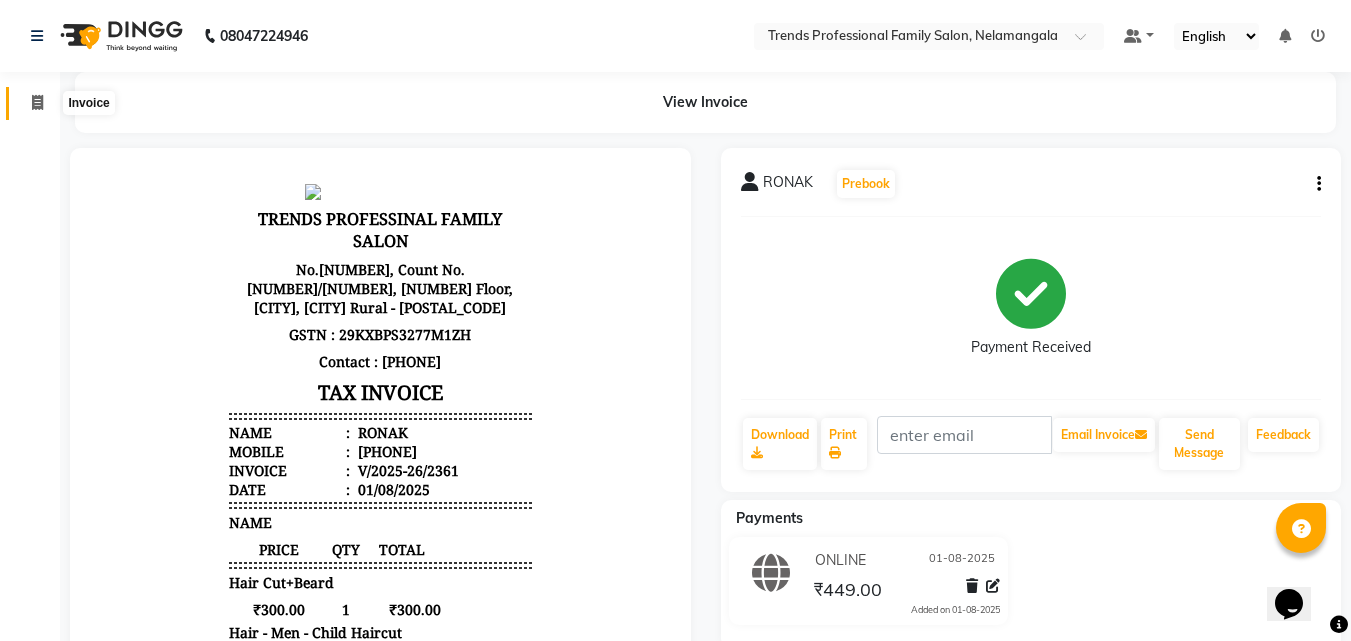 click 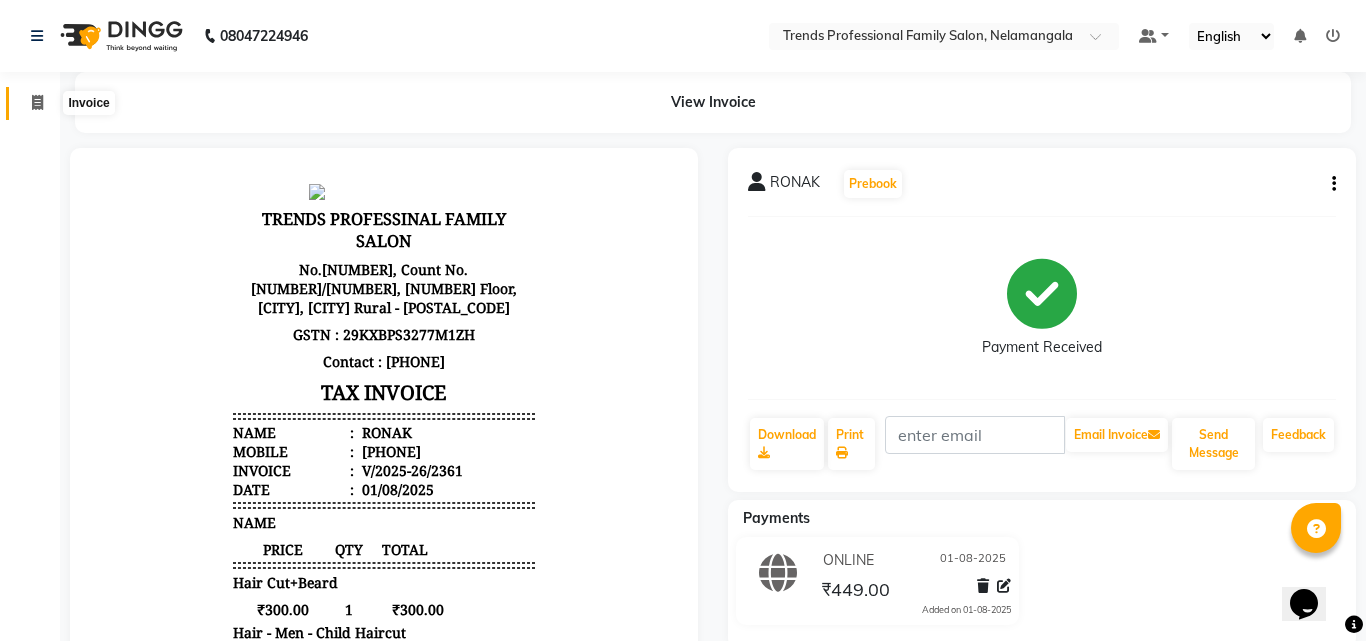 select on "service" 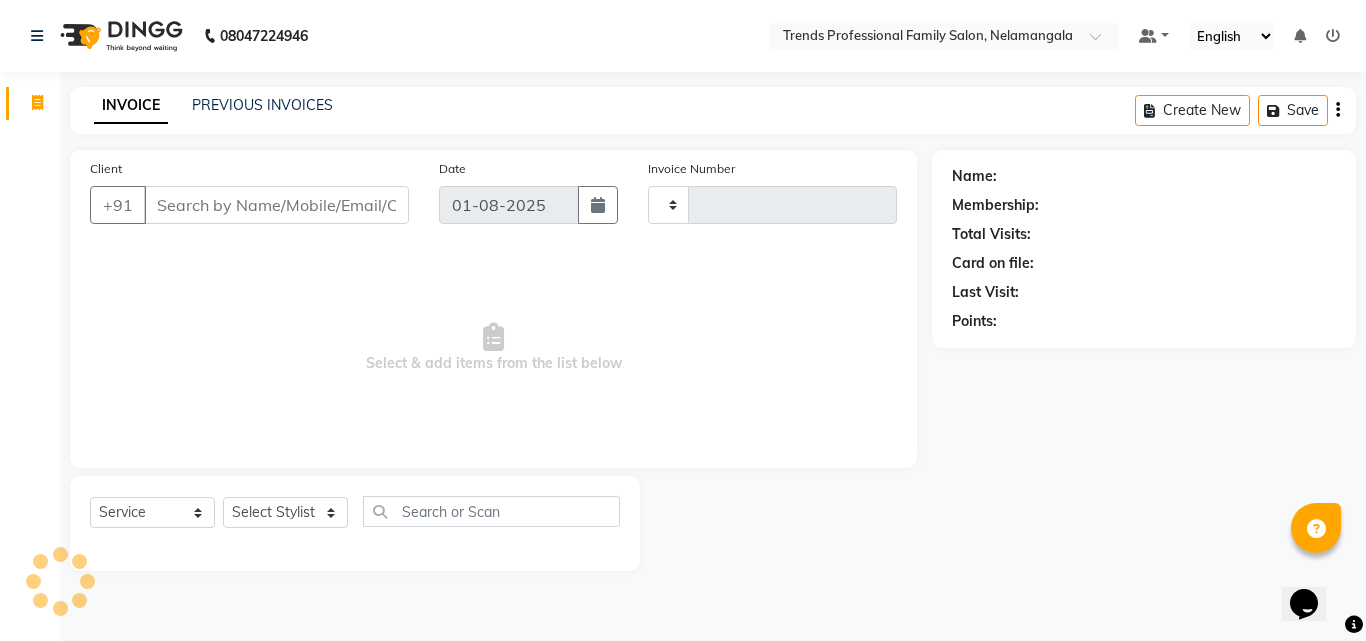 type on "2362" 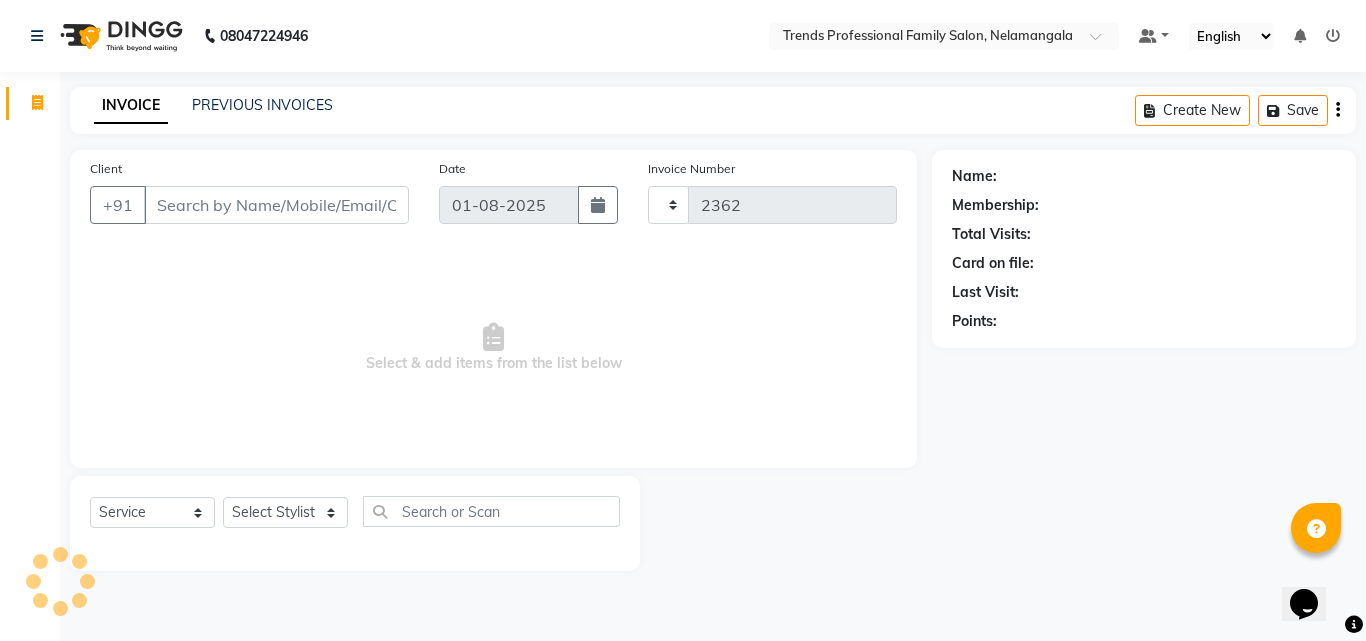 select on "7345" 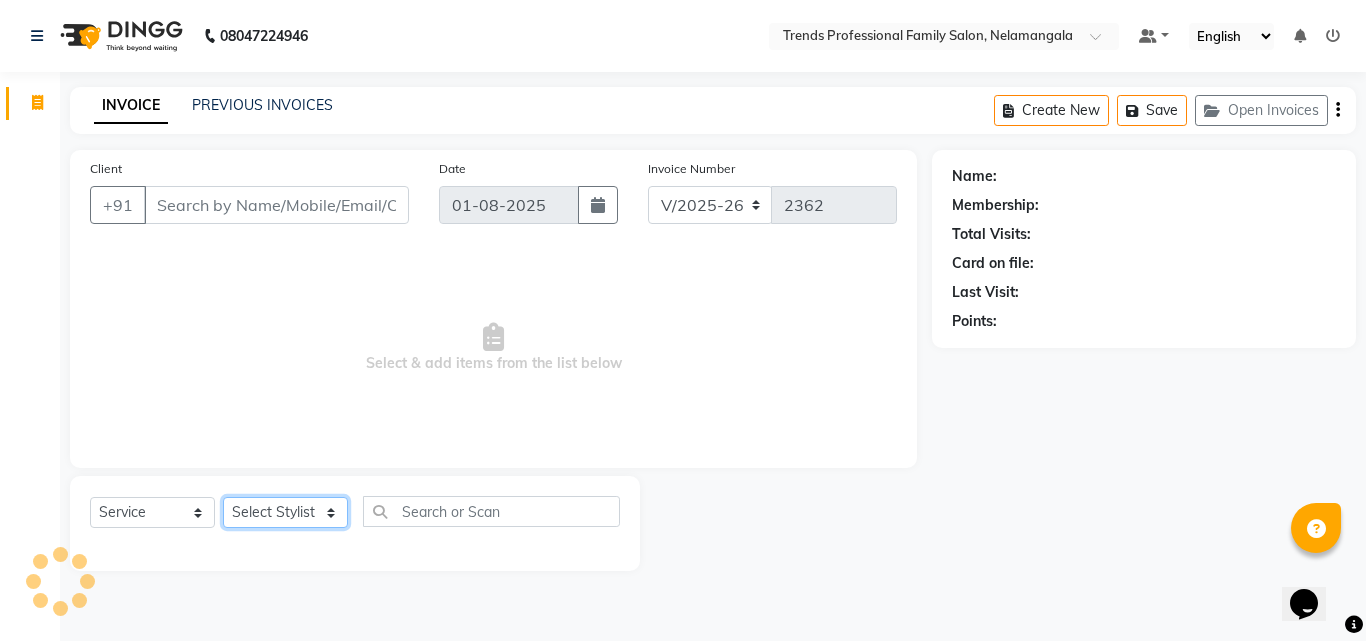 click on "Select Stylist" 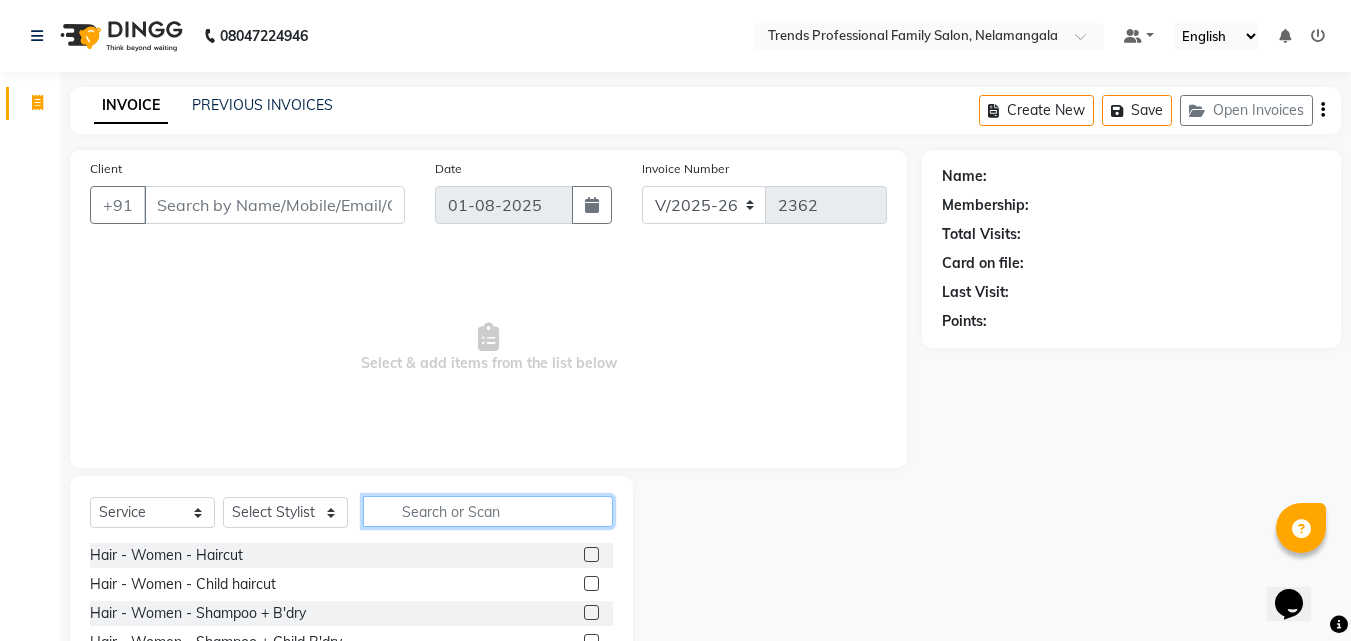 click 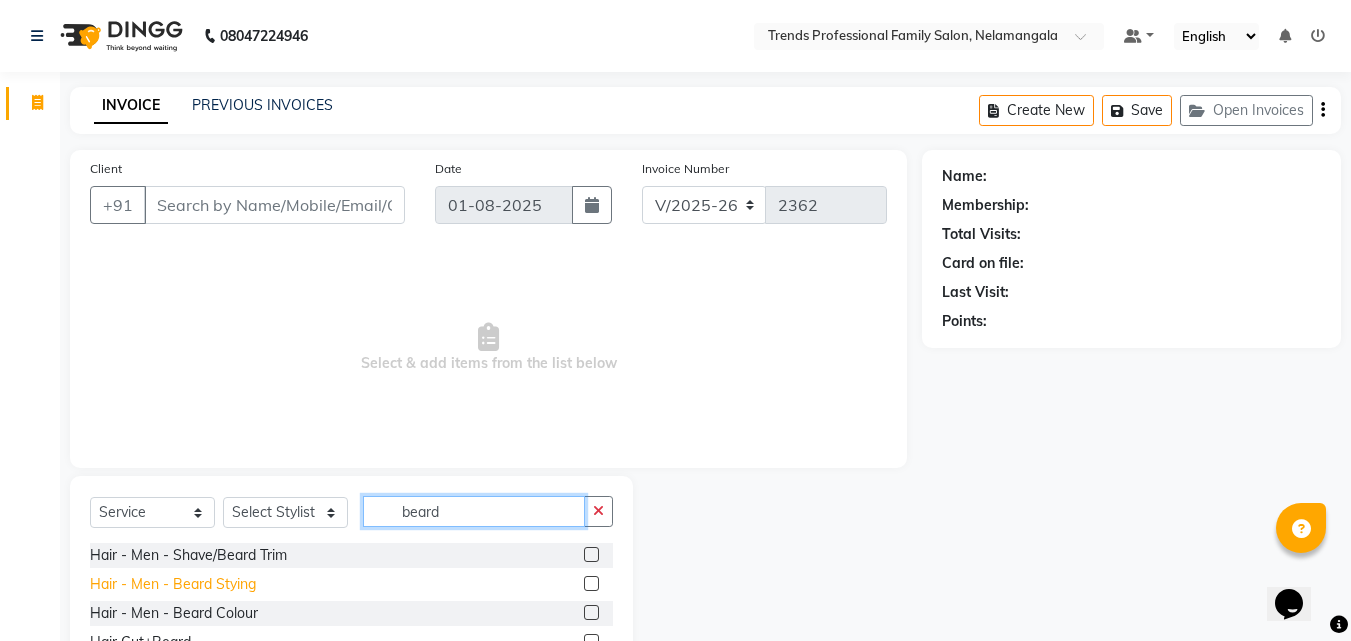 type on "beard" 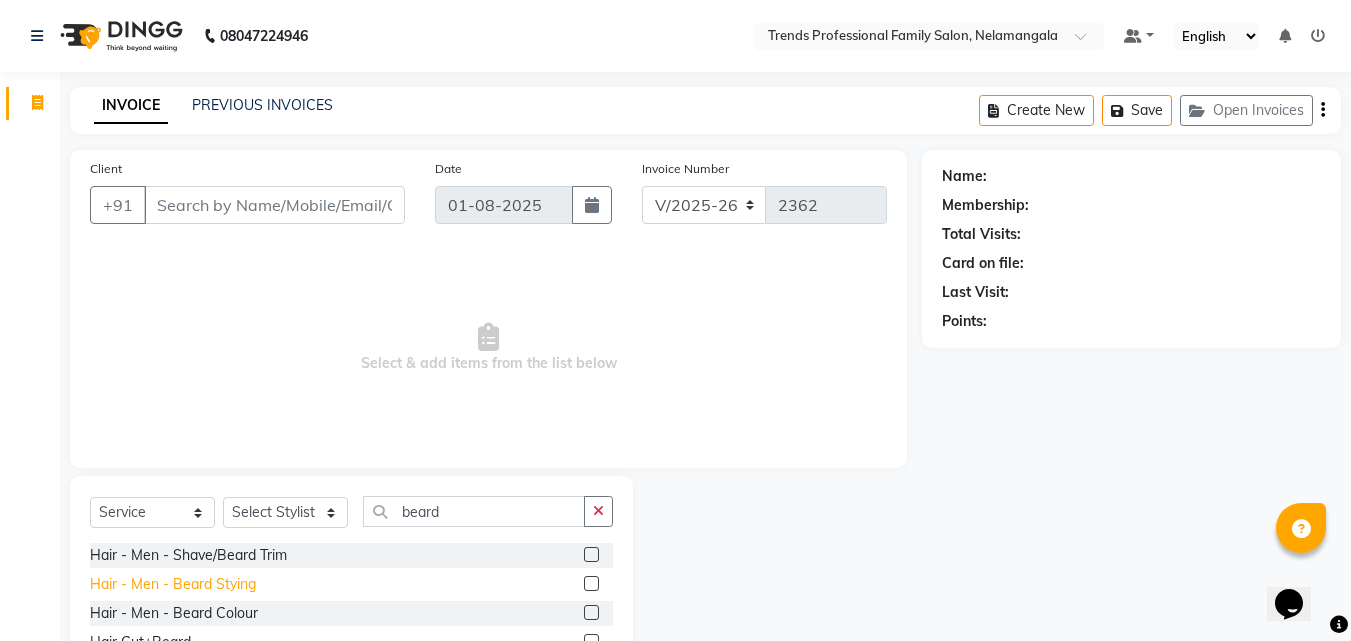 drag, startPoint x: 153, startPoint y: 589, endPoint x: 155, endPoint y: 577, distance: 12.165525 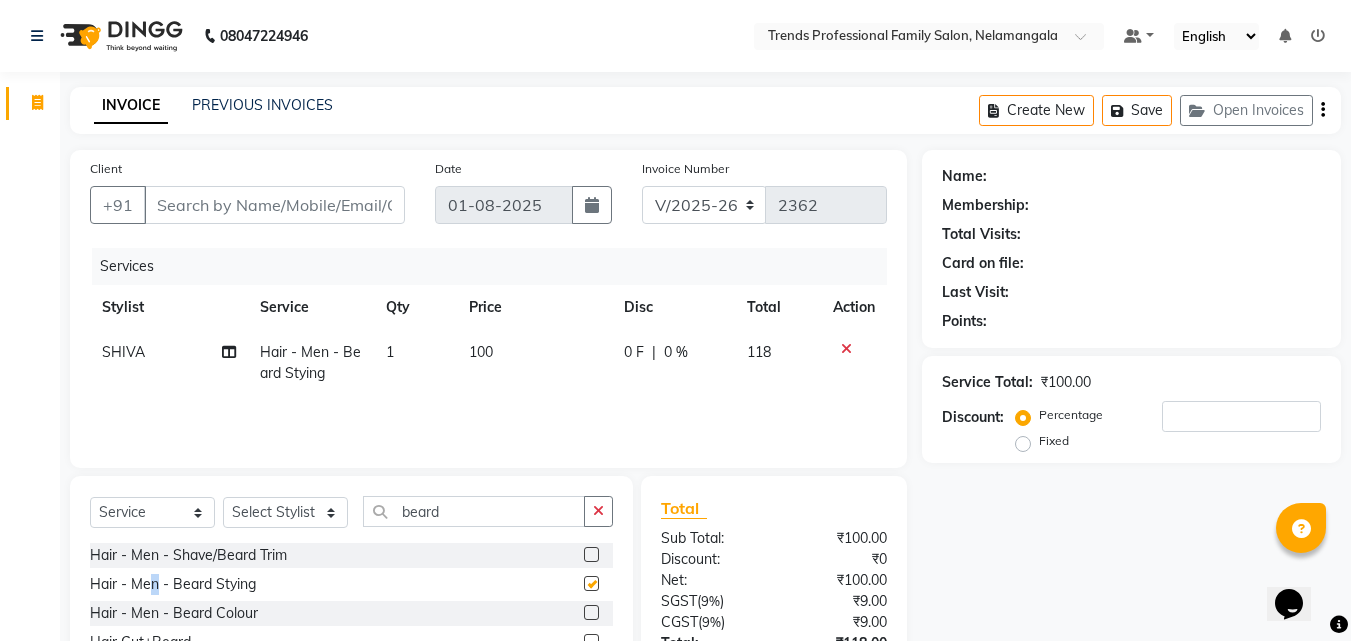 checkbox on "false" 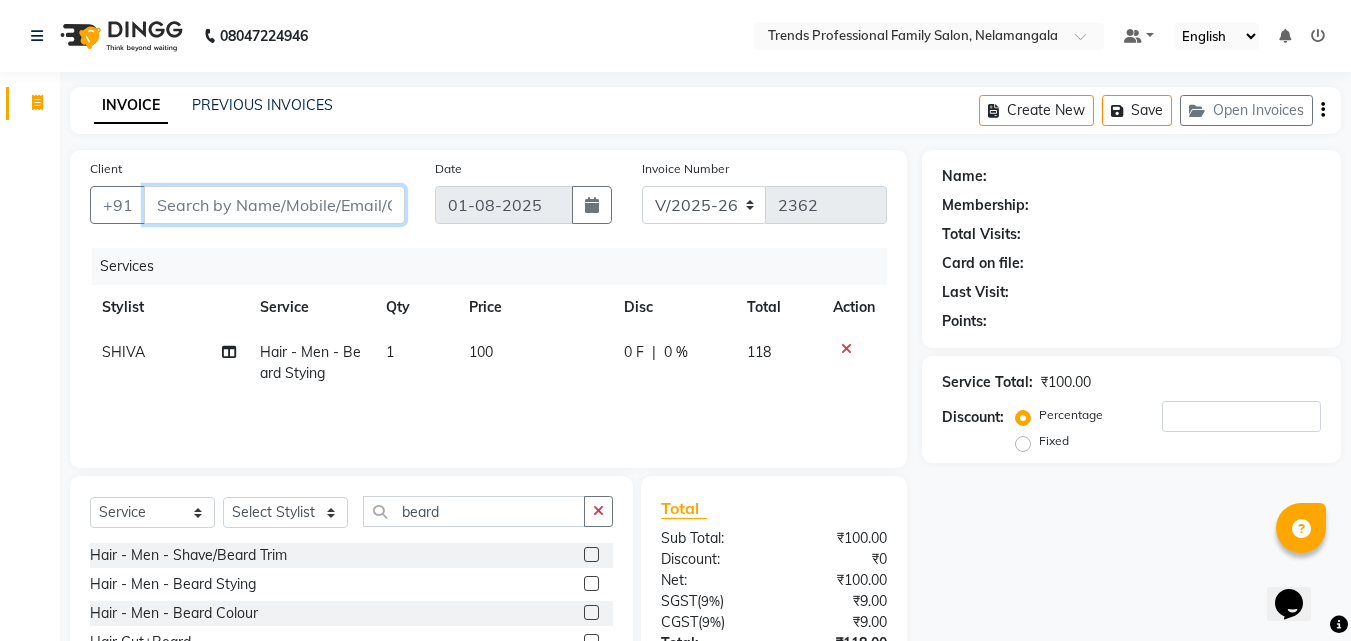 click on "Client" at bounding box center (274, 205) 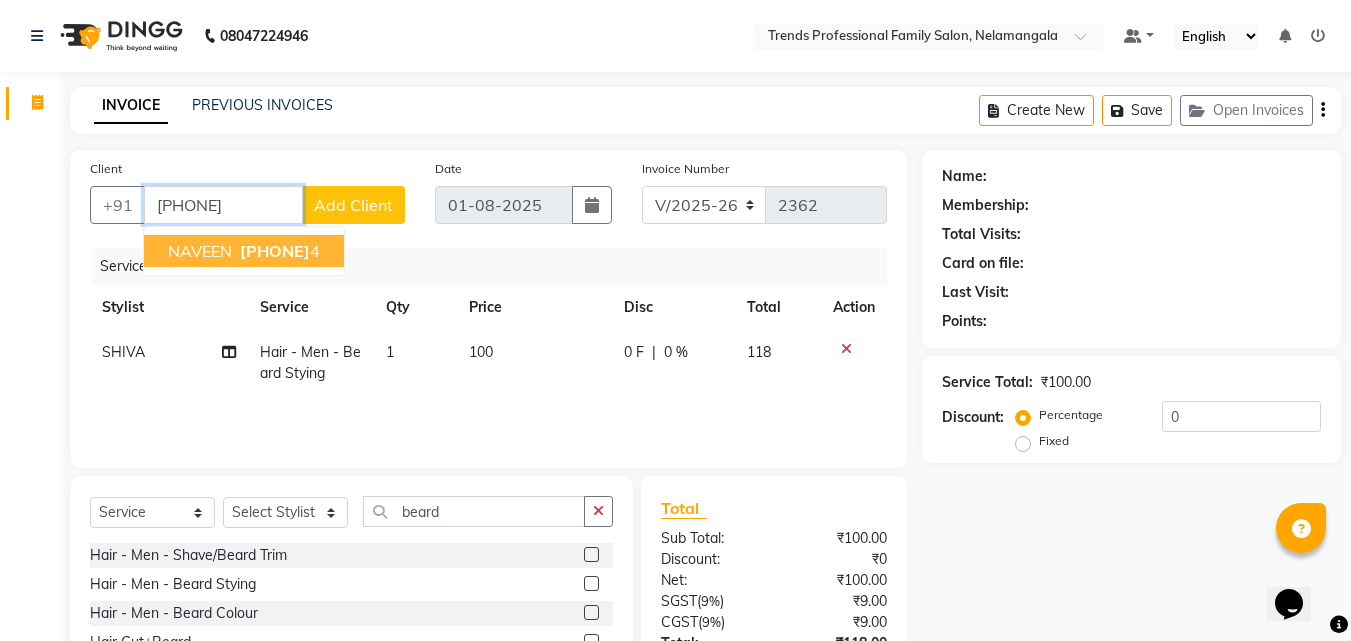 type on "[PHONE]" 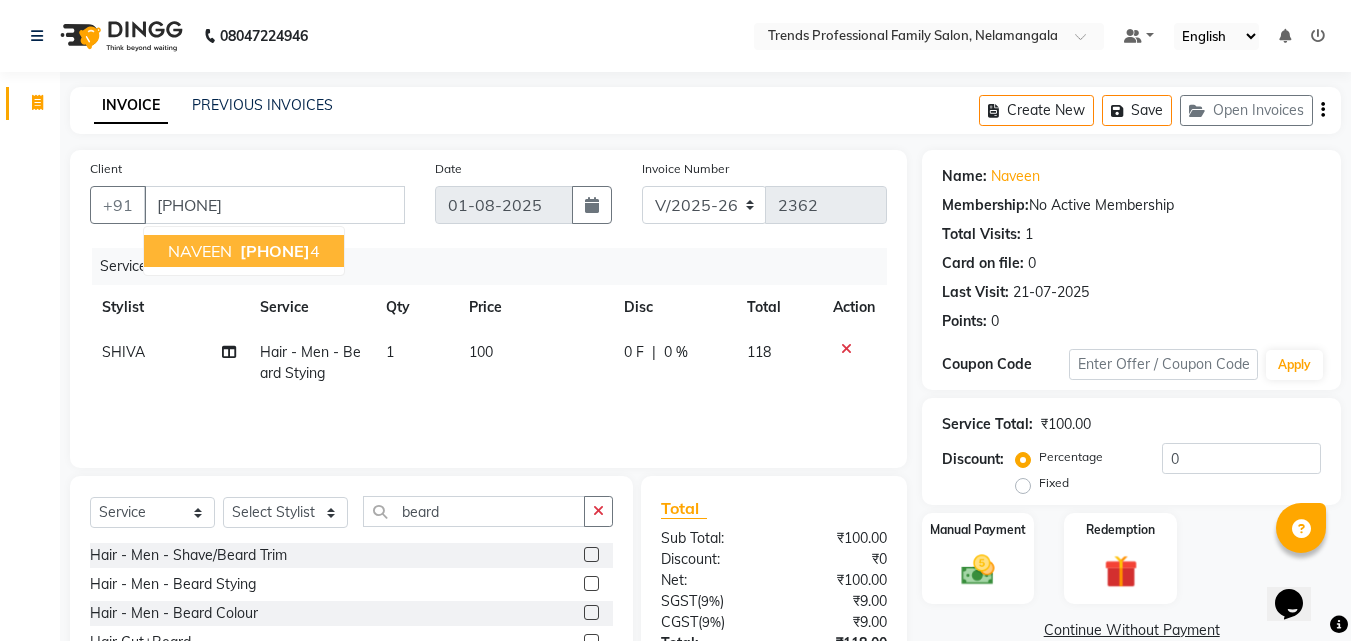 click on "[PHONE]" at bounding box center [275, 251] 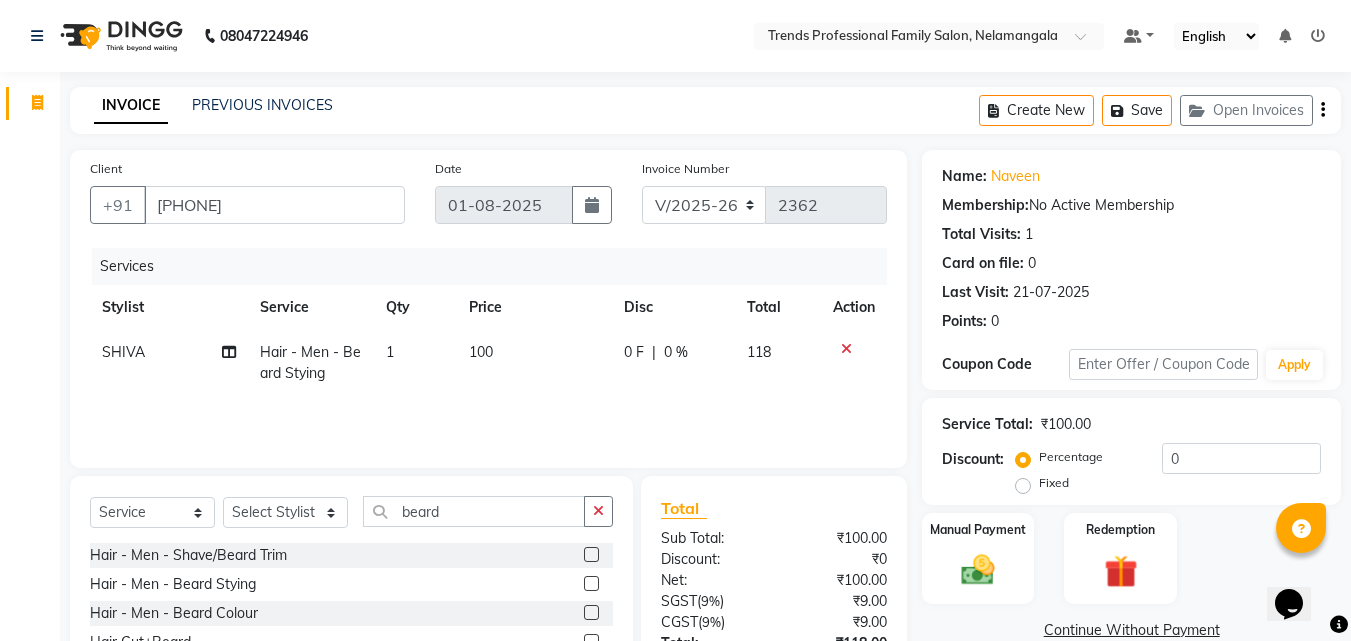 click on "Create New   Save   Open Invoices" 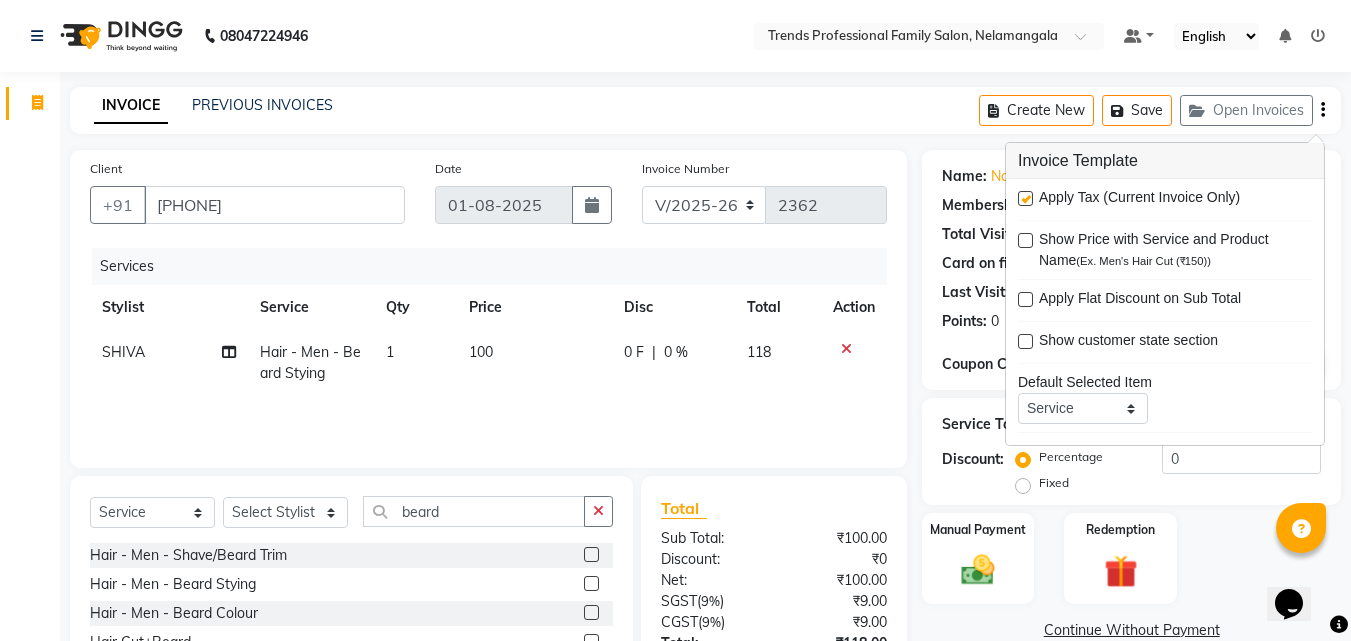 click at bounding box center (1025, 198) 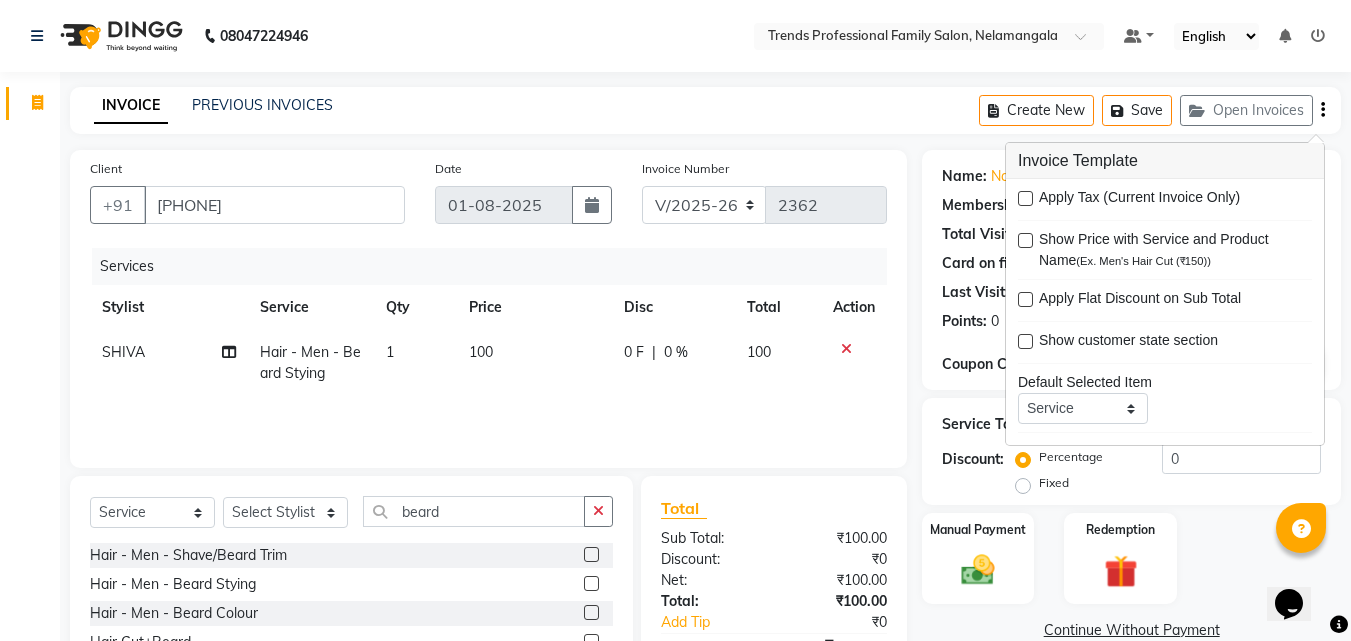 click on "INVOICE PREVIOUS INVOICES Create New   Save   Open Invoices" 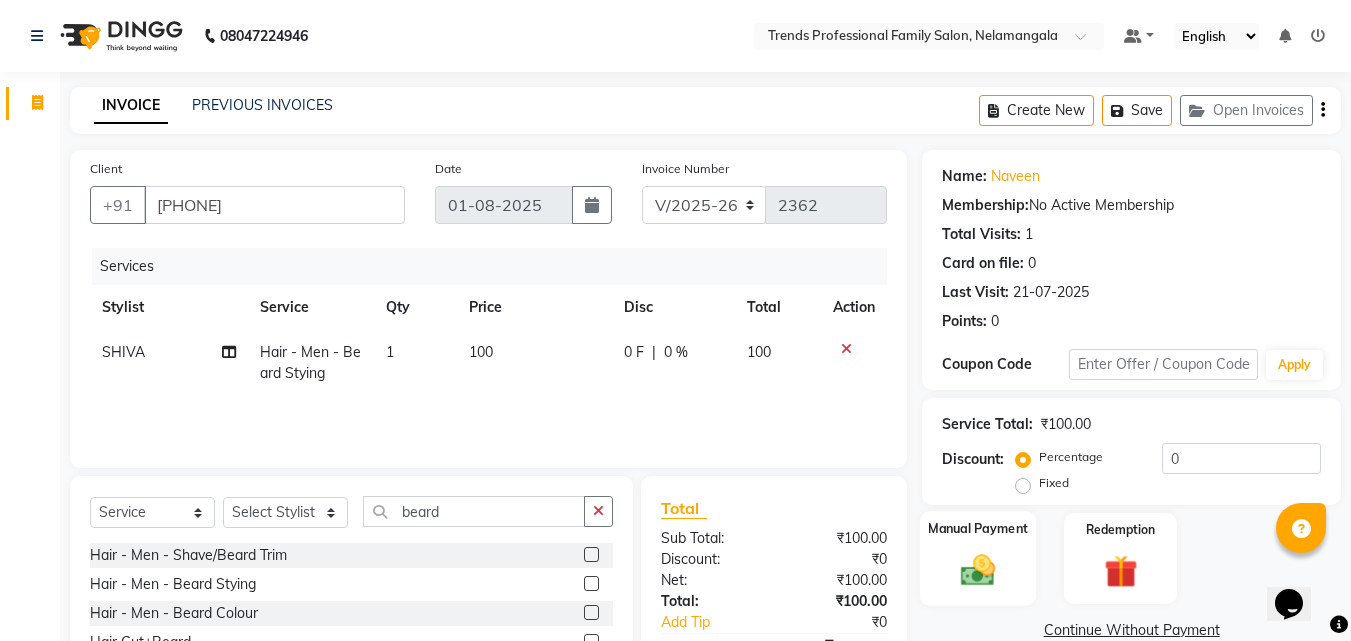 click on "Manual Payment" 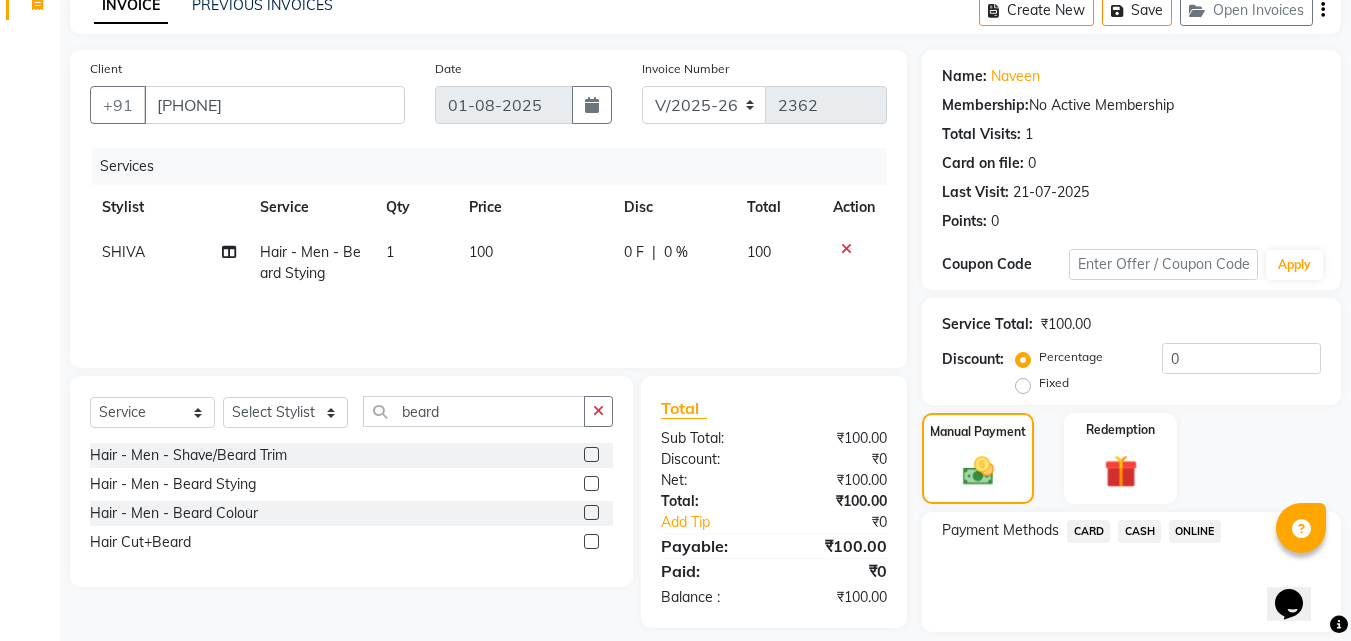 scroll, scrollTop: 162, scrollLeft: 0, axis: vertical 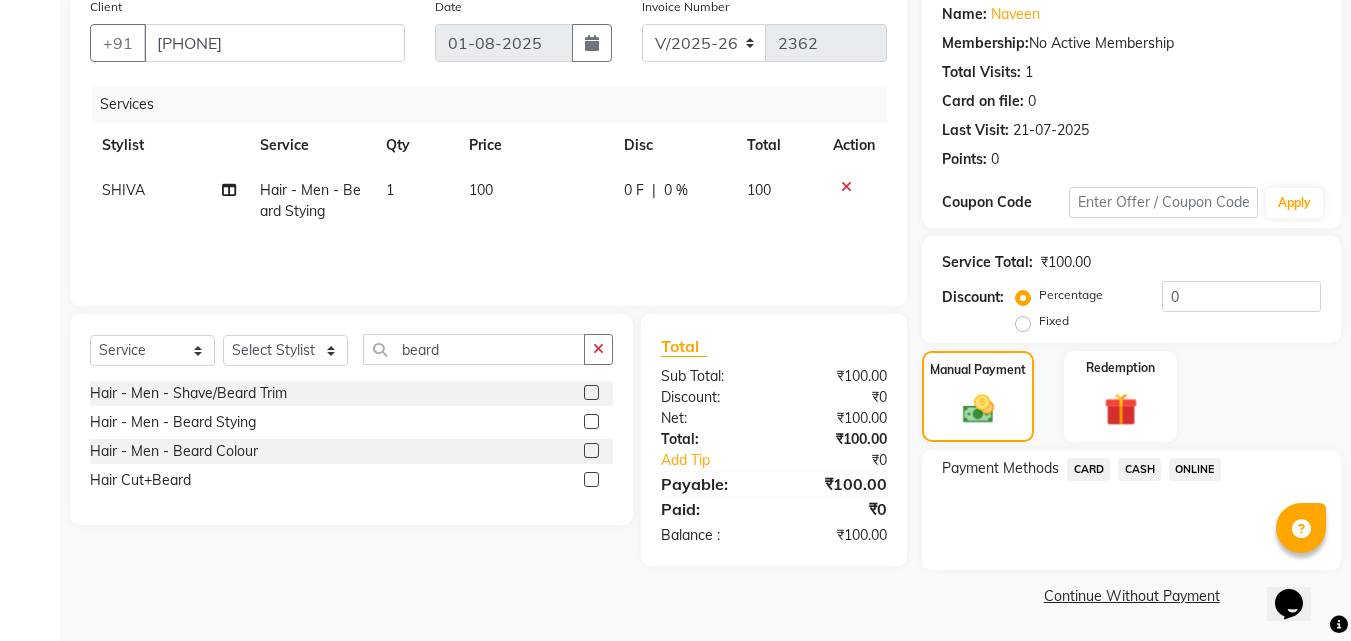 click on "ONLINE" 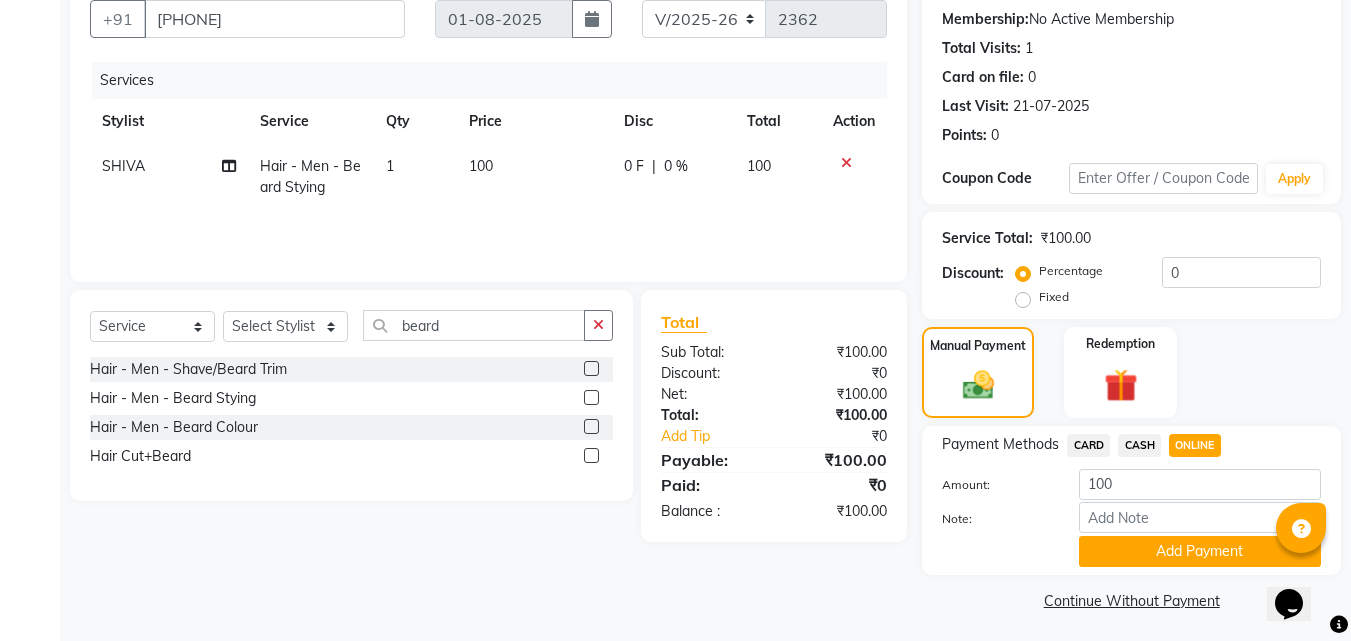 scroll, scrollTop: 191, scrollLeft: 0, axis: vertical 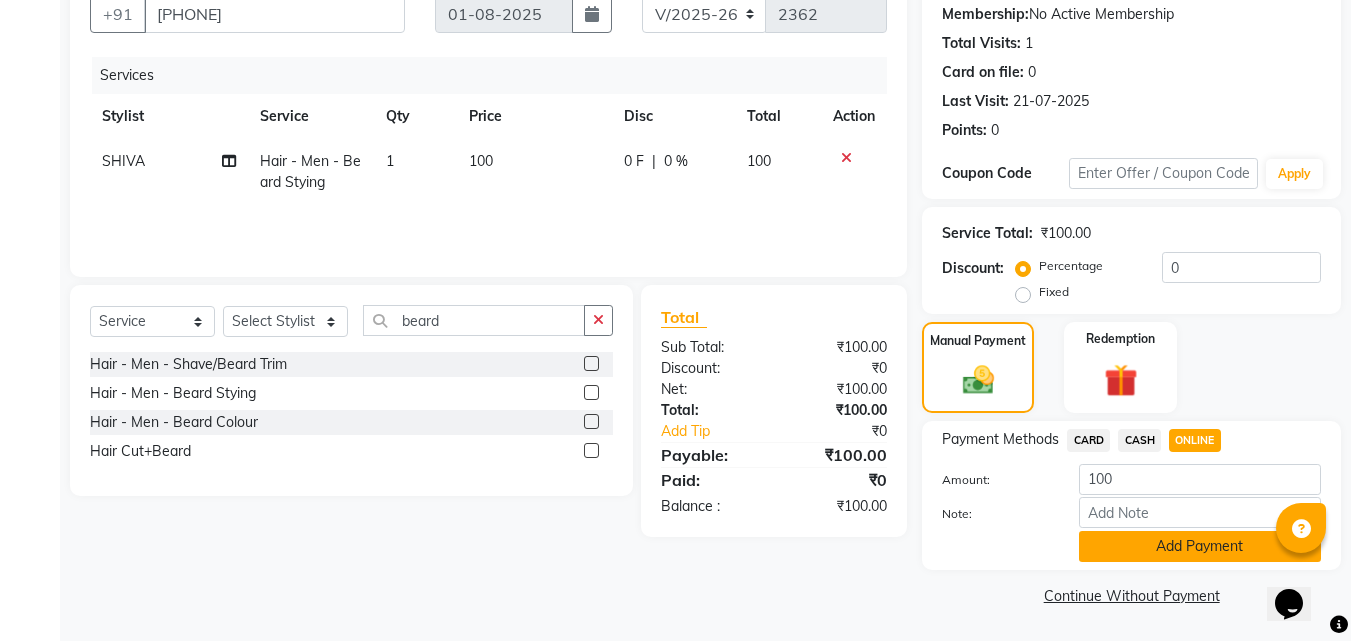 click on "Add Payment" 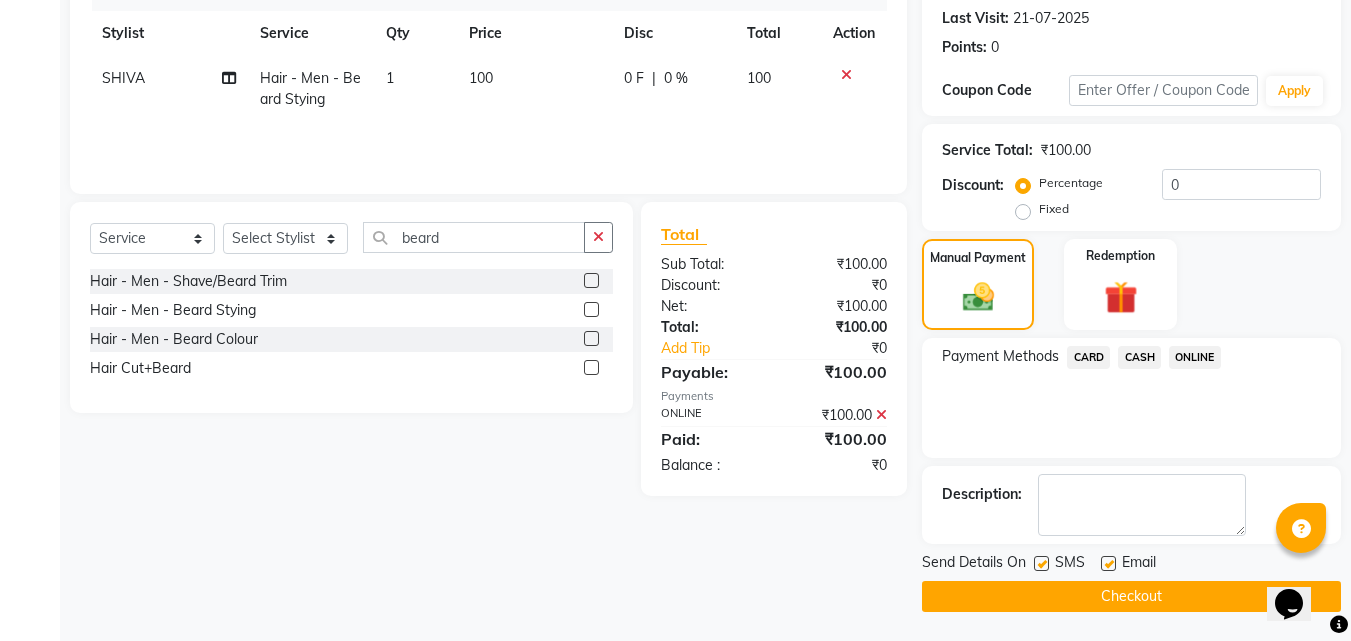 scroll, scrollTop: 275, scrollLeft: 0, axis: vertical 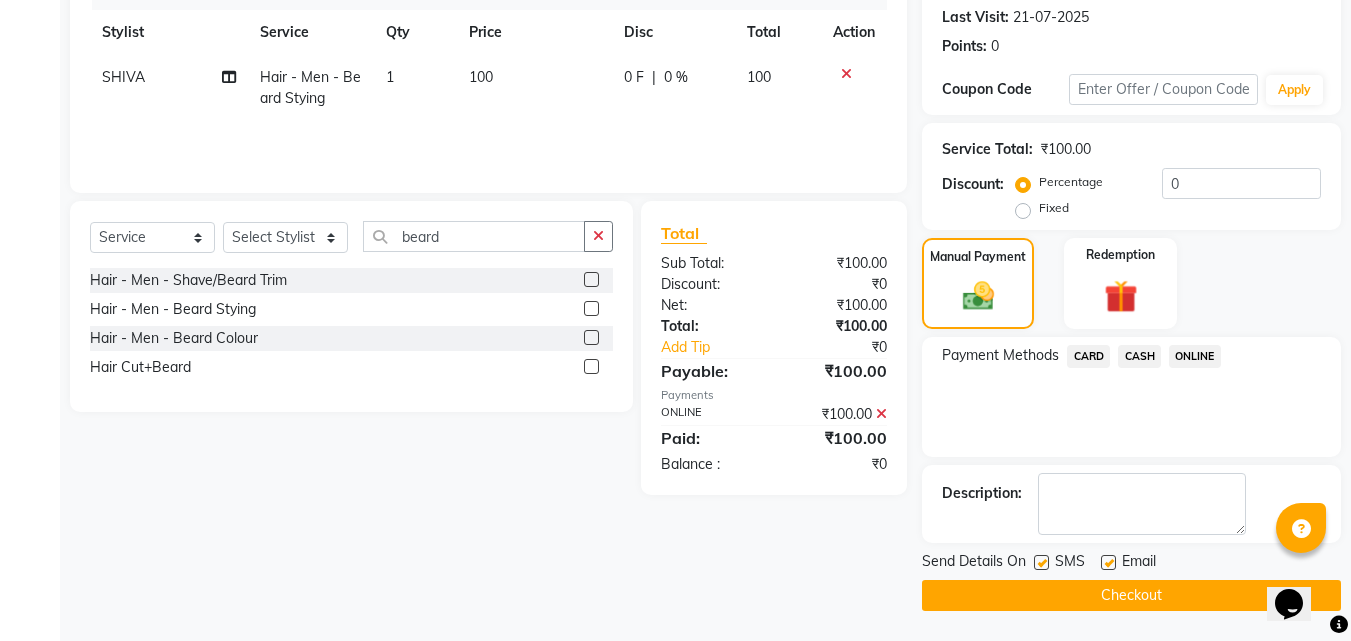 click on "Checkout" 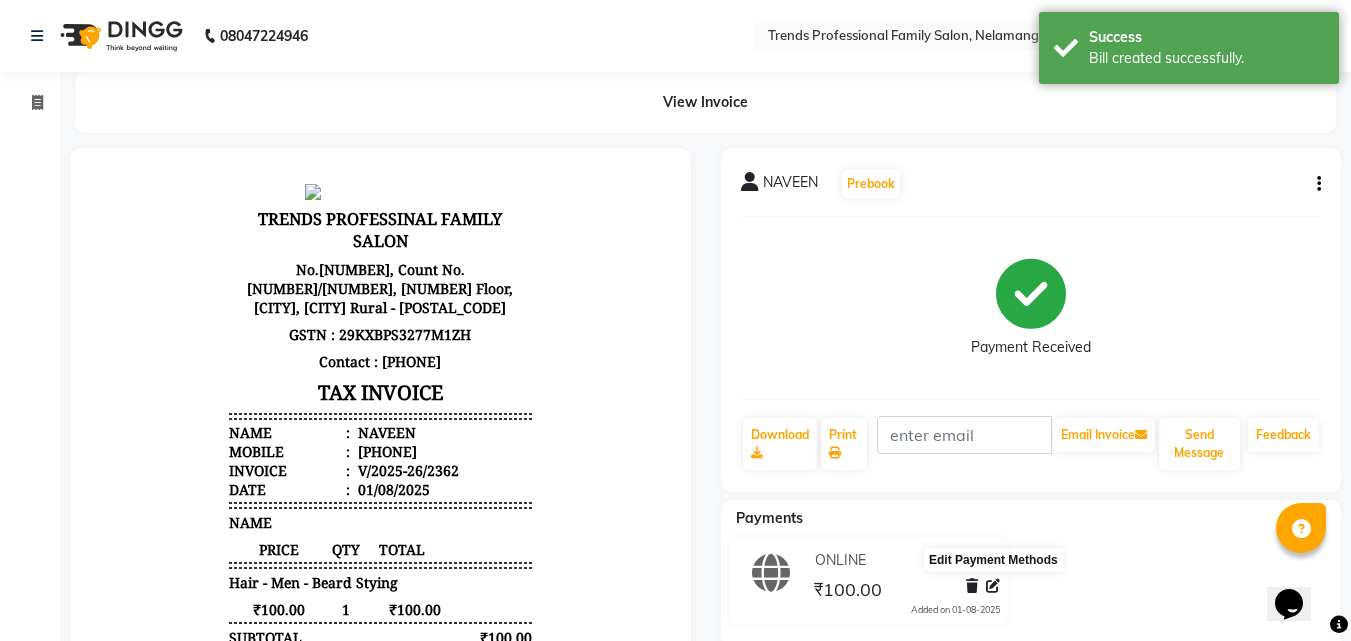 scroll, scrollTop: 0, scrollLeft: 0, axis: both 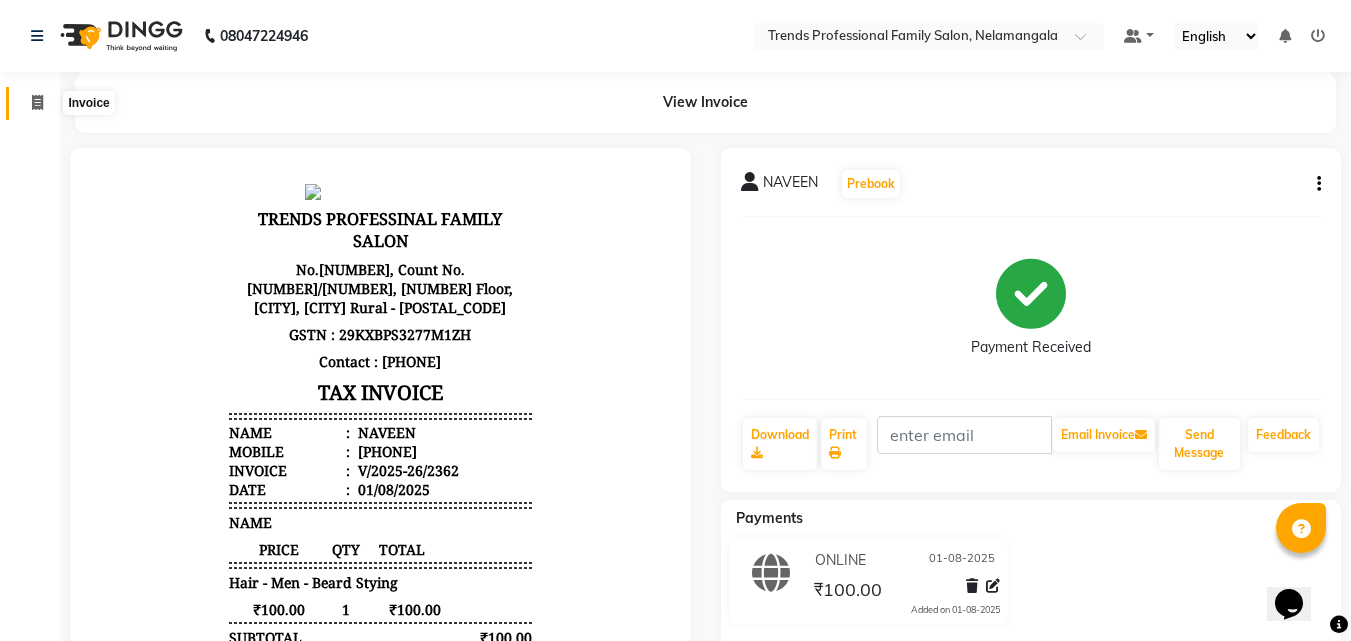 click 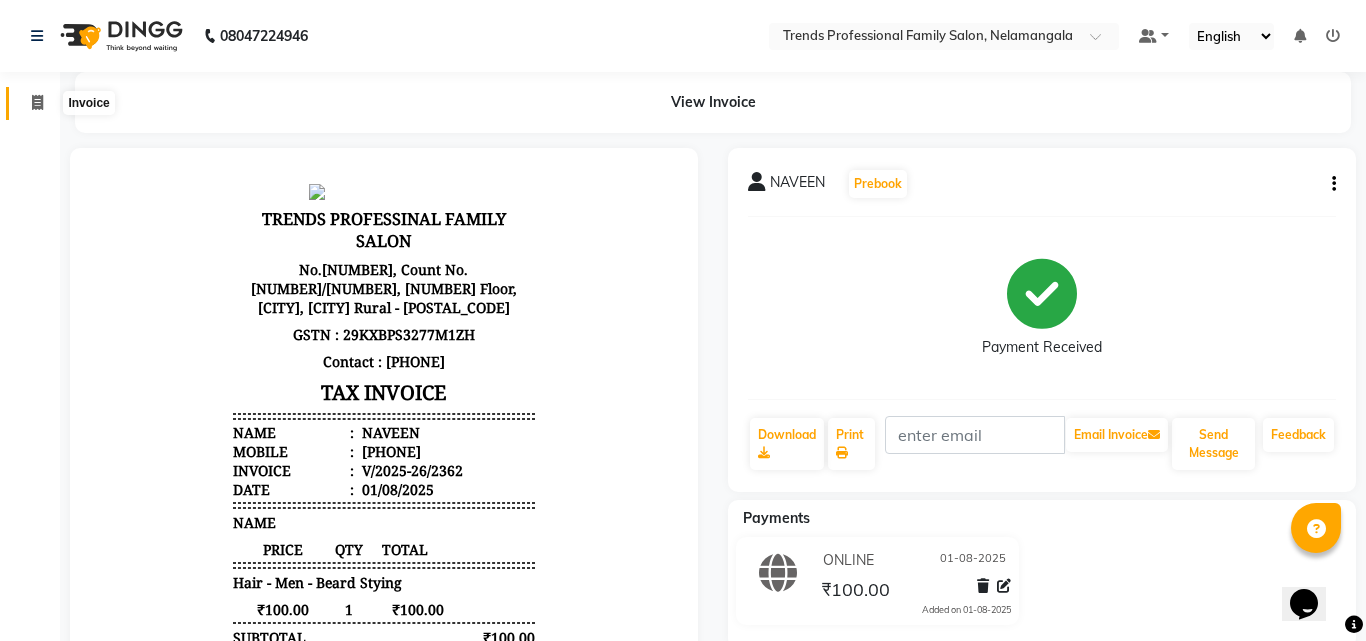 select on "service" 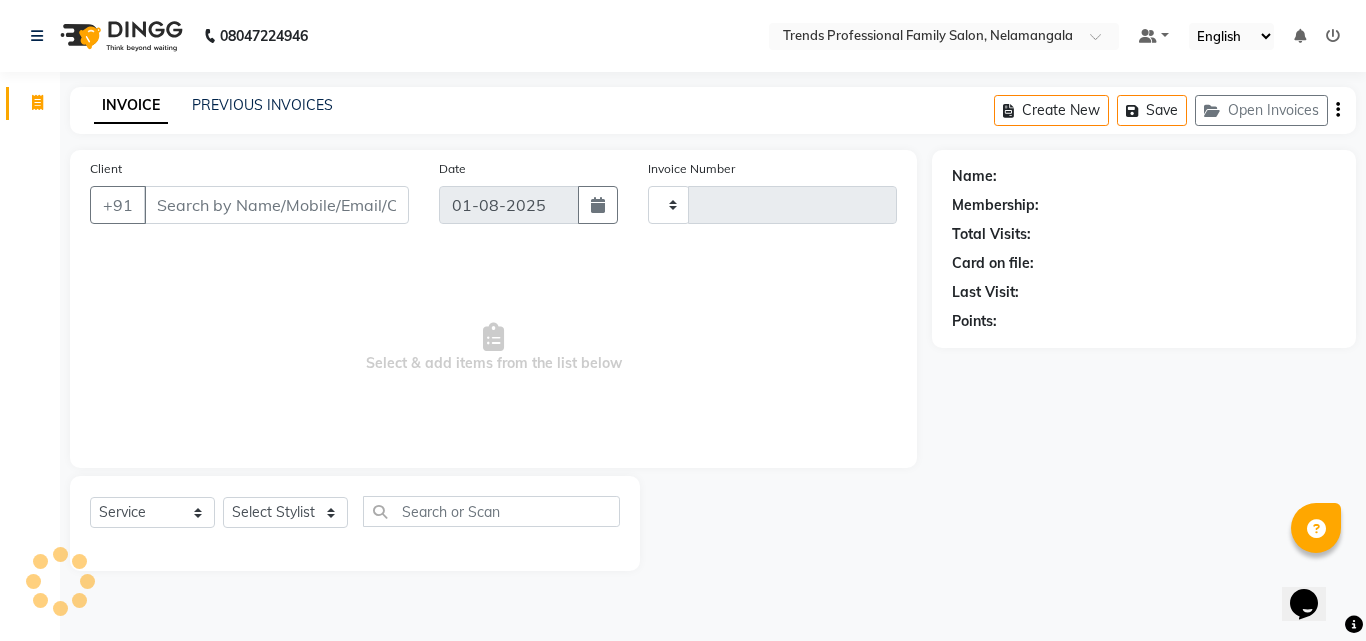 type on "2363" 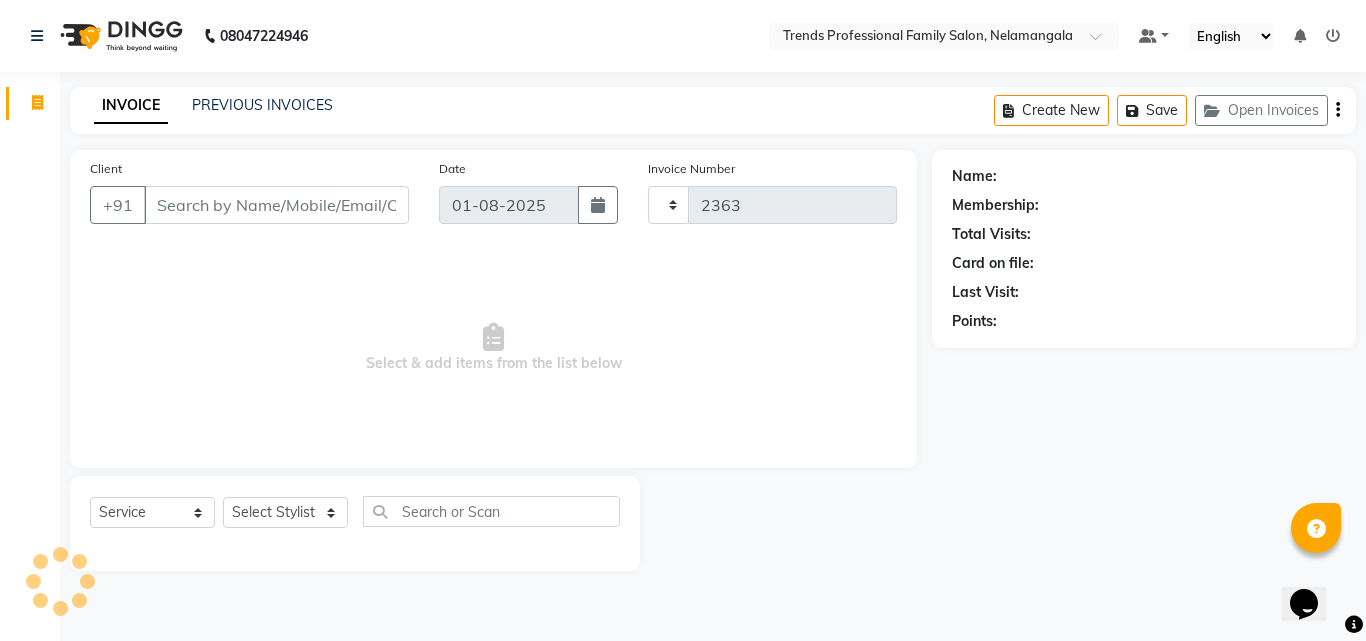 select on "7345" 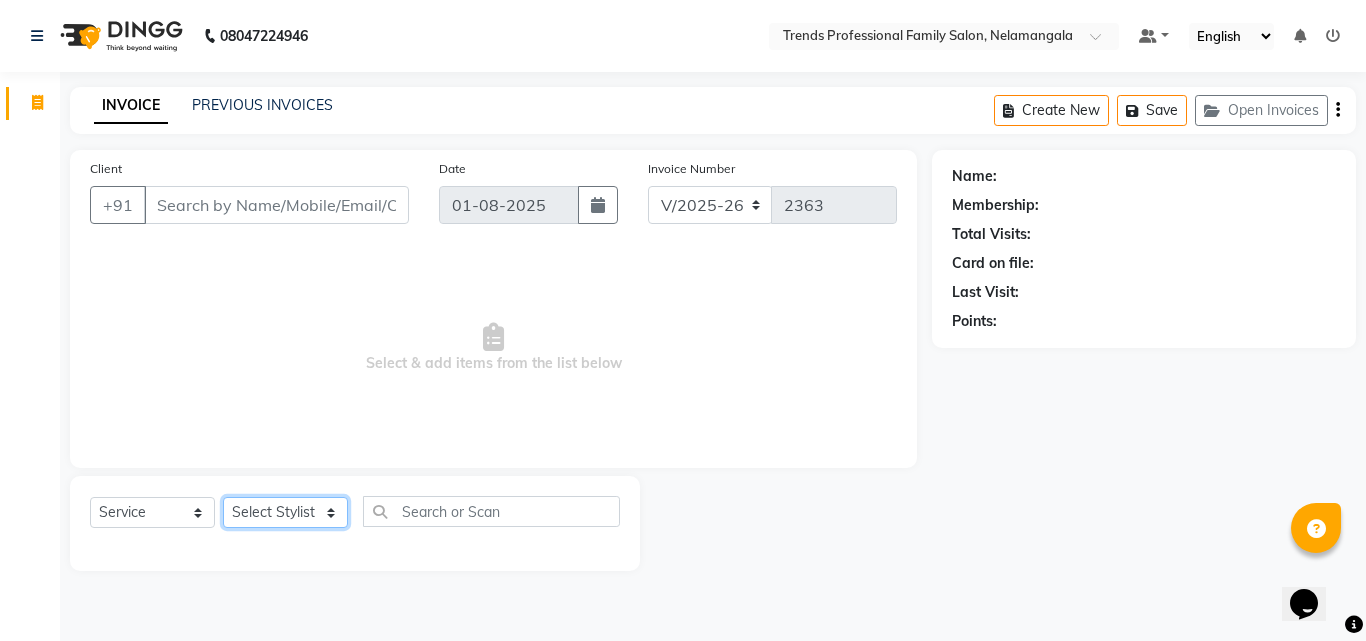 click on "Select Stylist" 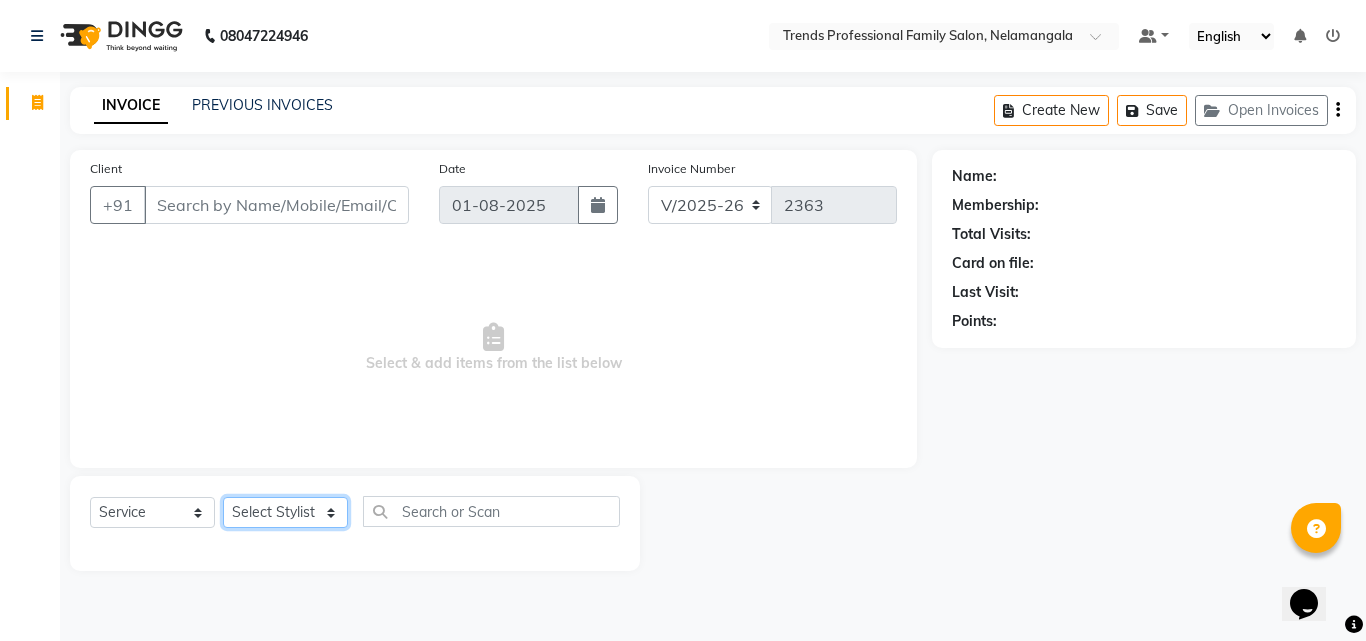 select on "72180" 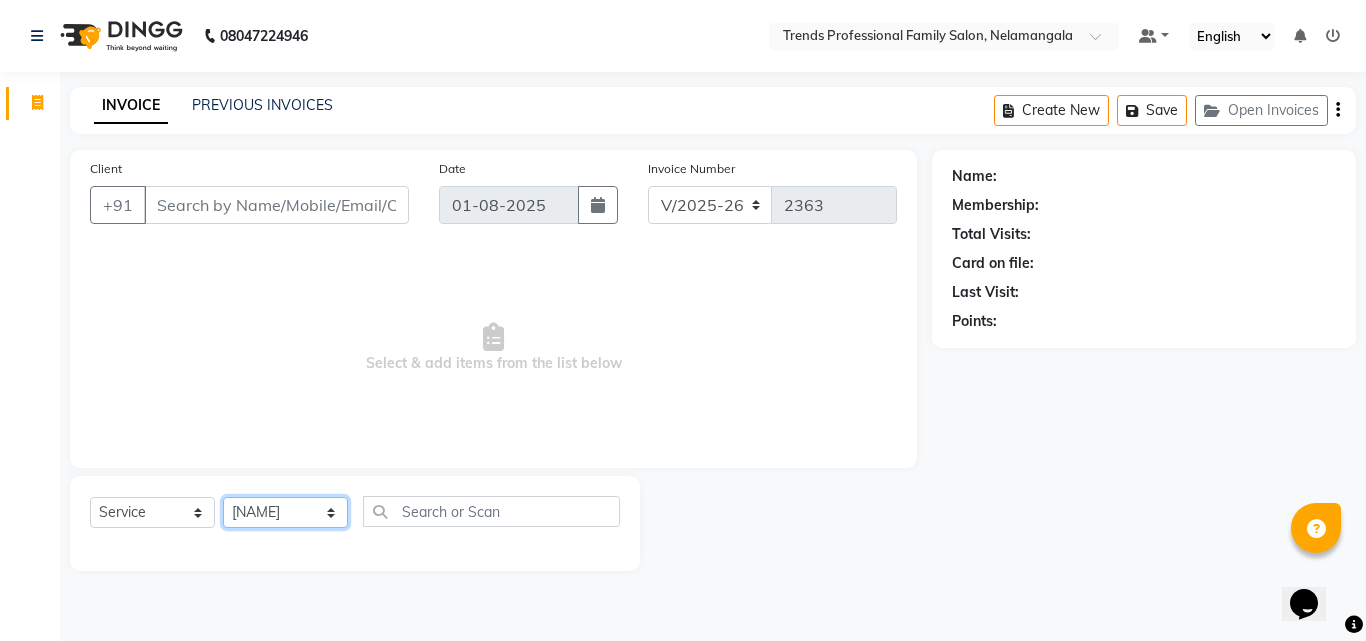 click on "Select Stylist [NAME] [NAME] [NAME] [NAME] [NAME] [NAME] [NAME] [NAME] [NAME] [NAME] [NAME] Trends" 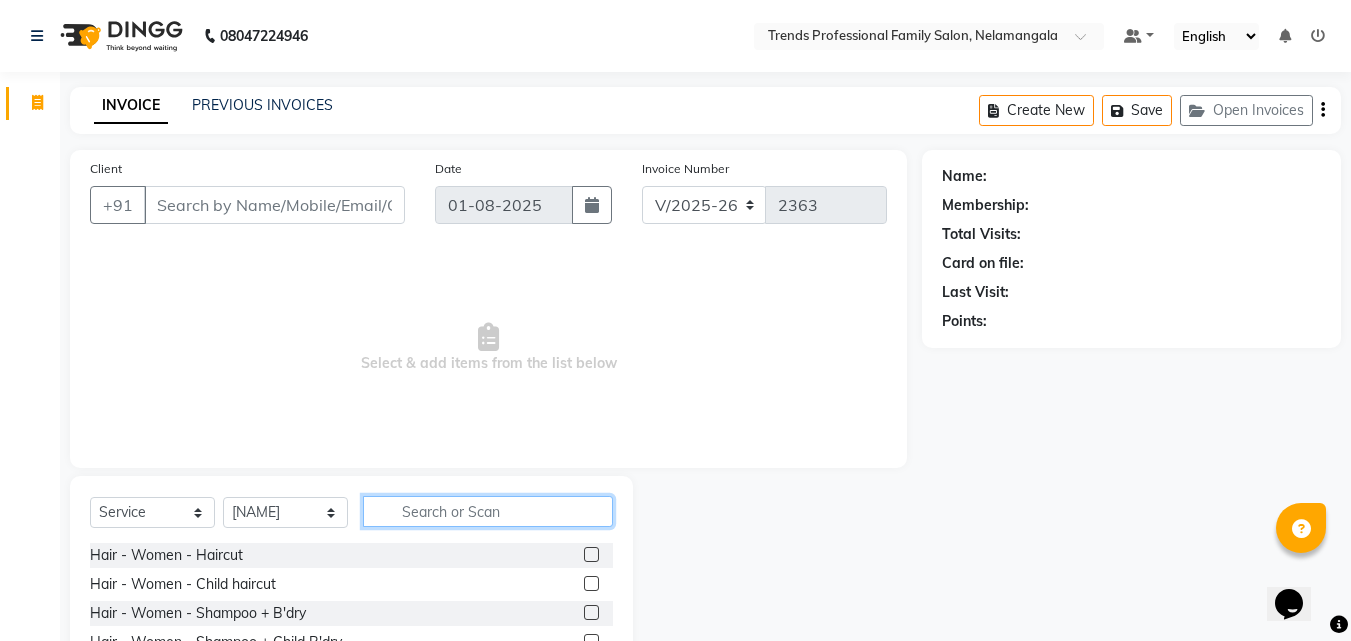 click 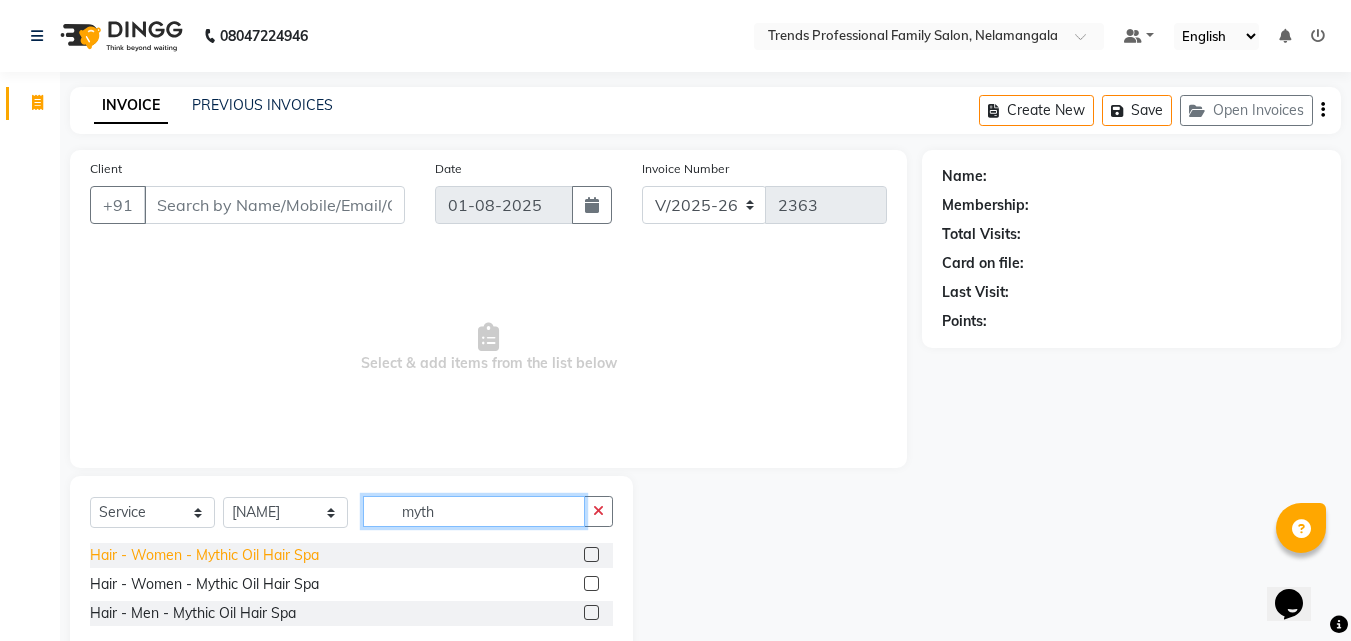 type on "myth" 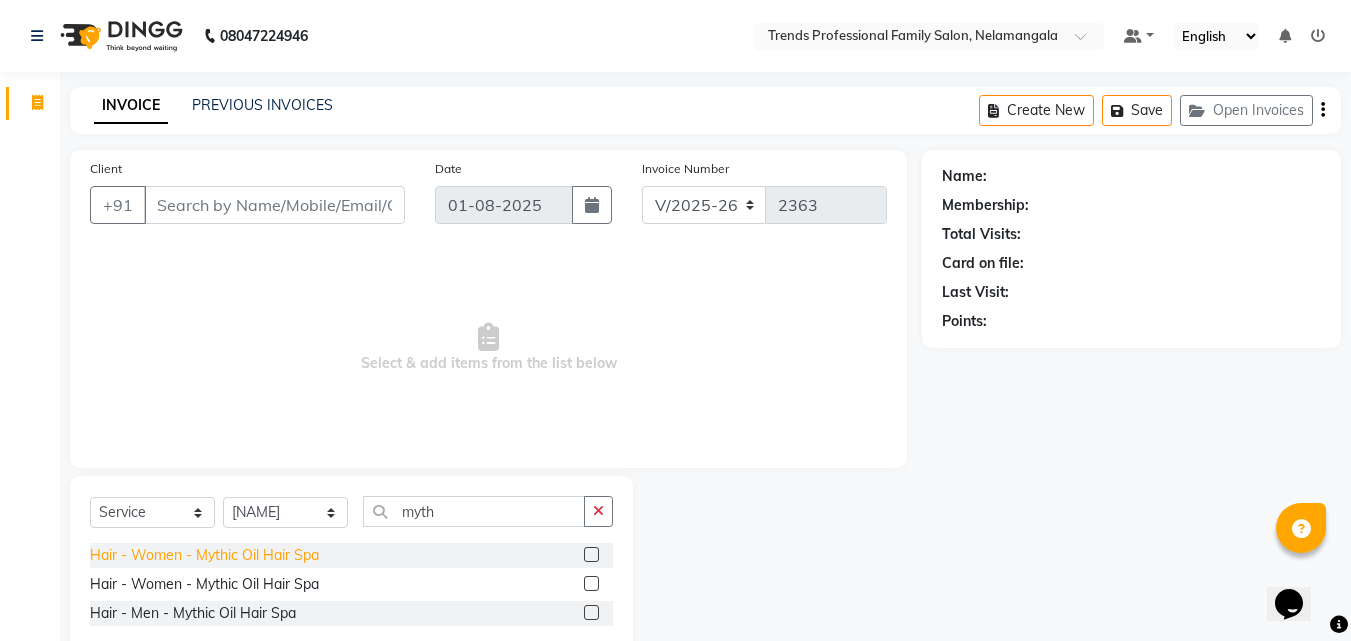 click on "Hair - Women - Mythic Oil Hair Spa" 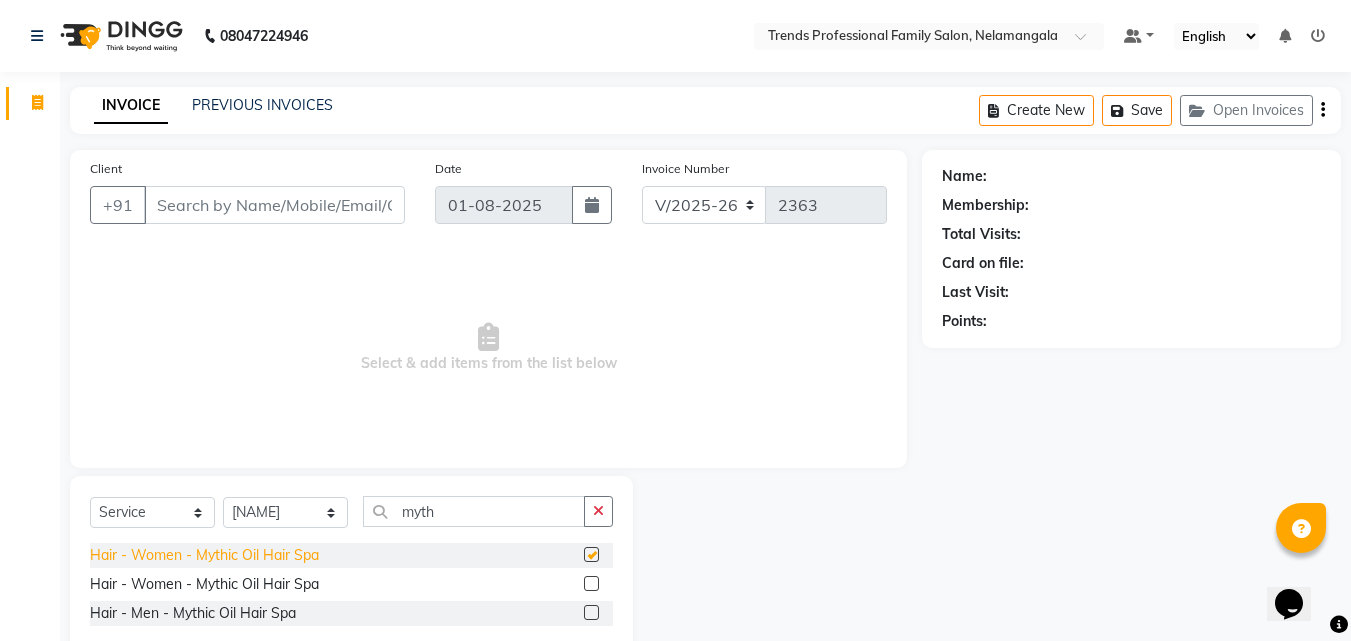 checkbox on "false" 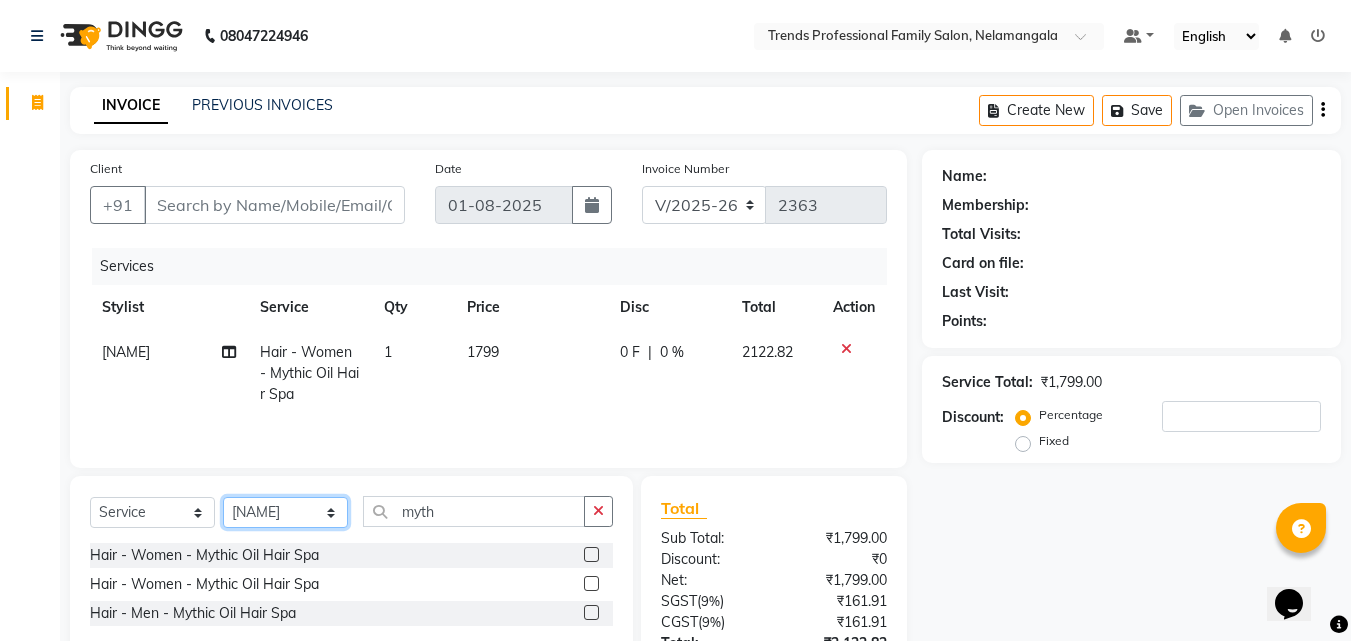 click on "Select Stylist [NAME] [NAME] [NAME] [NAME] [NAME] [NAME] [NAME] [NAME] [NAME] [NAME] [NAME] Trends" 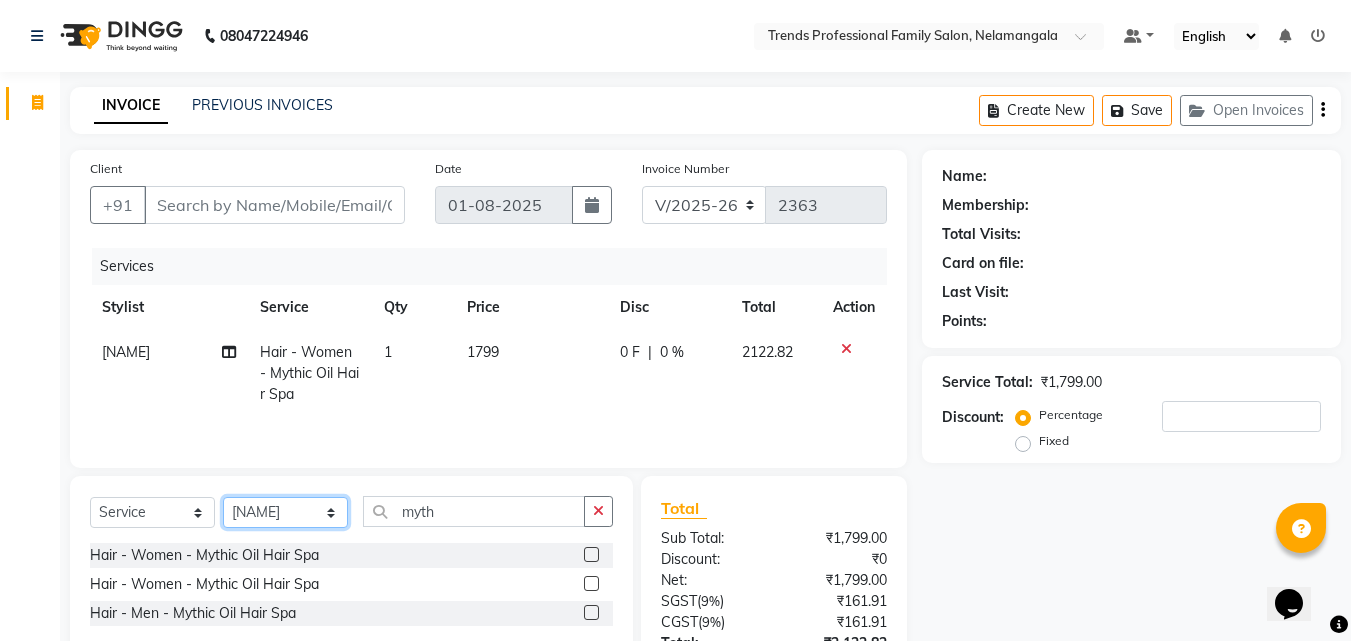 select on "[PHONE]" 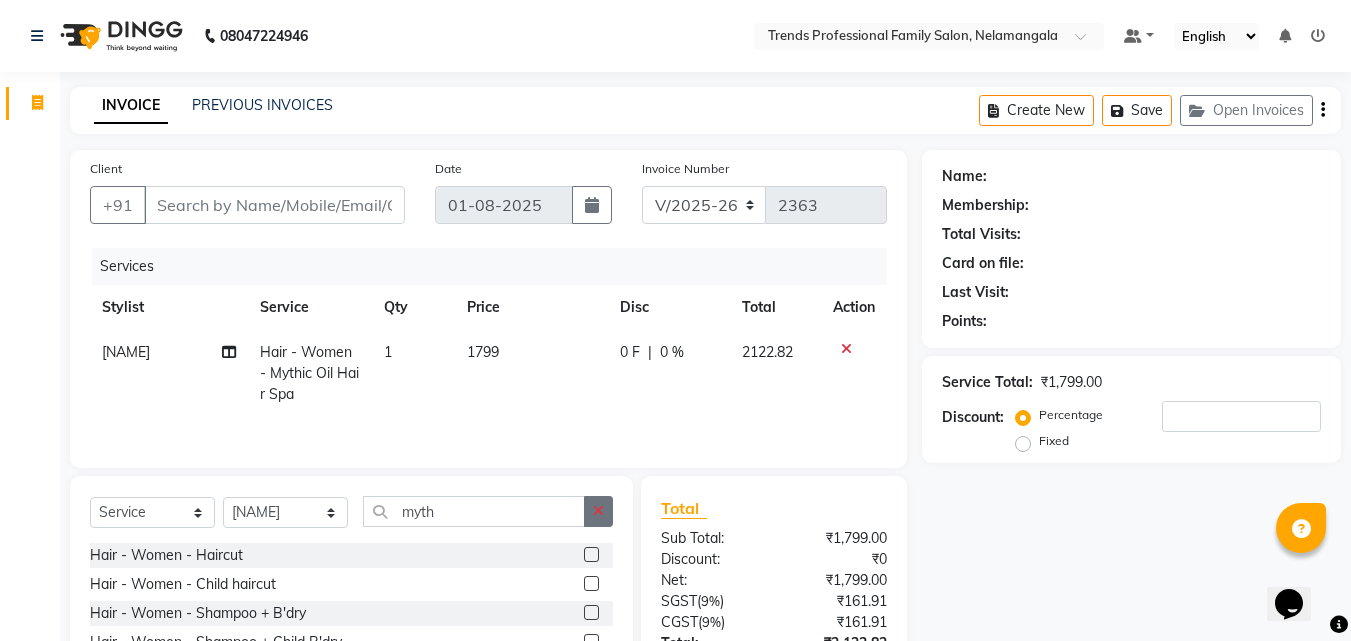 click 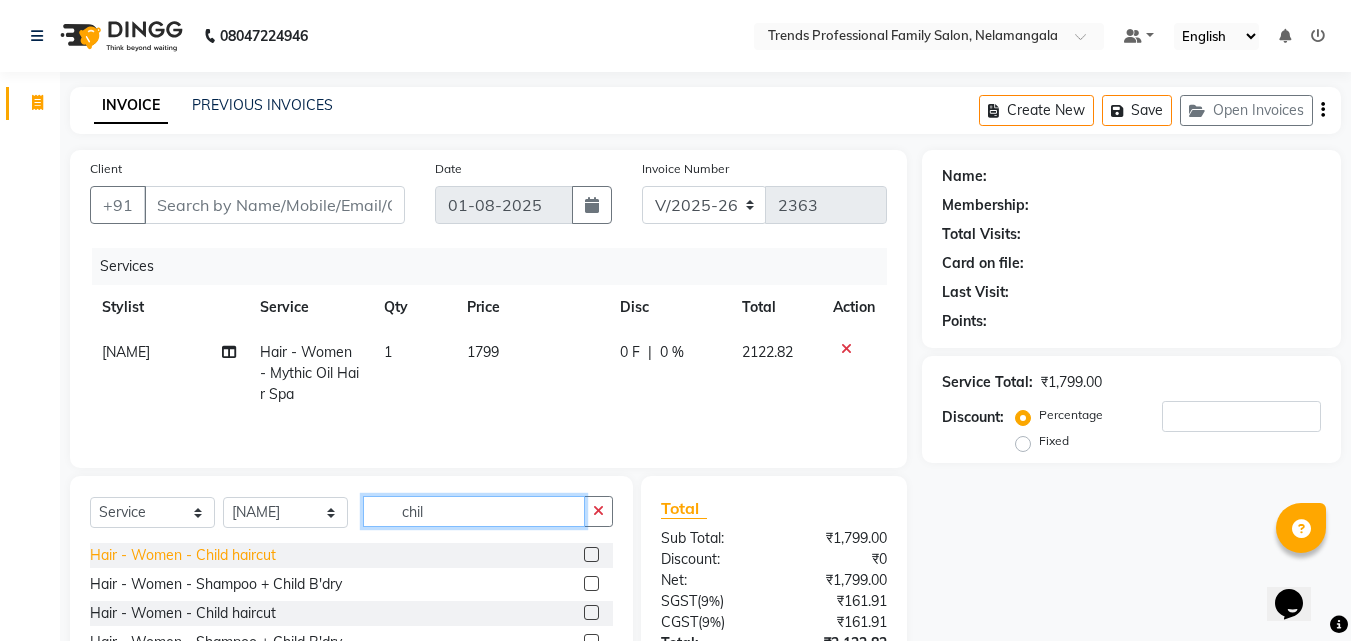 type on "chil" 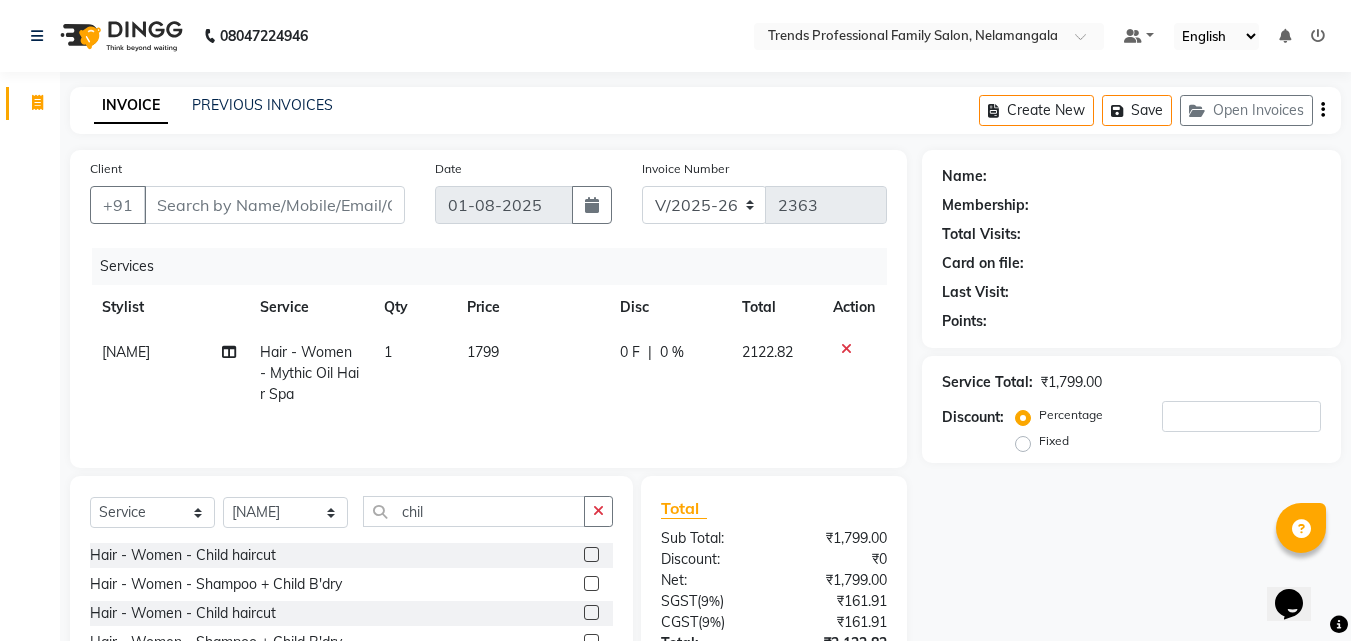click on "Hair - Women - Child haircut" 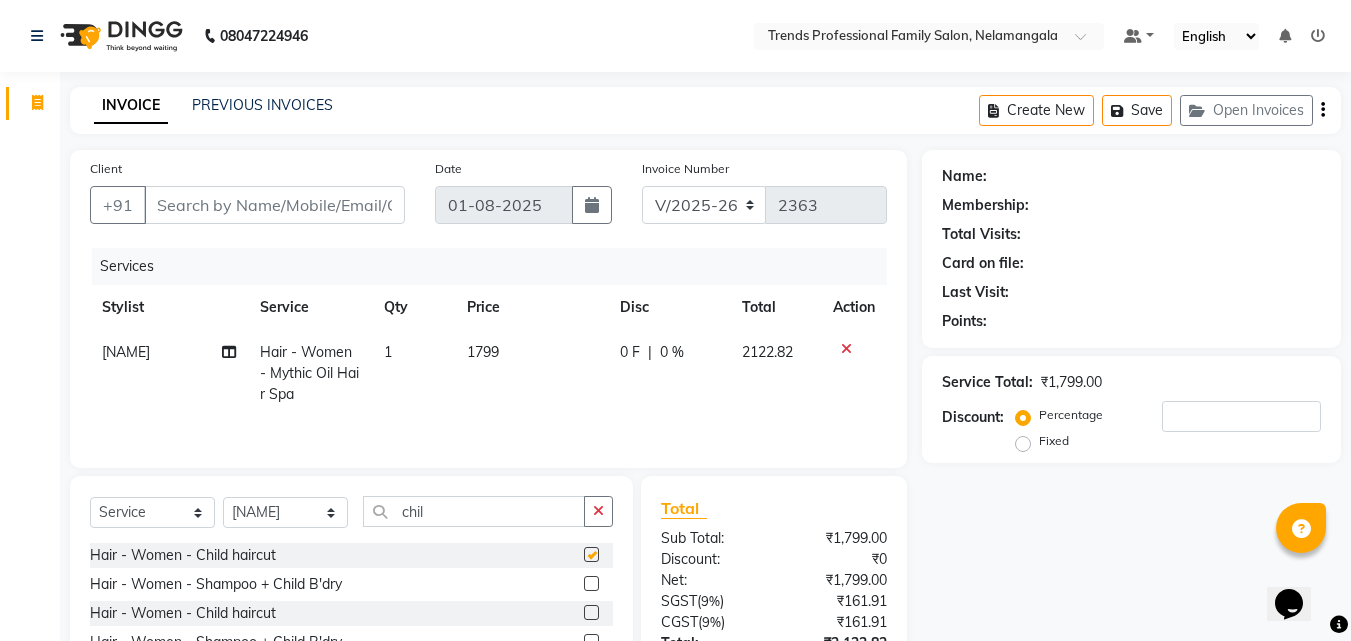checkbox on "false" 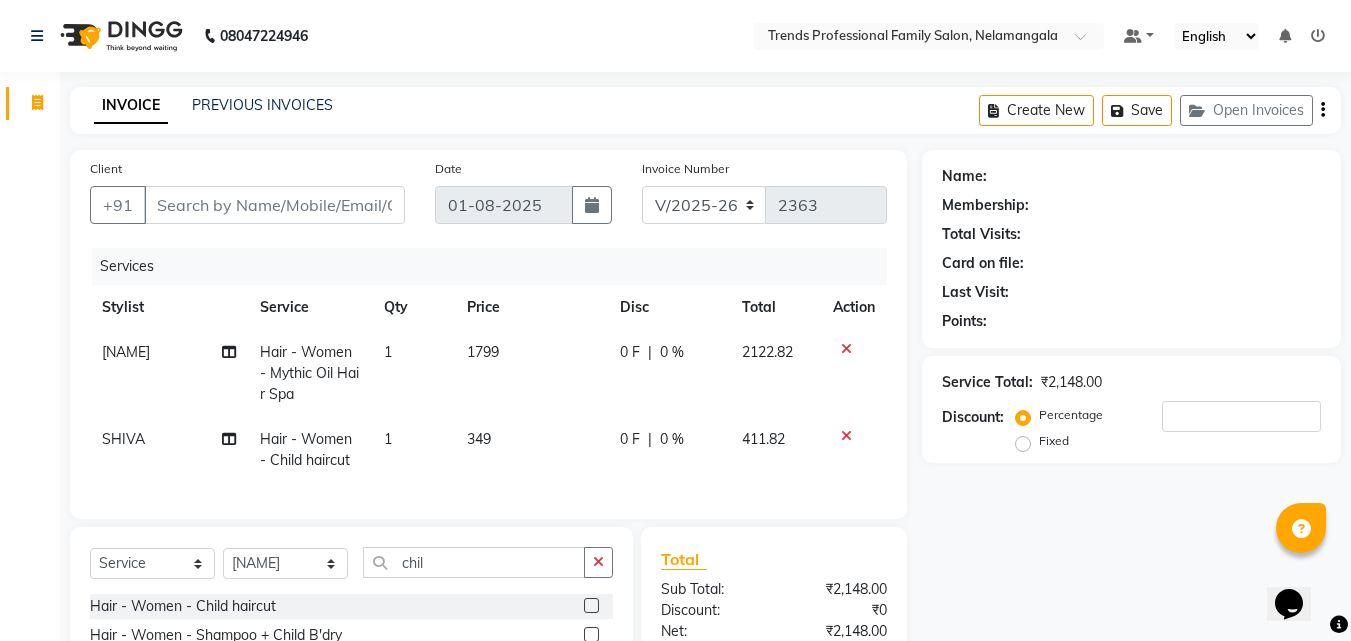 click on "0 %" 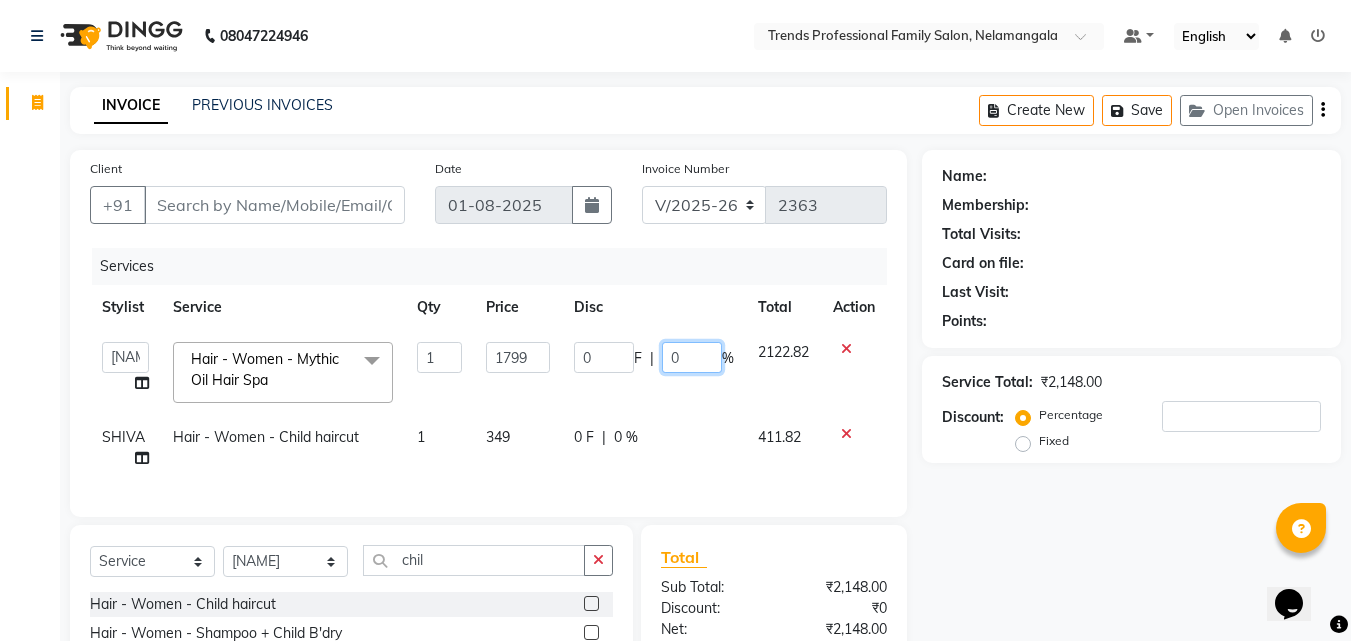 click on "0" 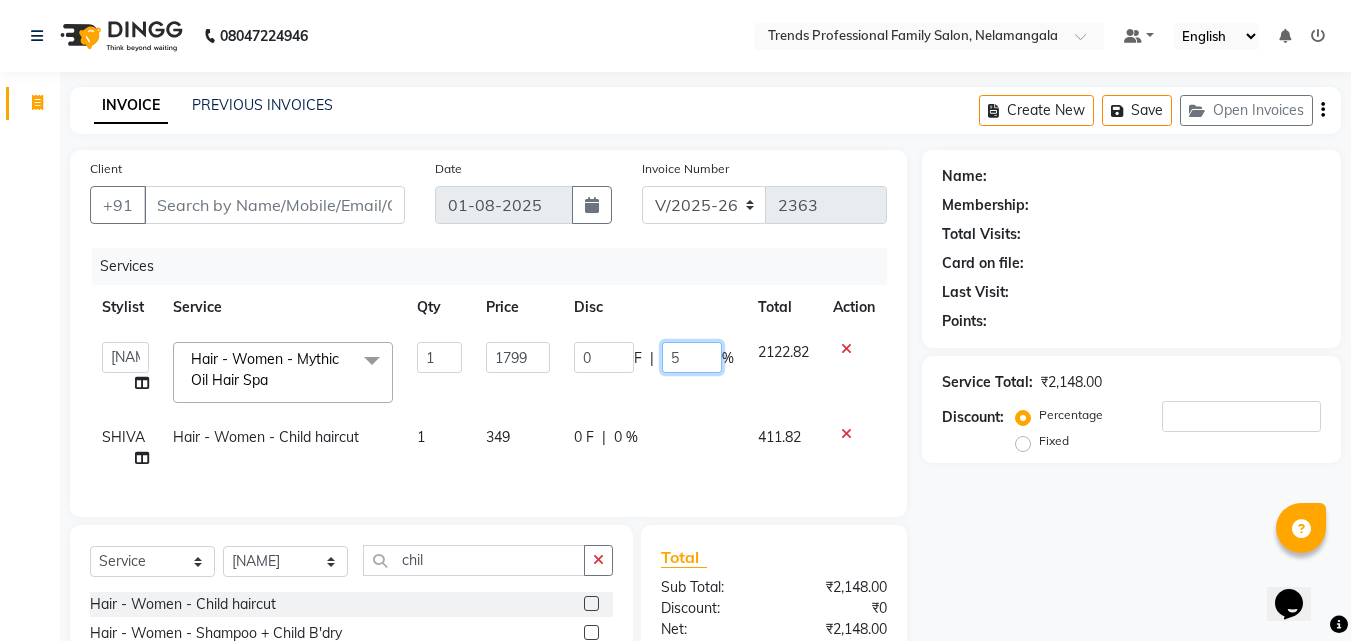 type on "50" 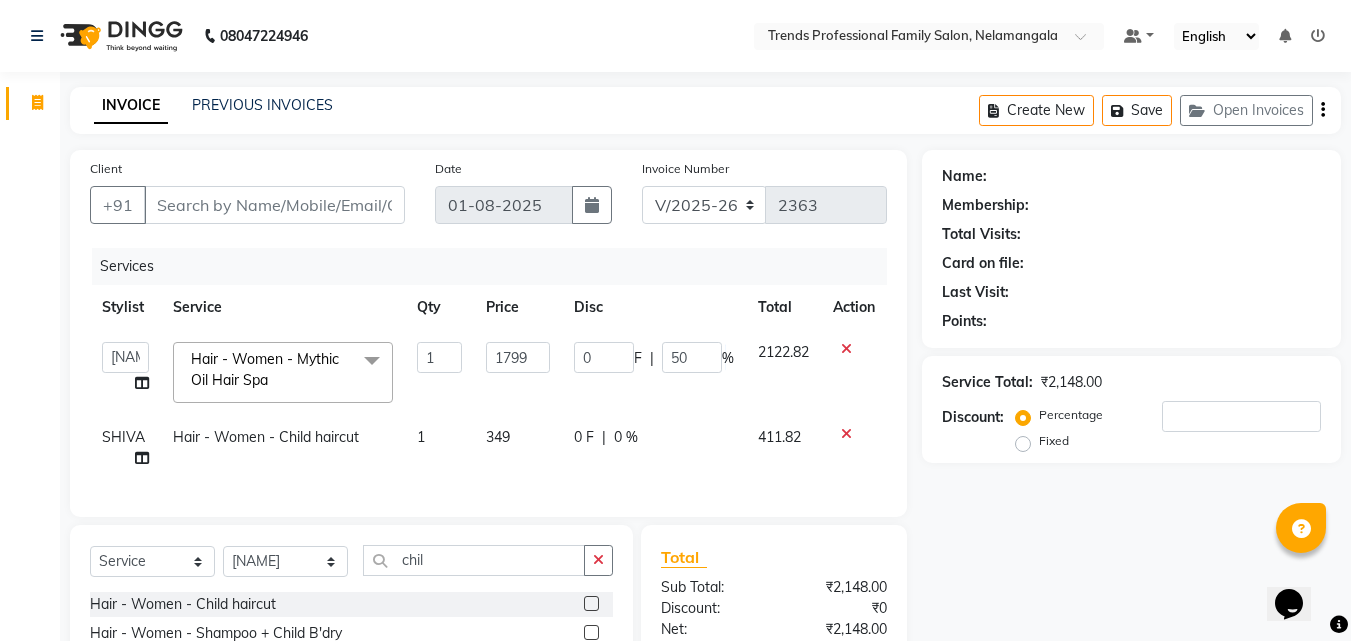 click on "Name: Membership: Total Visits: Card on file: Last Visit: Points: Service Total: ₹[PRICE] Discount: Percentage Fixed" 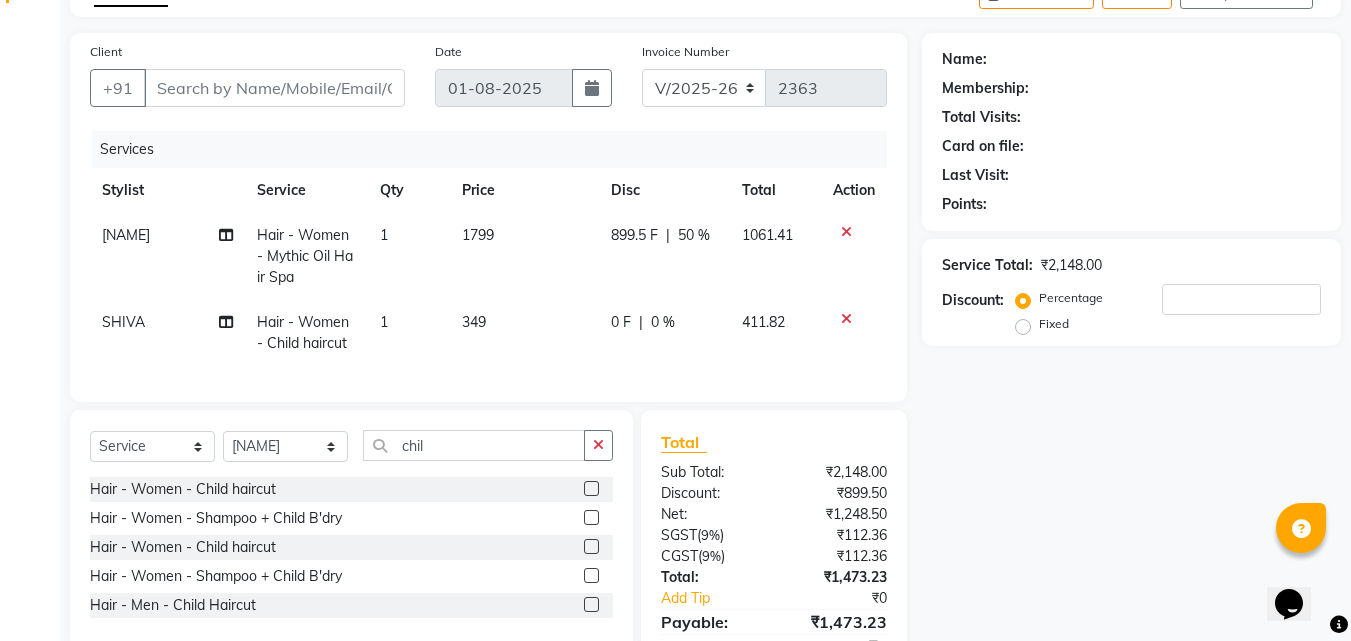 scroll, scrollTop: 225, scrollLeft: 0, axis: vertical 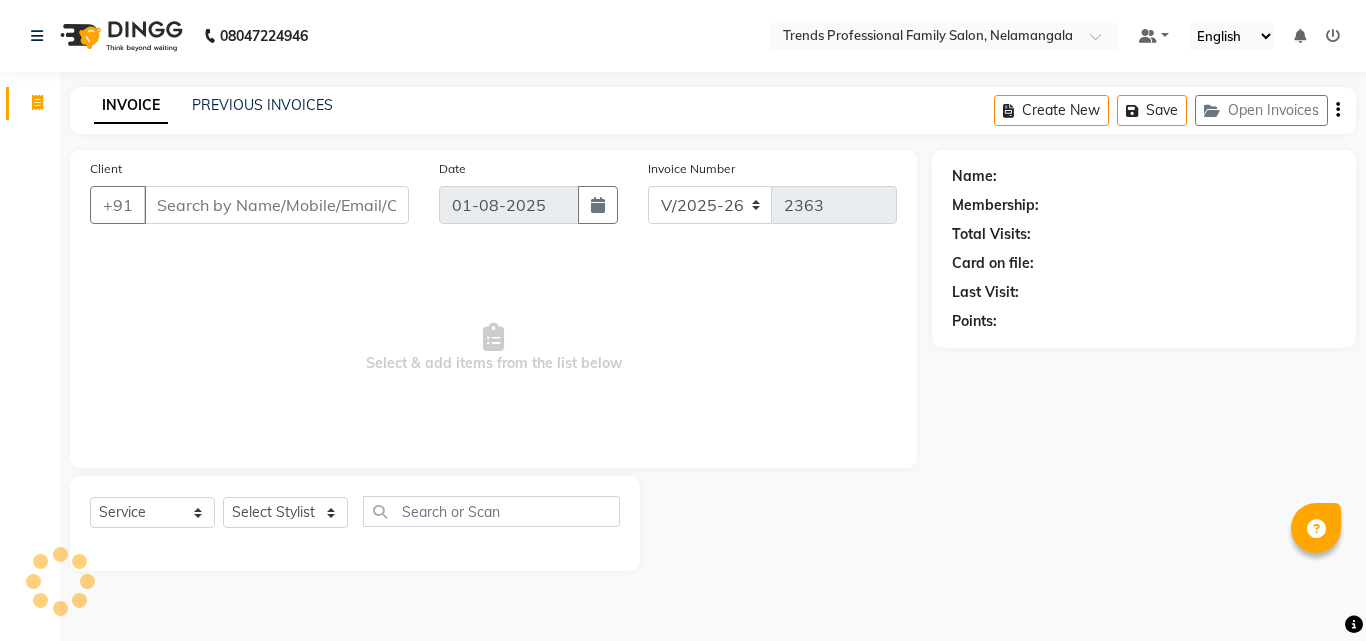 select on "7345" 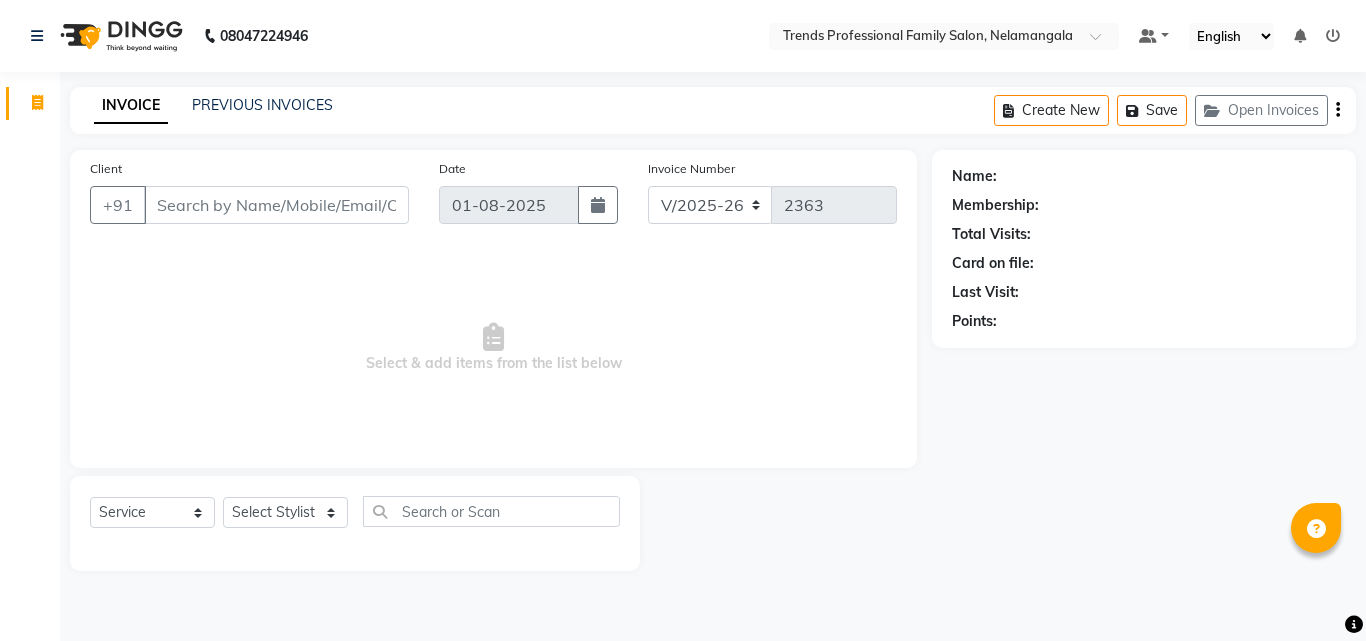 scroll, scrollTop: 0, scrollLeft: 0, axis: both 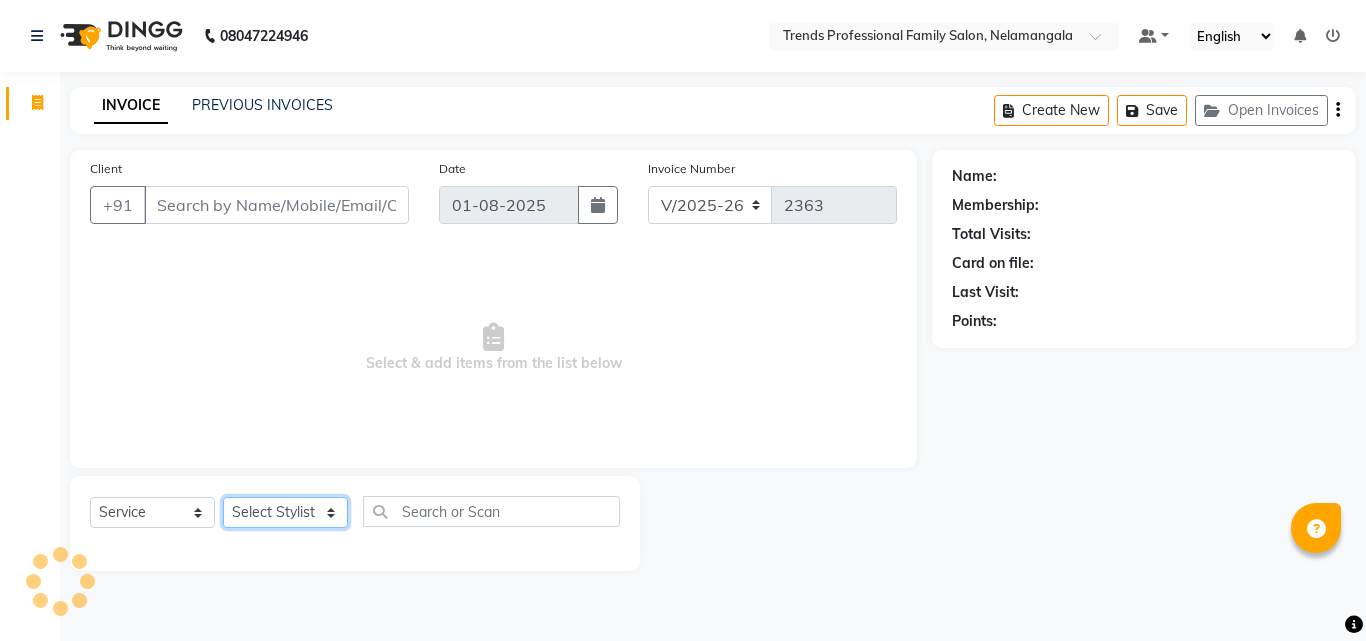 click on "Select Stylist" 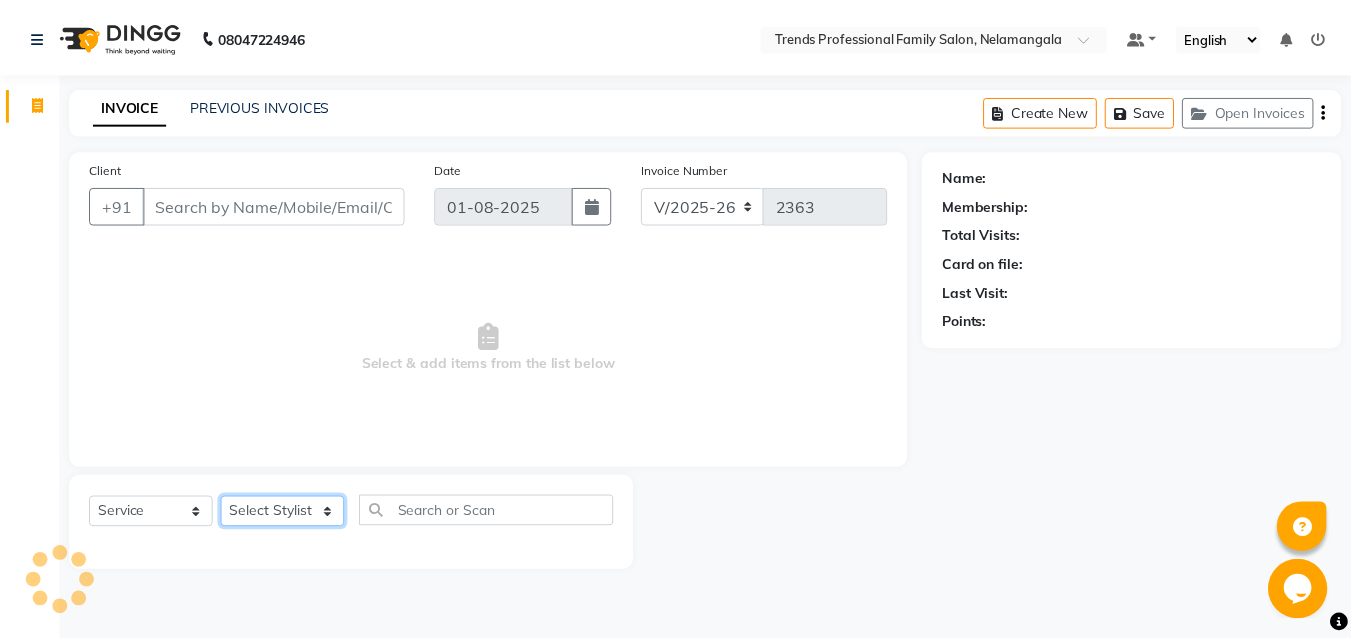 scroll, scrollTop: 0, scrollLeft: 0, axis: both 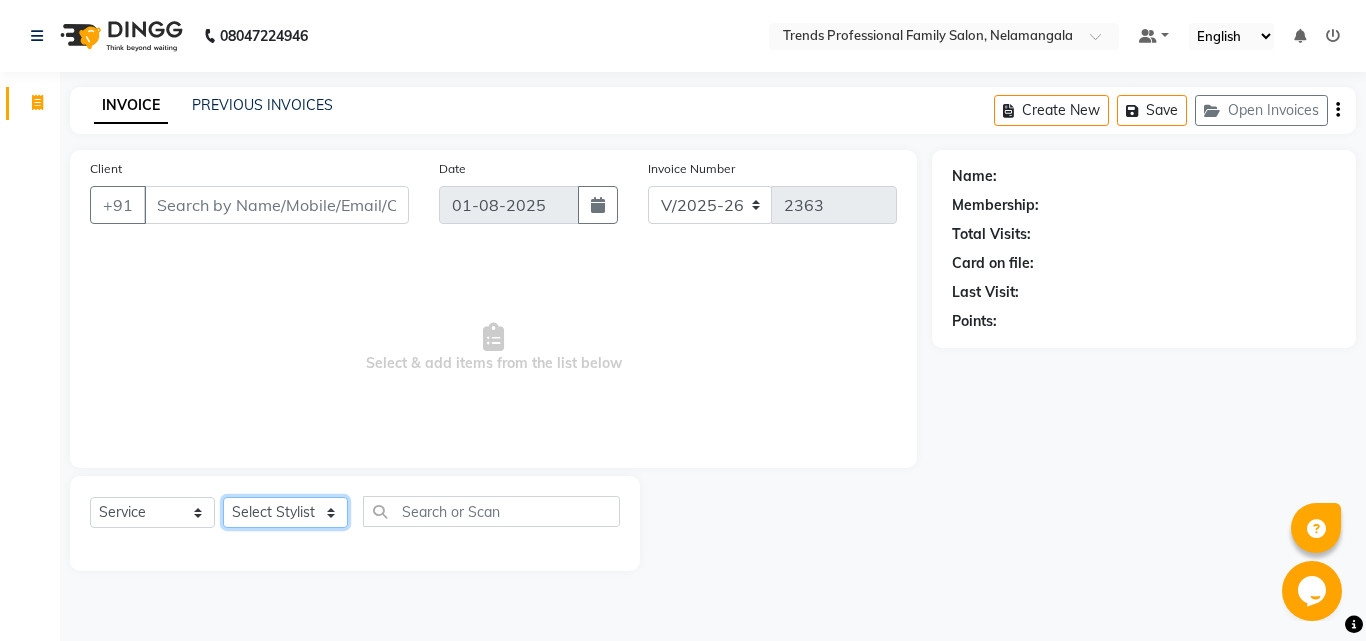 select on "64189" 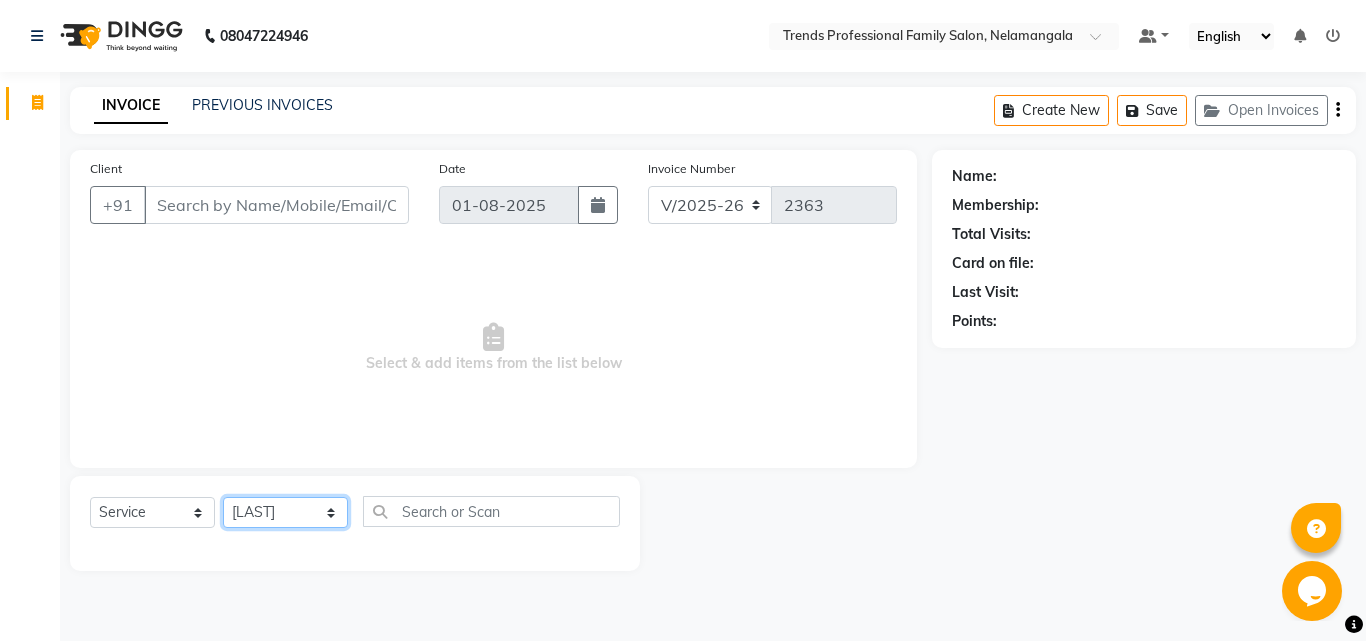 click on "Select Stylist [NAME] [NAME] [NAME] [NAME] [NAME] [NAME] [NAME] [NAME] [NAME] [NAME] [NAME] Trends" 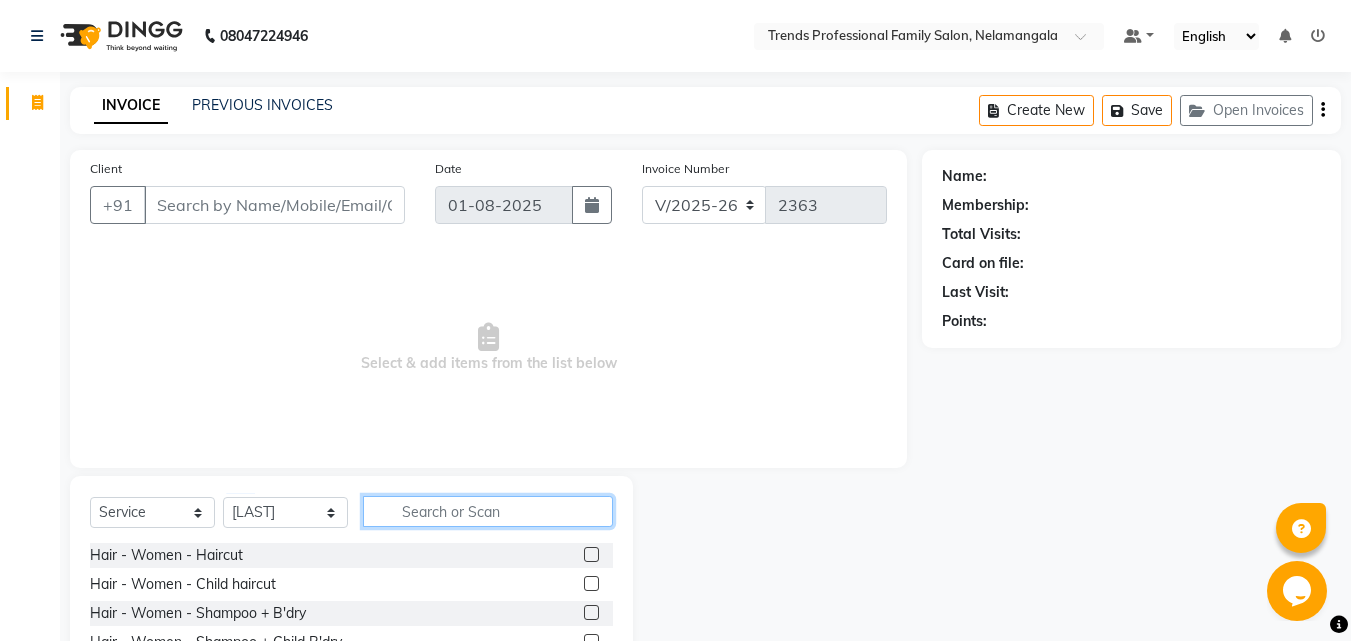 click 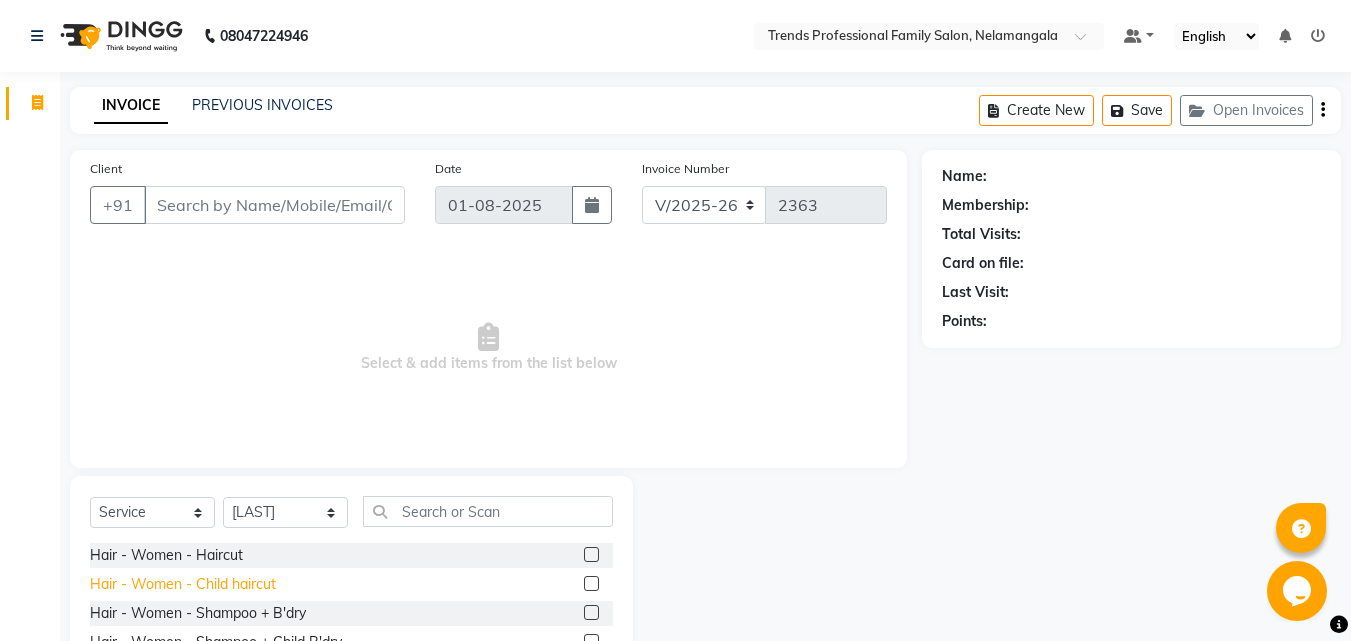 click on "Hair - Women - Child haircut" 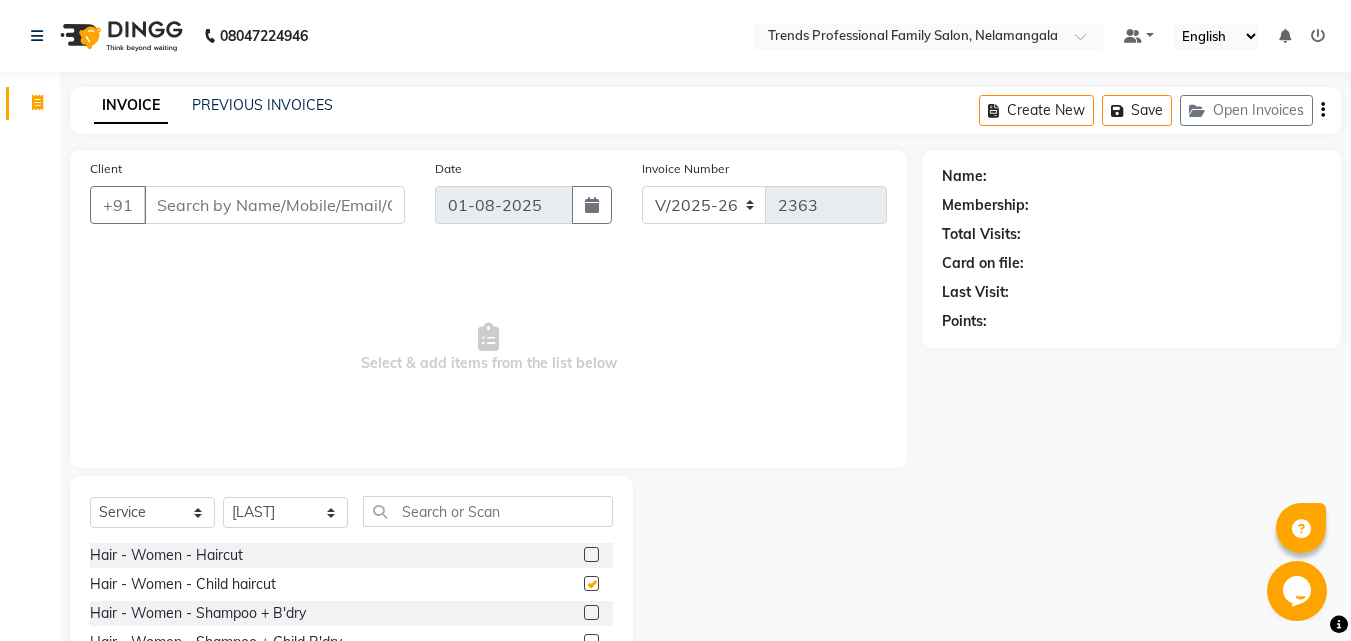 checkbox on "false" 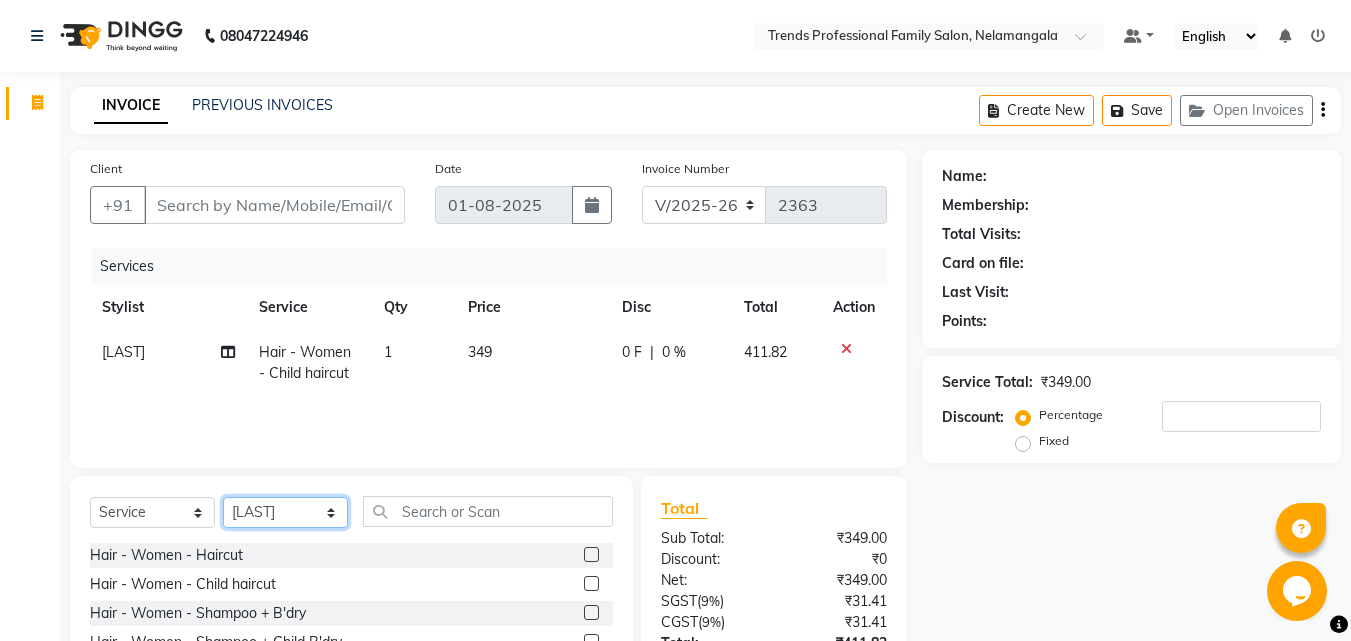 click on "Select Stylist [NAME] [NAME] [NAME] [NAME] [NAME] [NAME] [NAME] [NAME] [NAME] [NAME] [NAME] Trends" 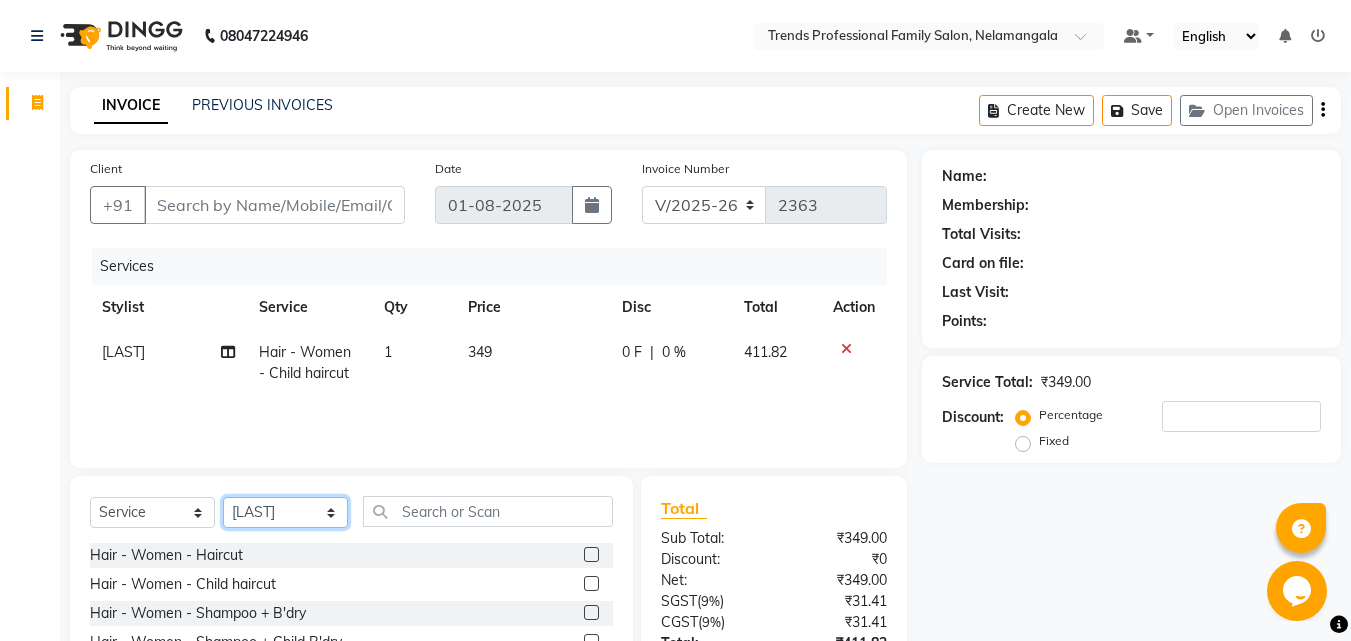 select on "72180" 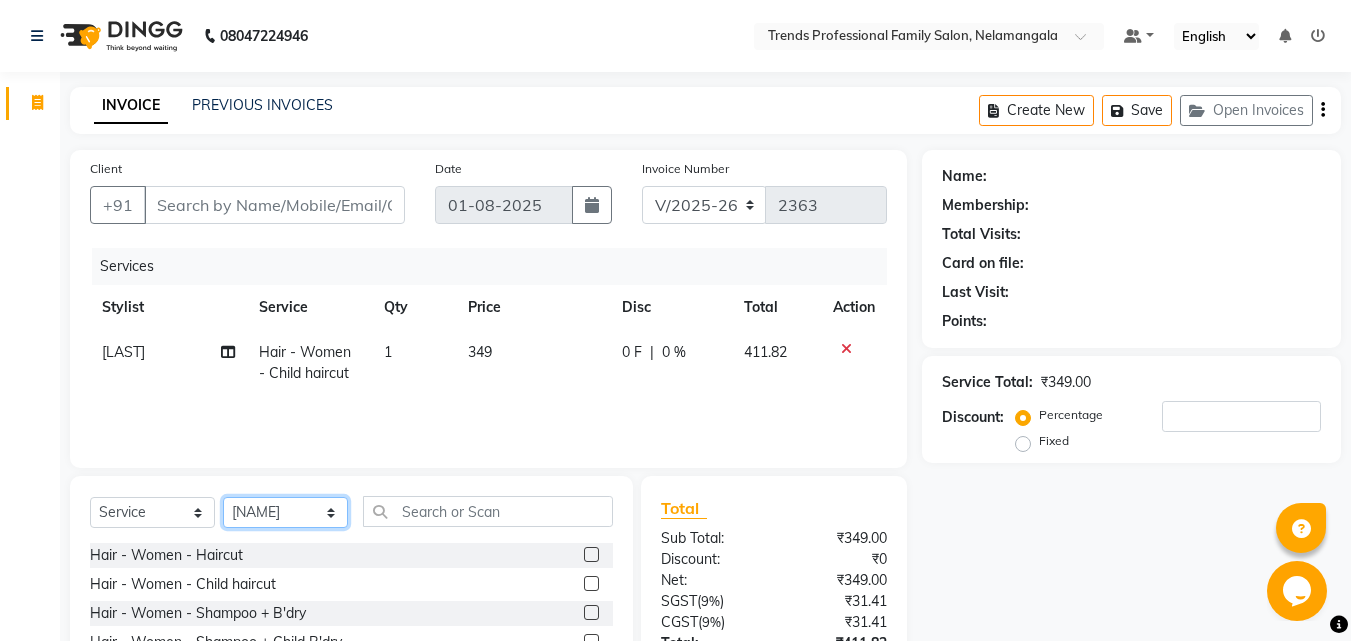 click on "Select Stylist [NAME] [NAME] [NAME] [NAME] [NAME] [NAME] [NAME] [NAME] [NAME] [NAME] [NAME] Trends" 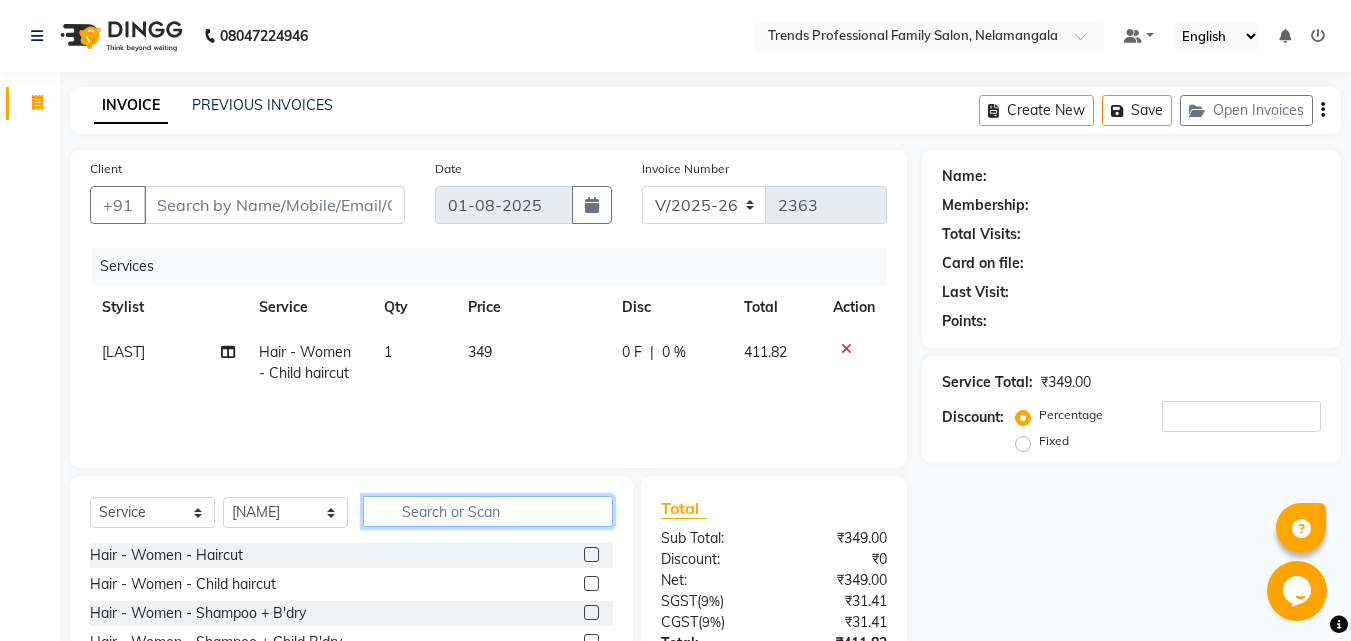 click 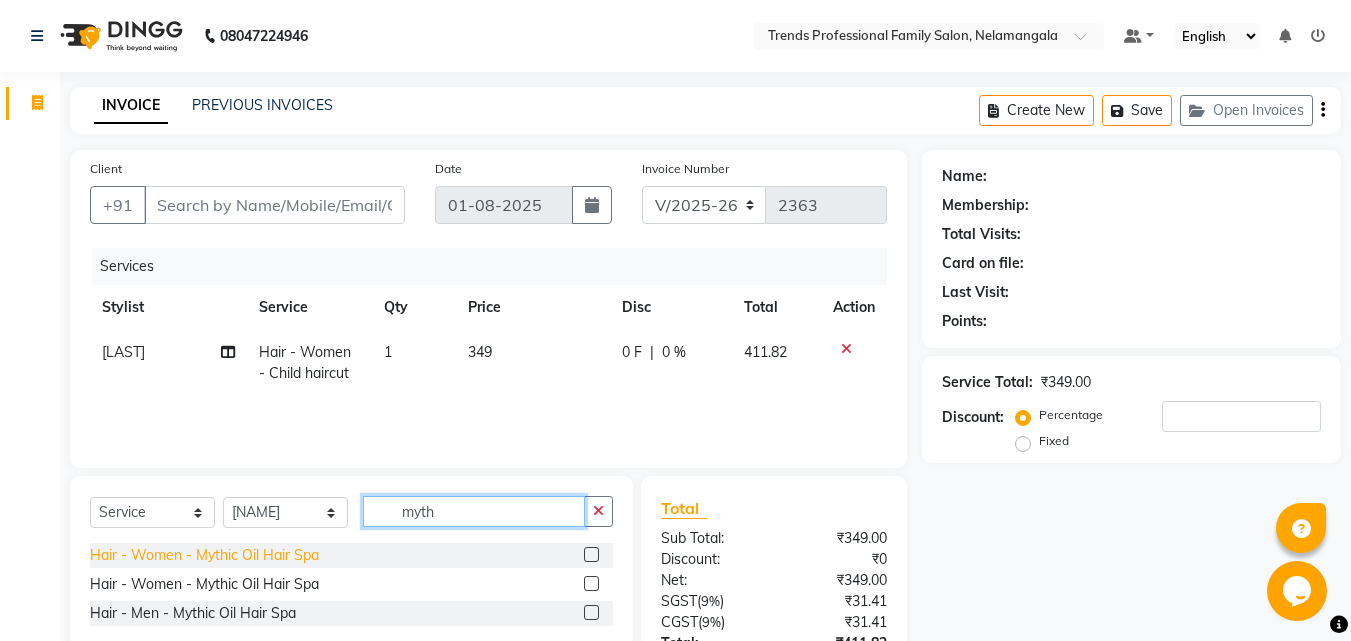 type on "myth" 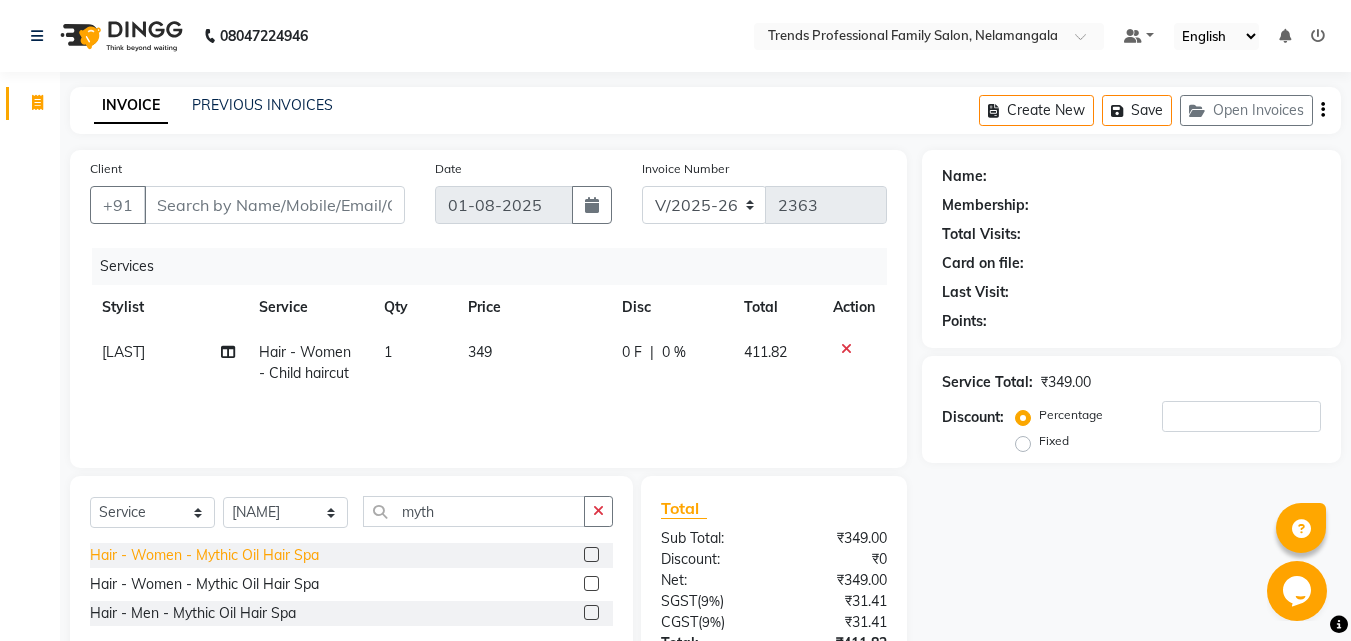 click on "Hair - Women - Mythic Oil Hair Spa" 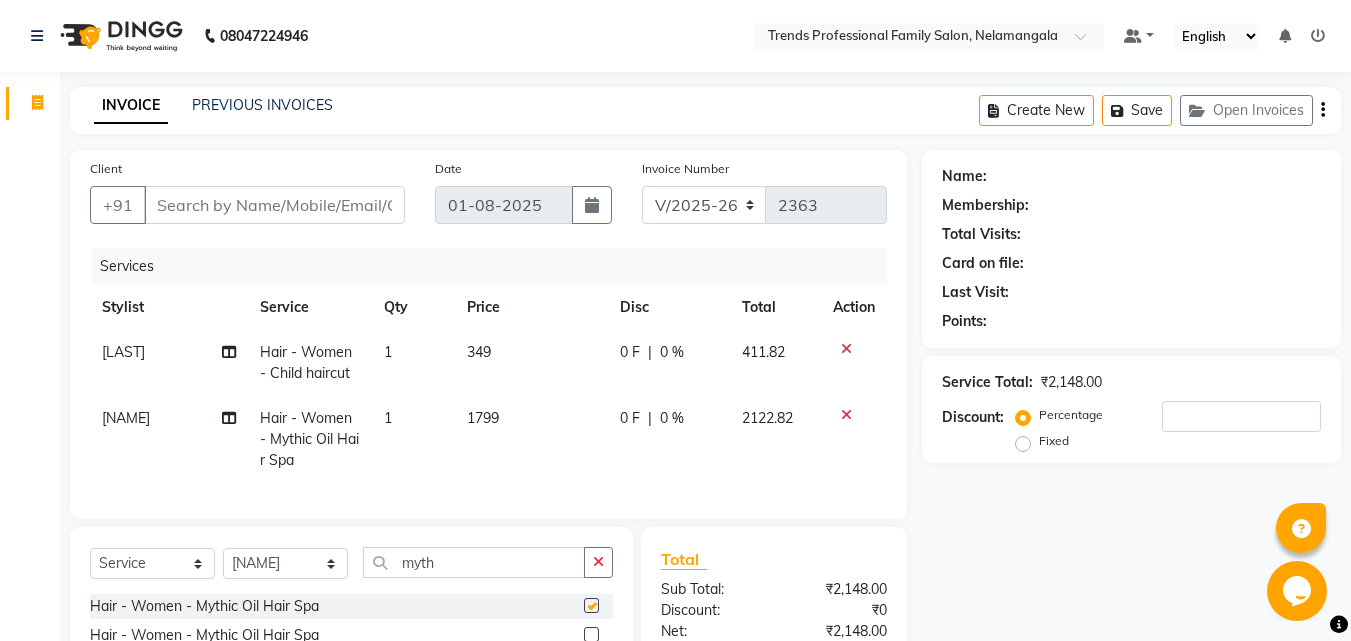checkbox on "false" 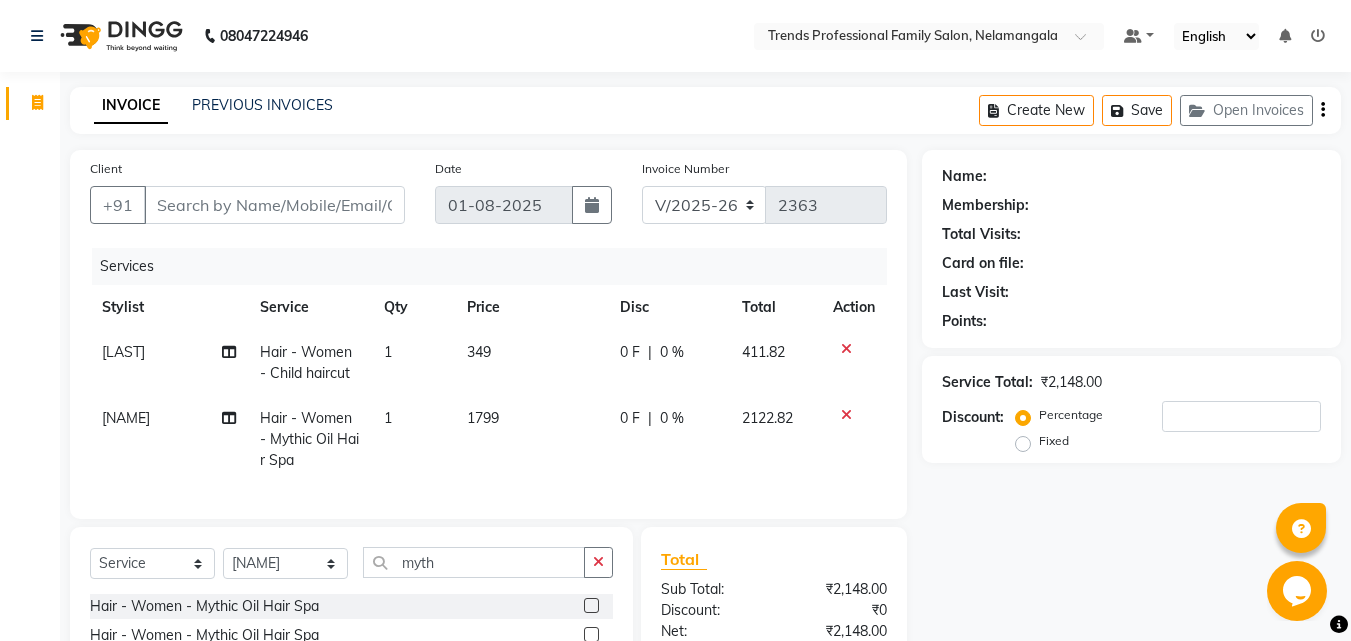 click on "0 F | 0 %" 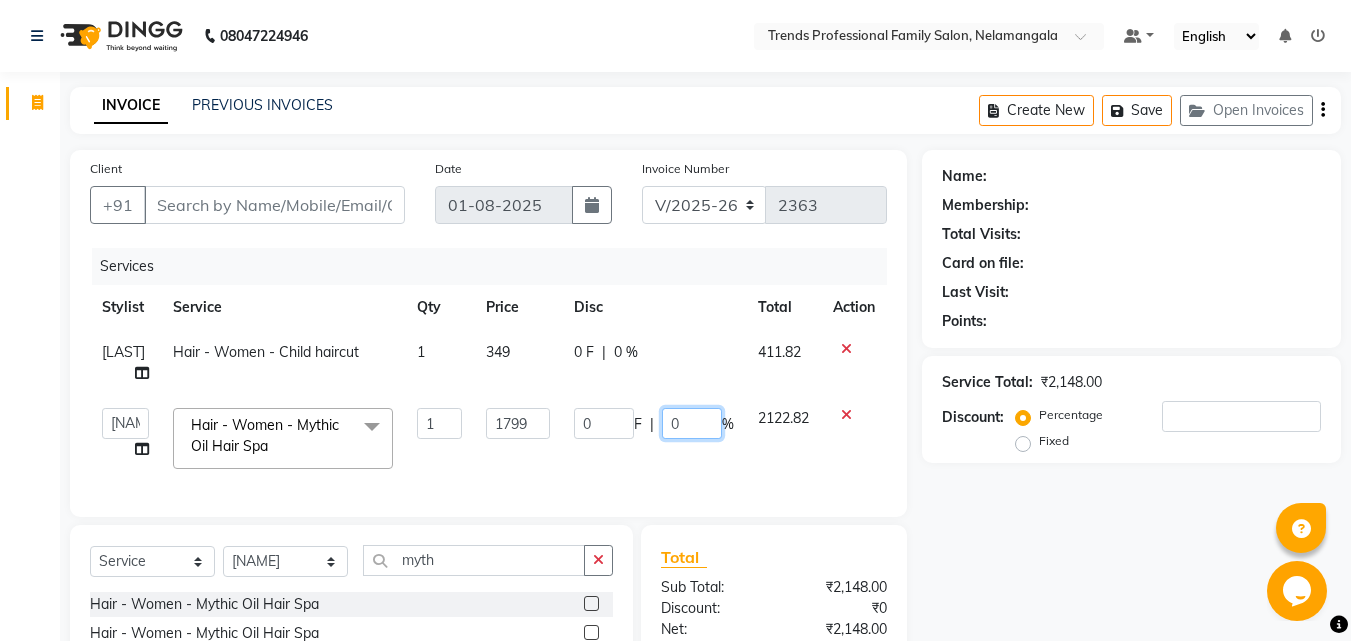 click on "0" 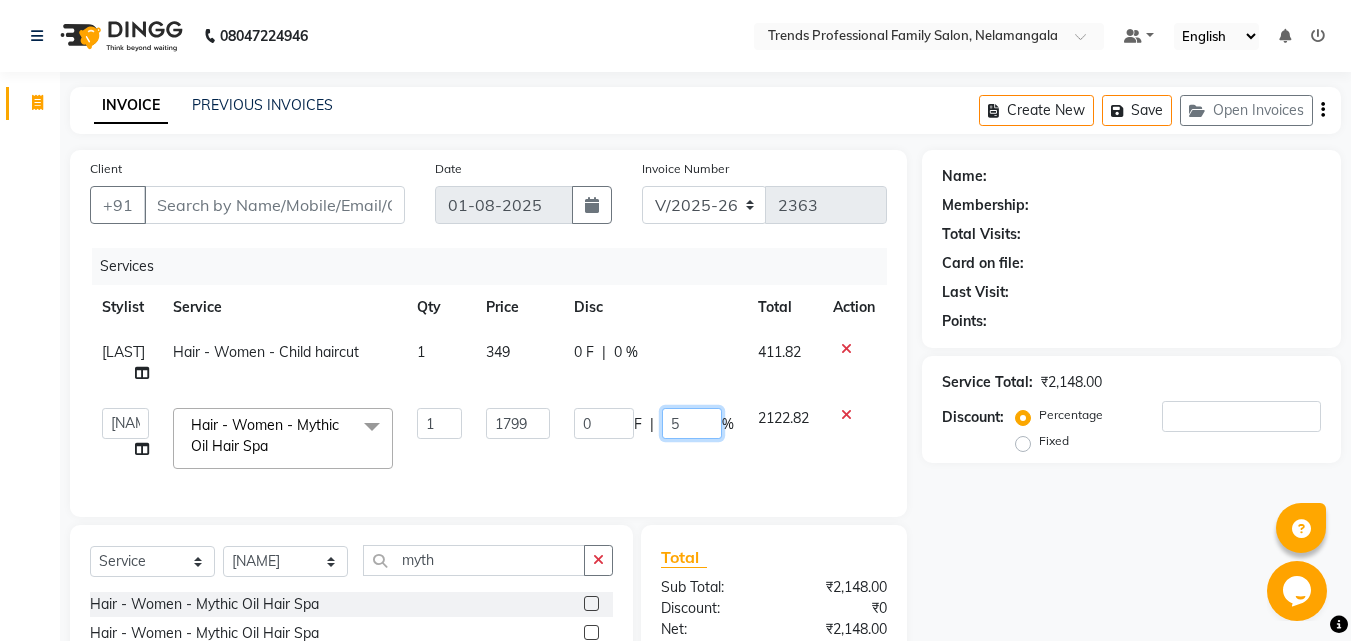 type on "50" 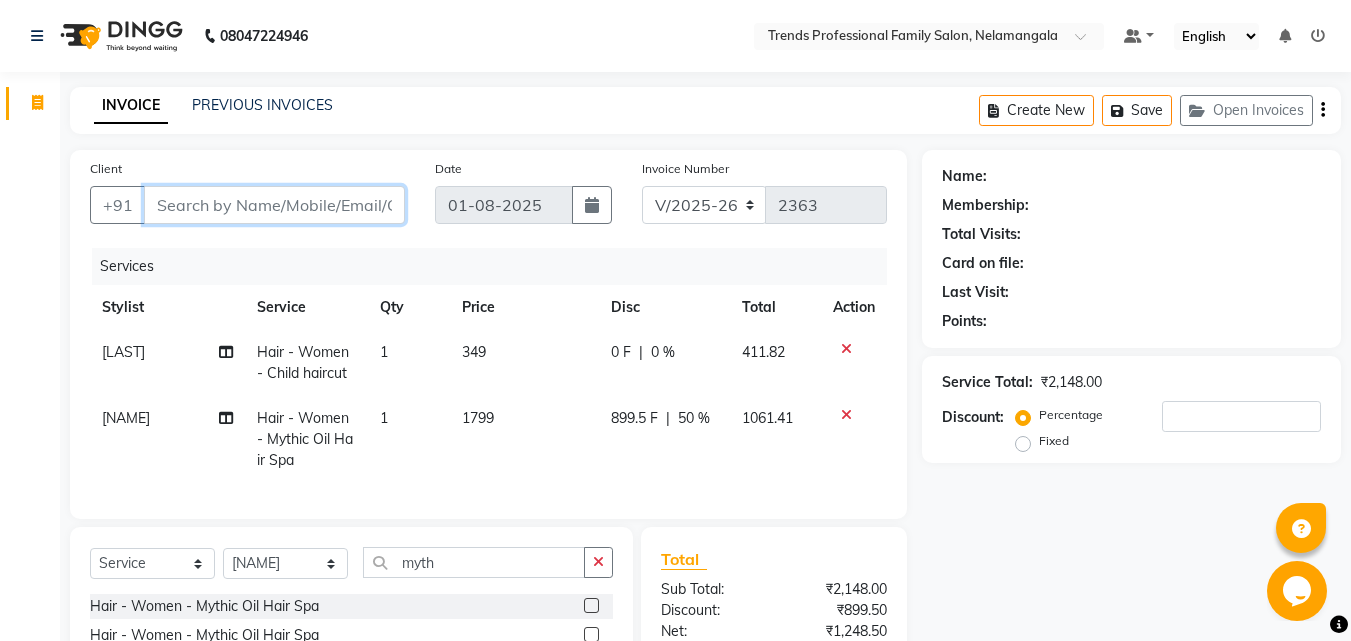 click on "Client" at bounding box center (274, 205) 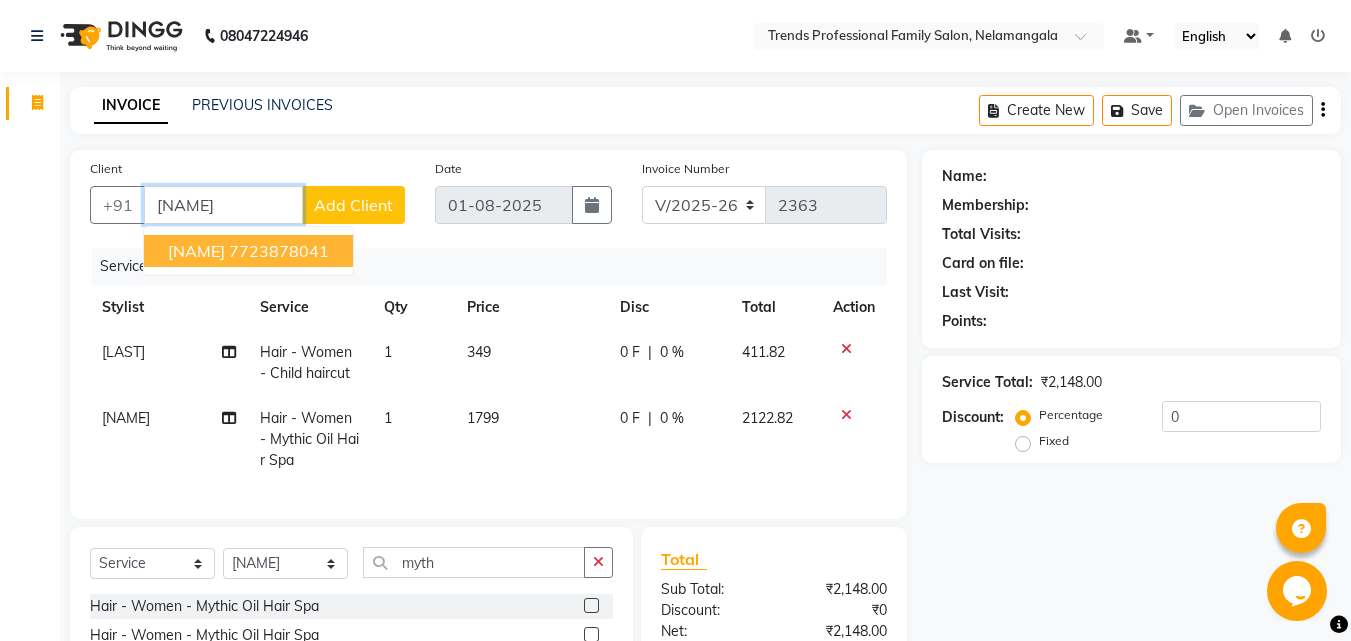 click on "USTHAM  7723878041" at bounding box center (248, 251) 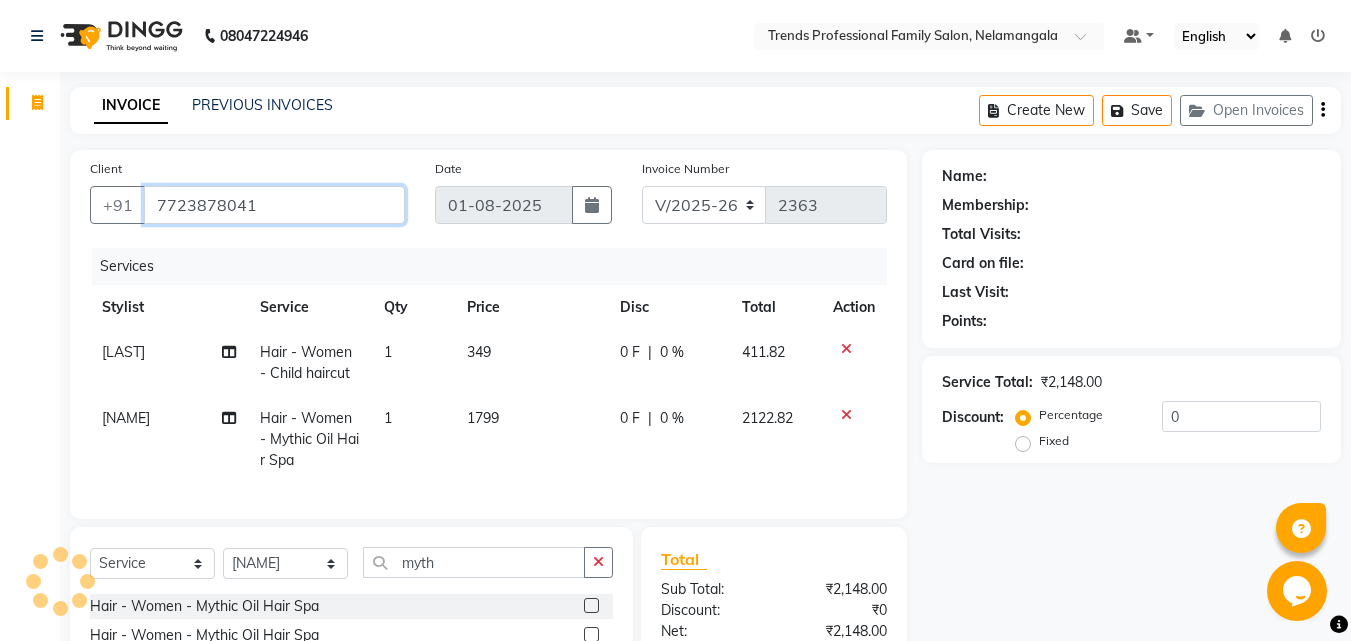 type on "7723878041" 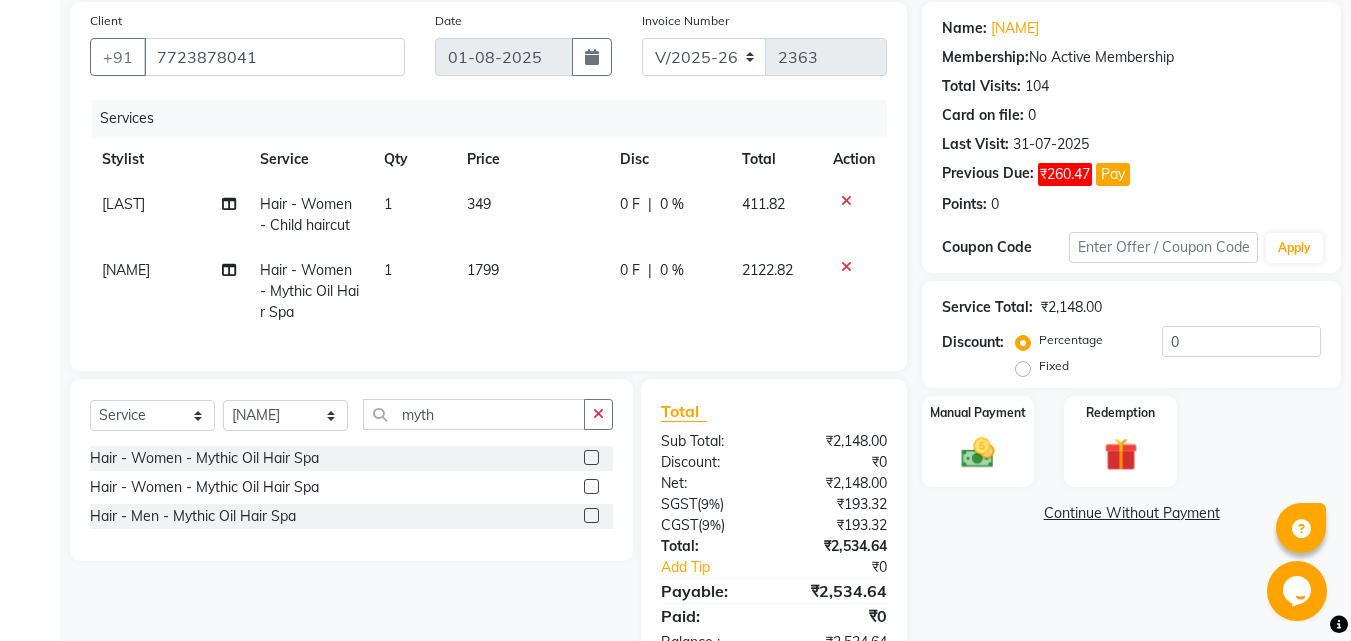 scroll, scrollTop: 225, scrollLeft: 0, axis: vertical 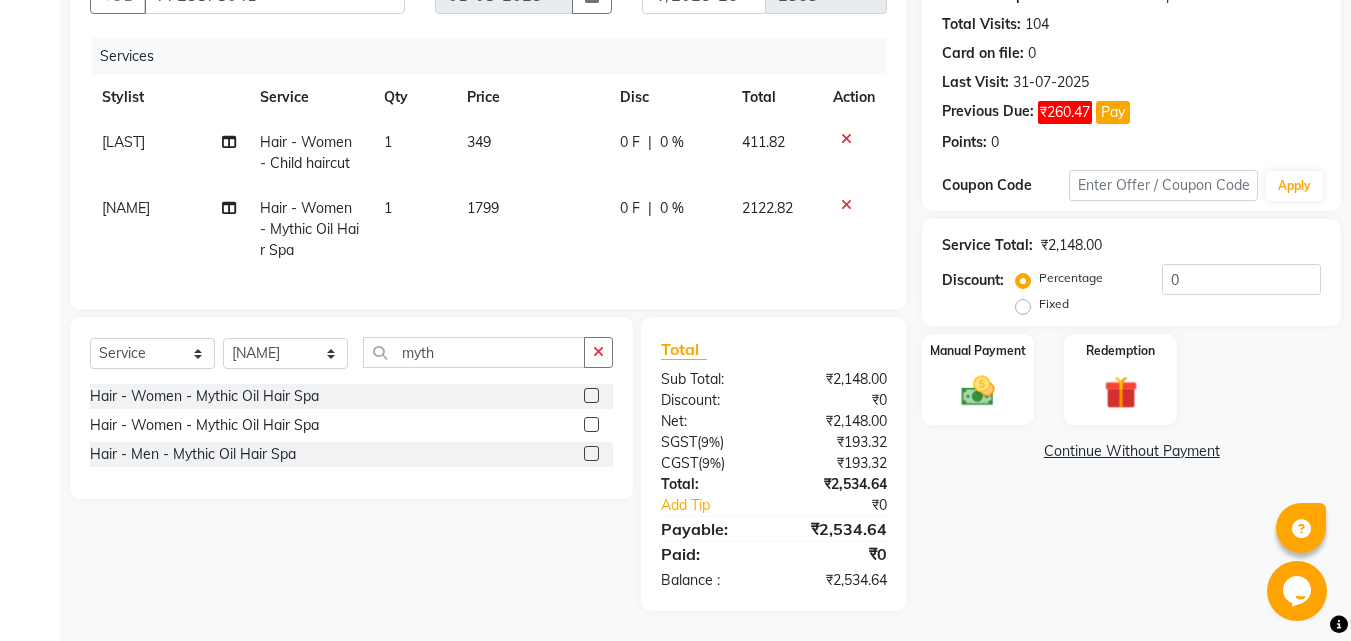 click on "0 F | 0 %" 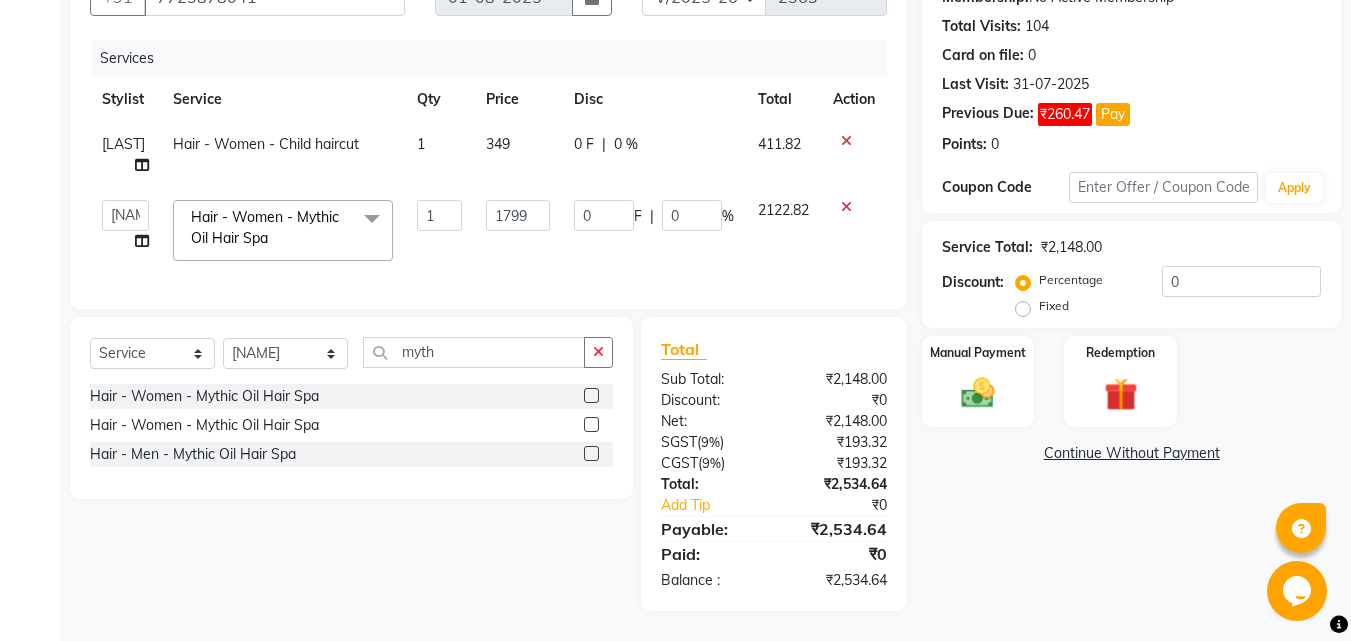 scroll, scrollTop: 223, scrollLeft: 0, axis: vertical 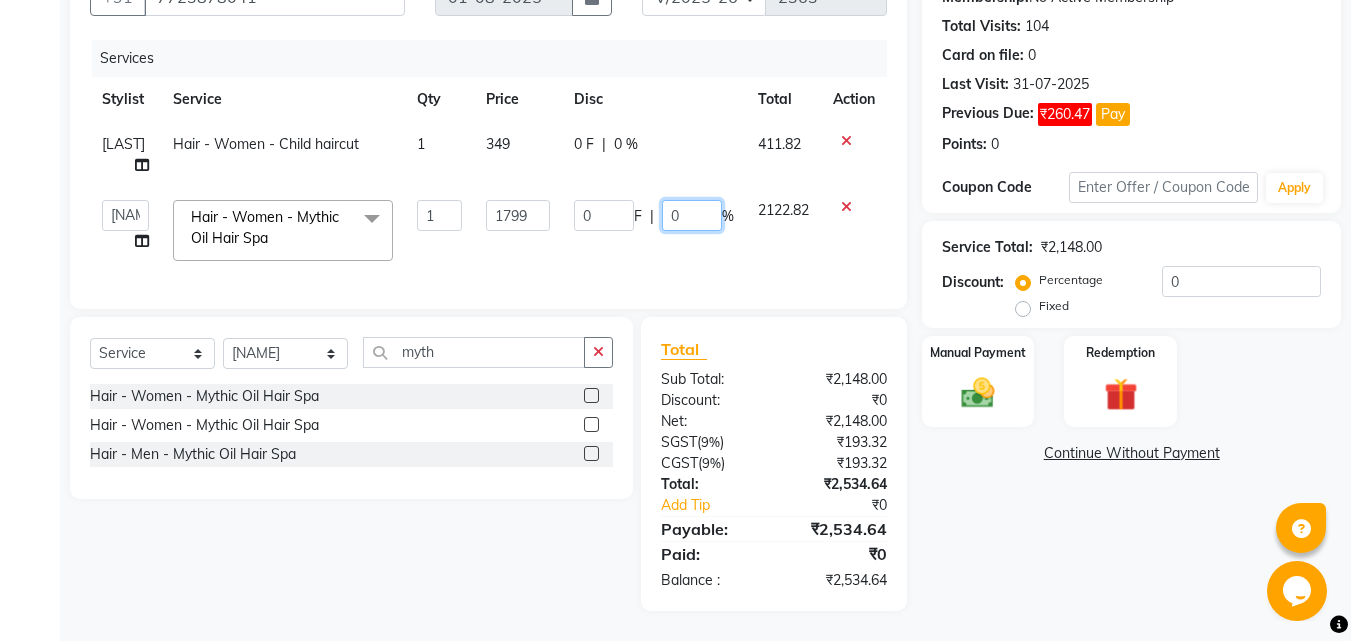 click on "0" 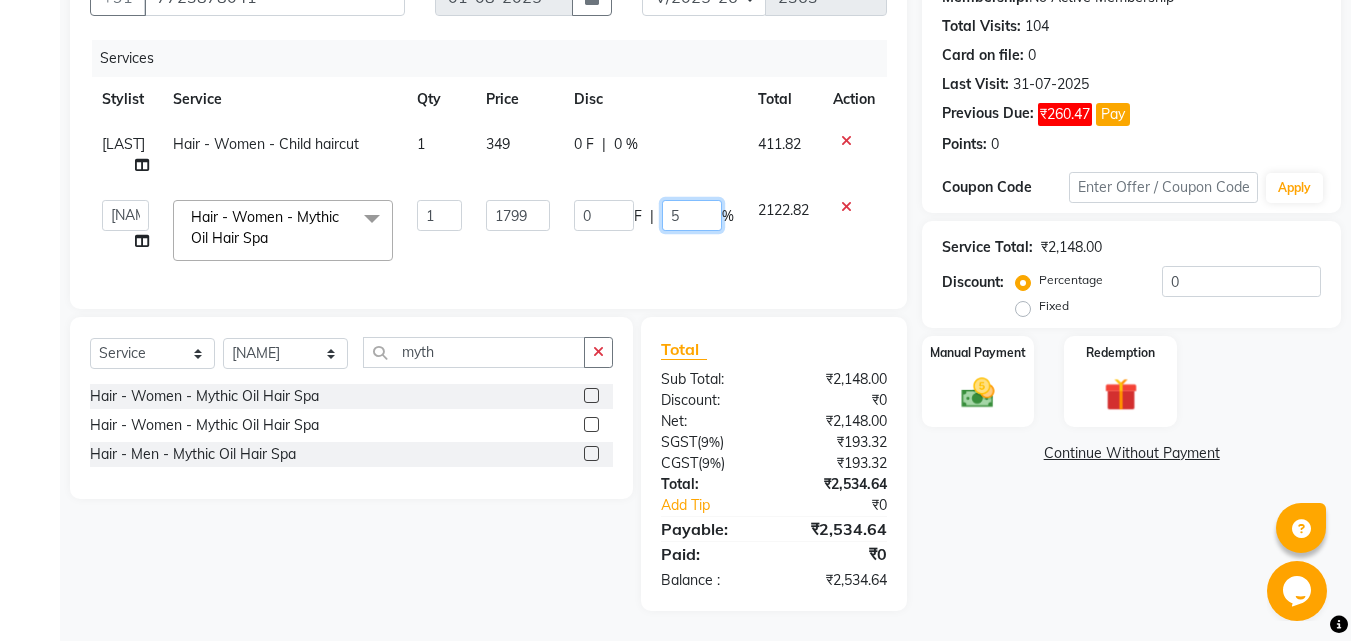 type on "50" 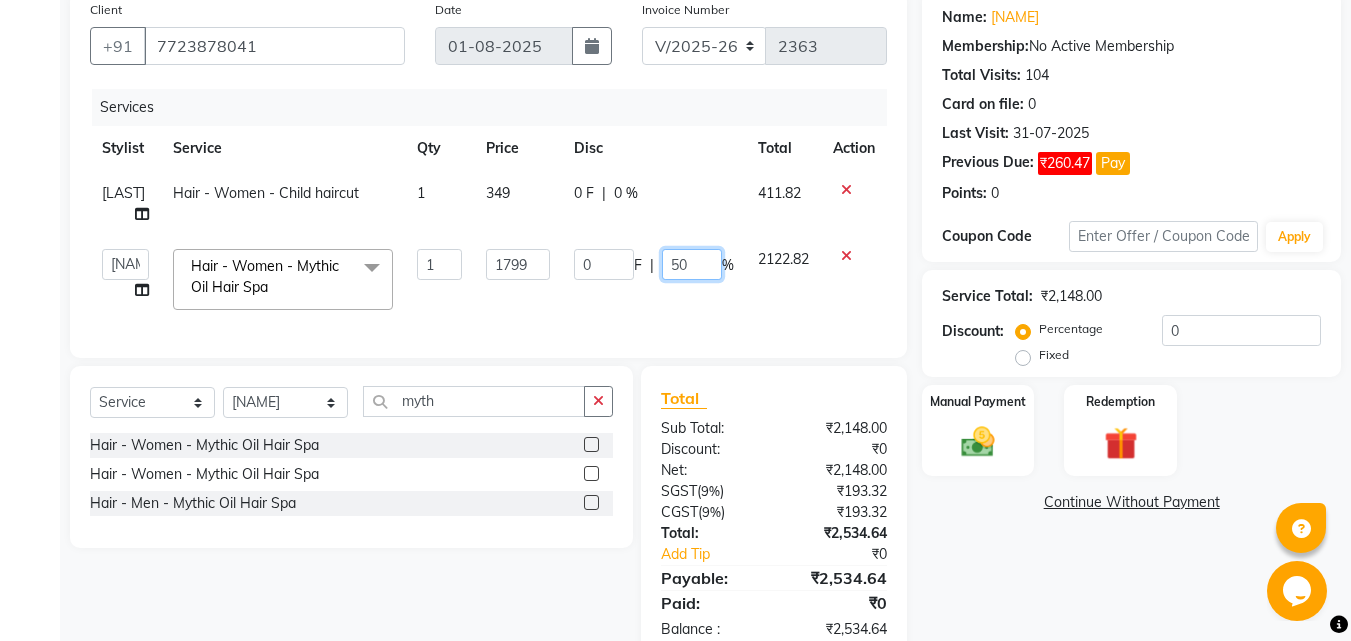 scroll, scrollTop: 223, scrollLeft: 0, axis: vertical 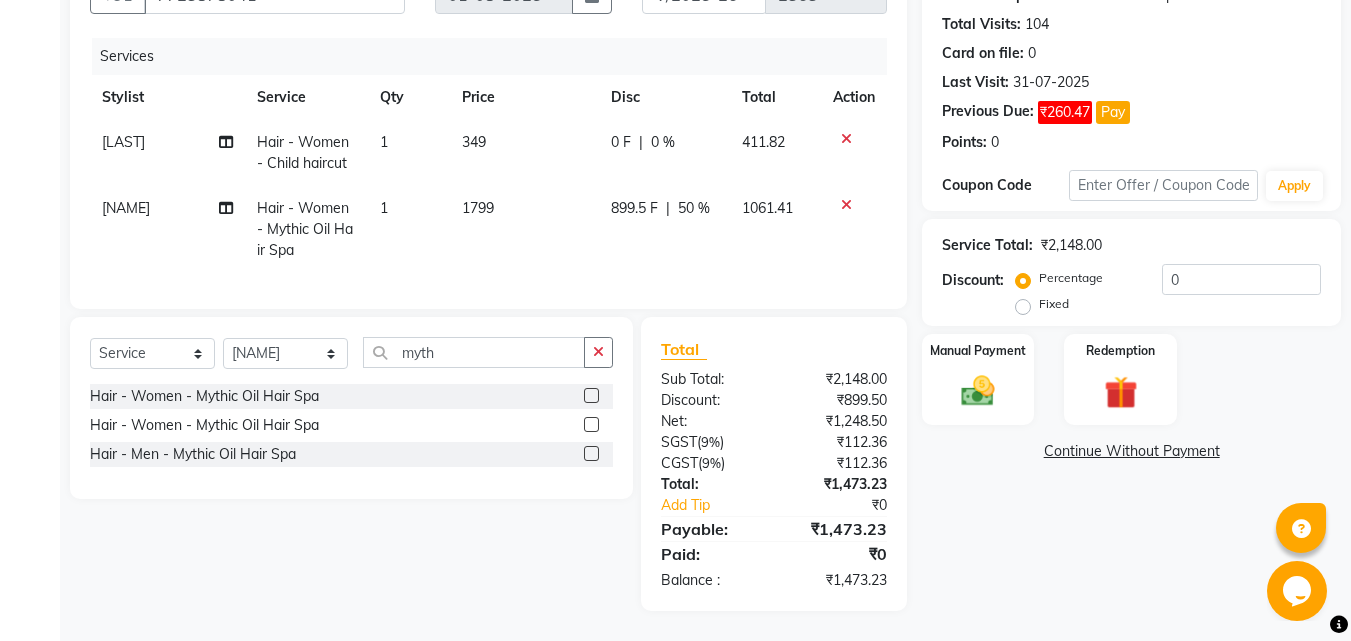click on "Name: Ustham  Membership:  No Active Membership  Total Visits:  104 Card on file:  0 Last Visit:   31-07-2025 Previous Due:  ₹260.47 Pay Points:   0  Coupon Code Apply Service Total:  ₹2,148.00  Discount:  Percentage   Fixed  0 Manual Payment Redemption  Continue Without Payment" 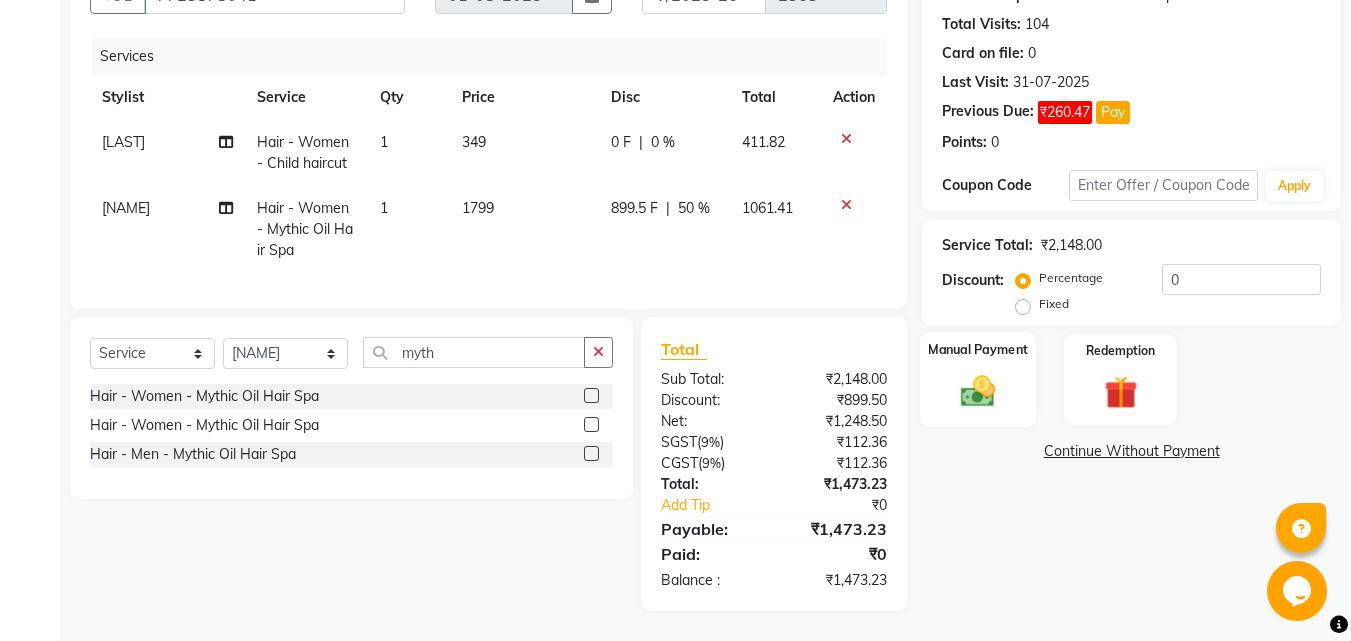 click on "Manual Payment" 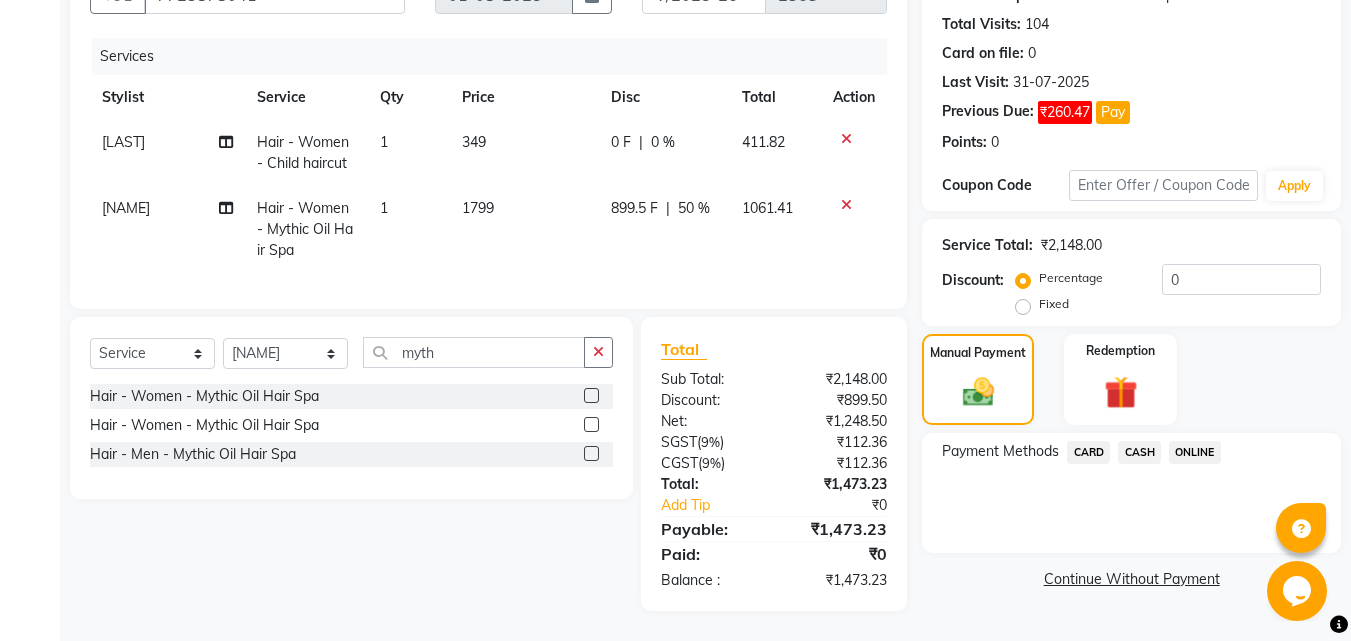 click on "ONLINE" 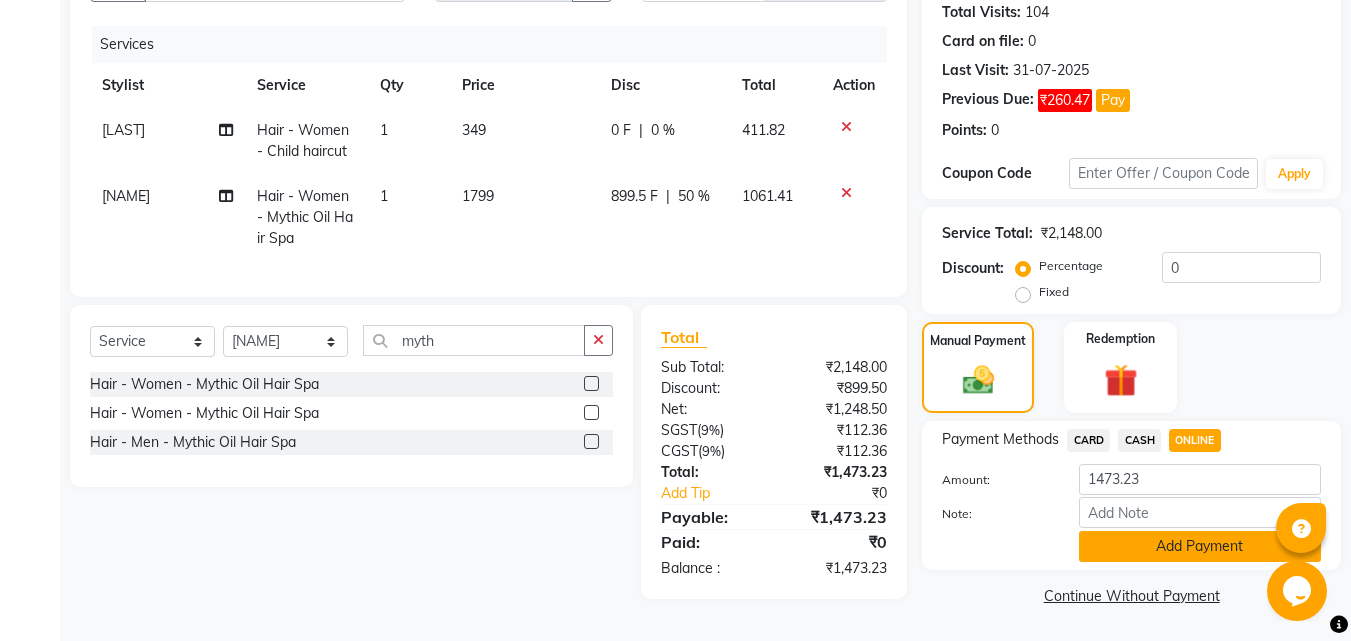 click on "Add Payment" 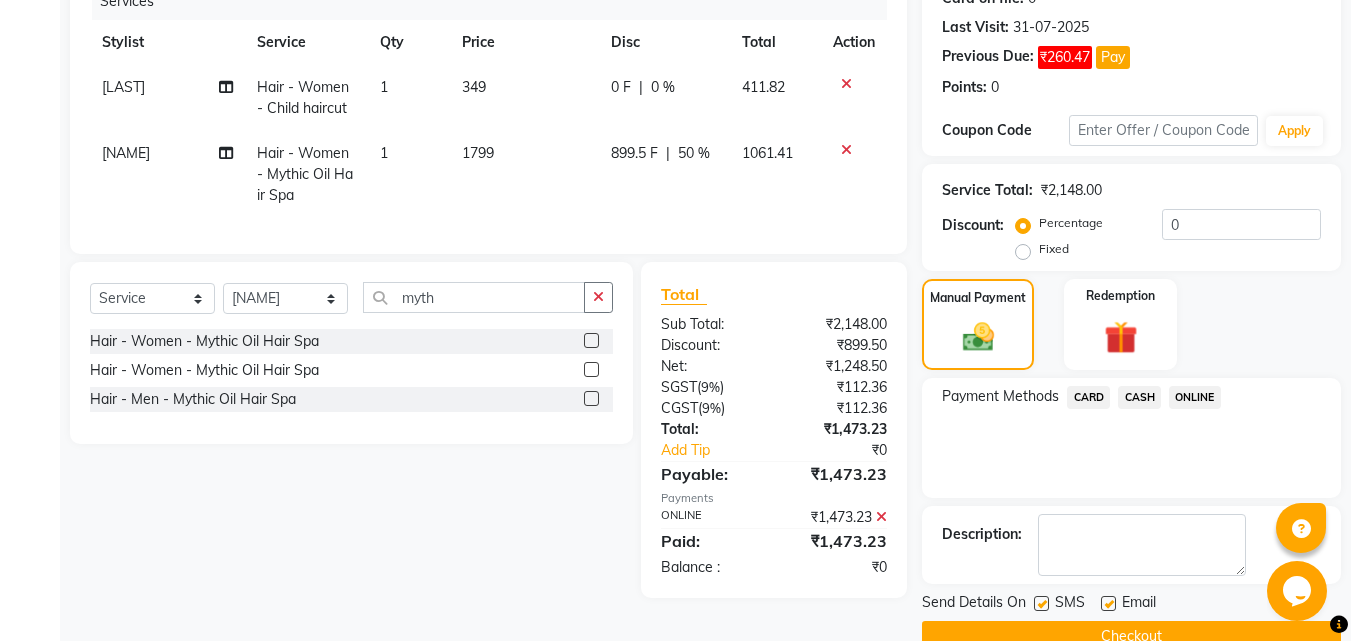 scroll, scrollTop: 306, scrollLeft: 0, axis: vertical 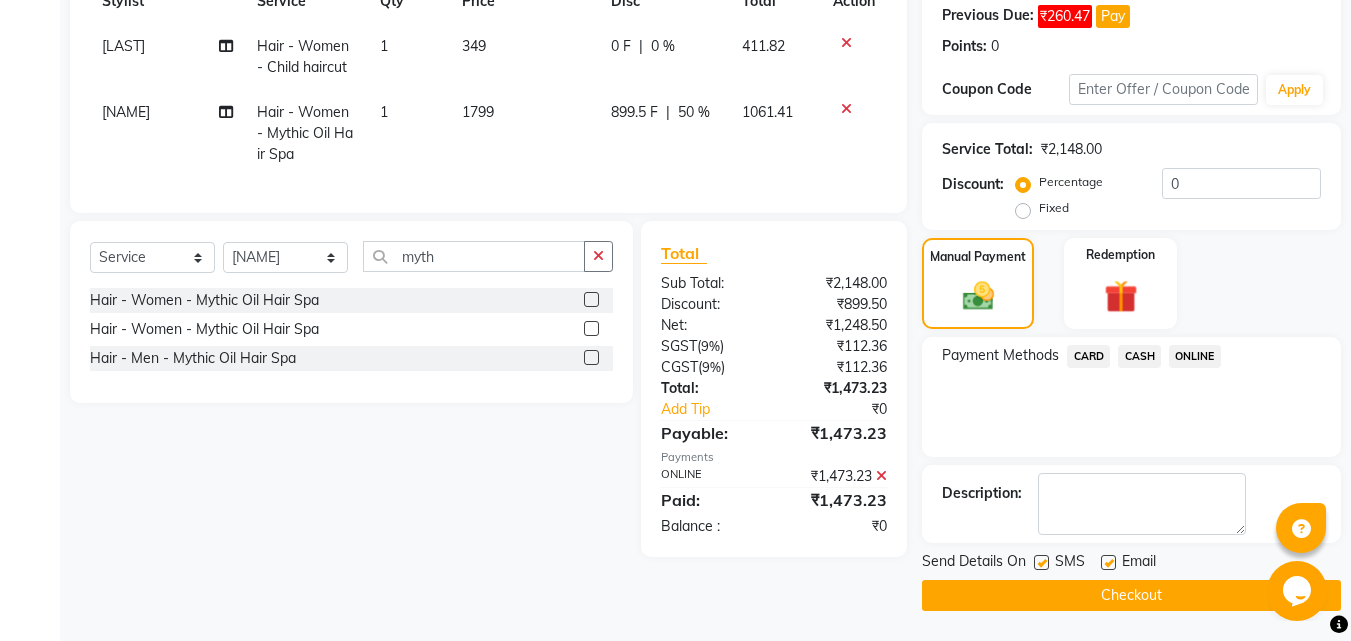 click on "Checkout" 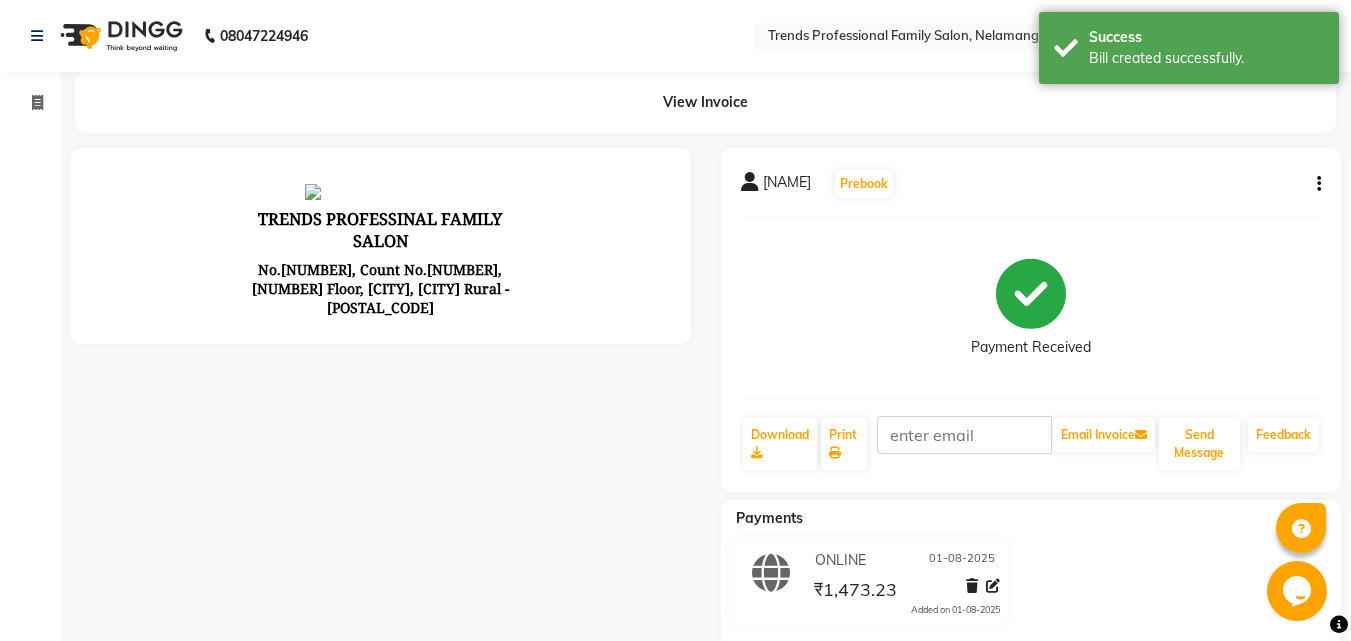 scroll, scrollTop: 0, scrollLeft: 0, axis: both 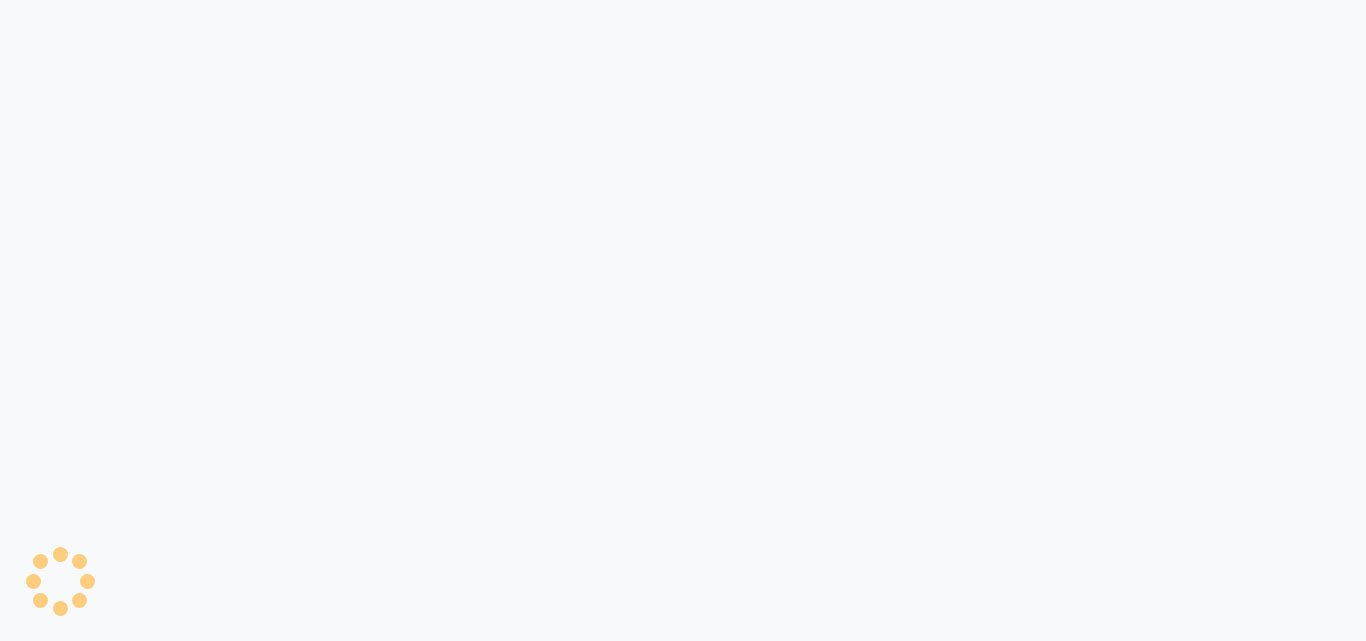 select on "service" 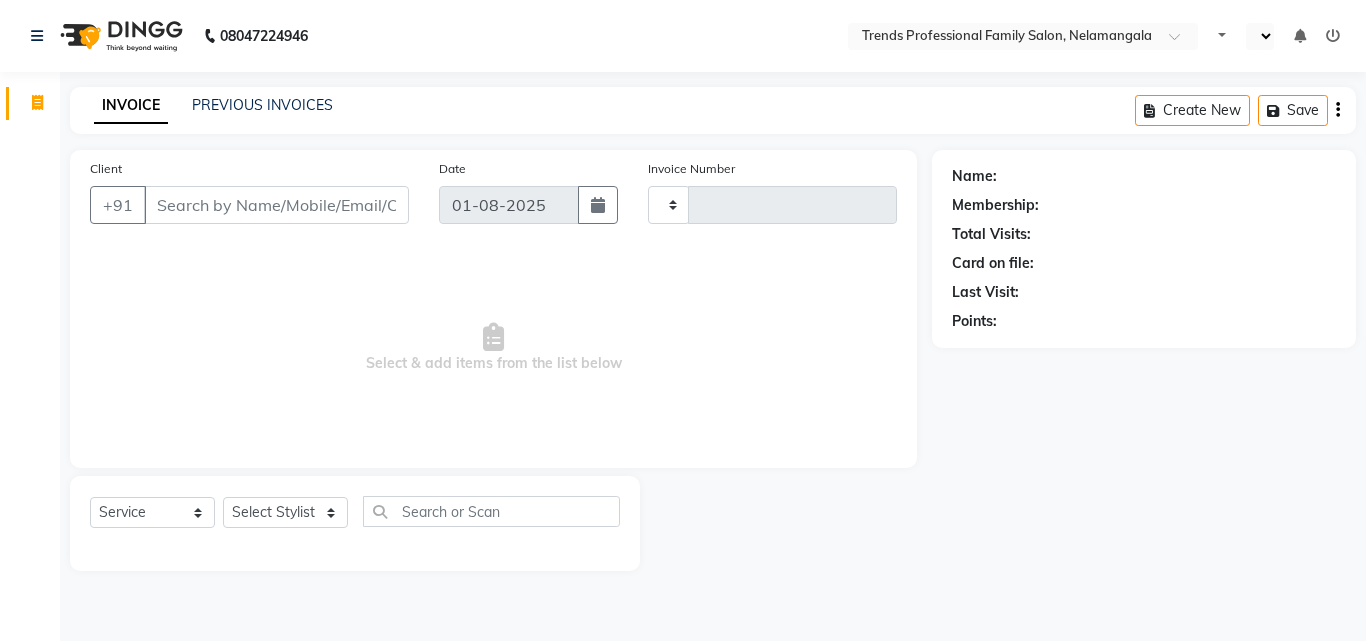 type on "2364" 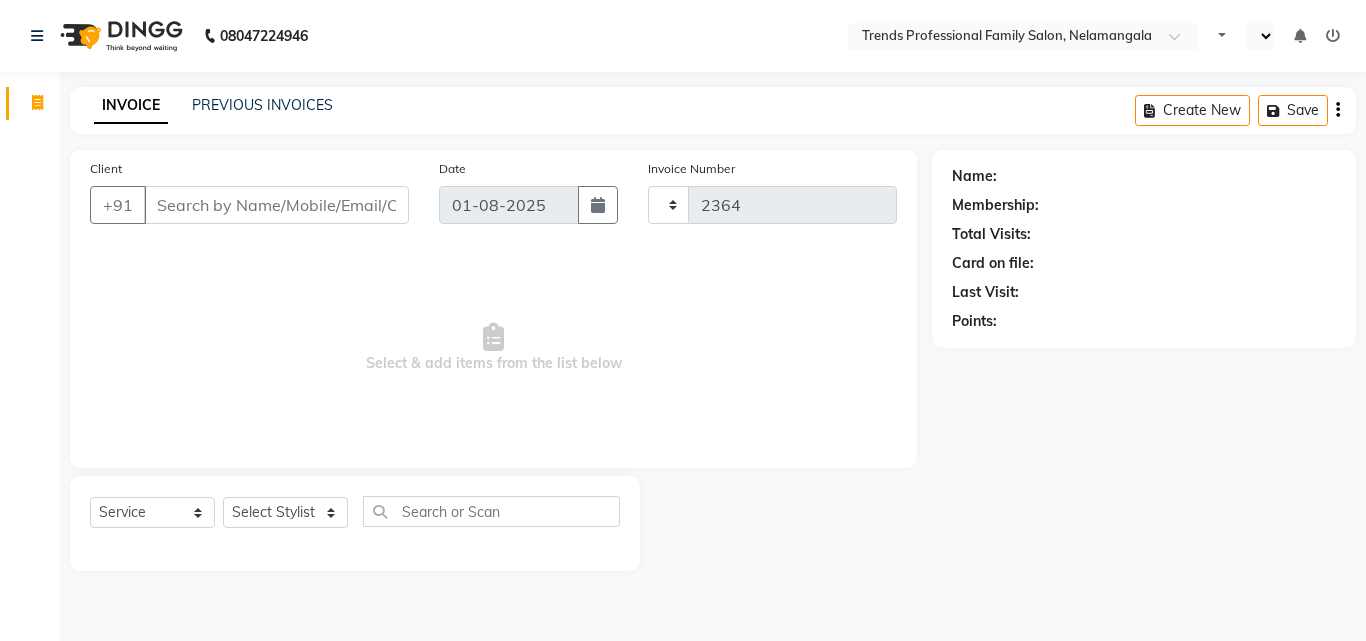 select on "7345" 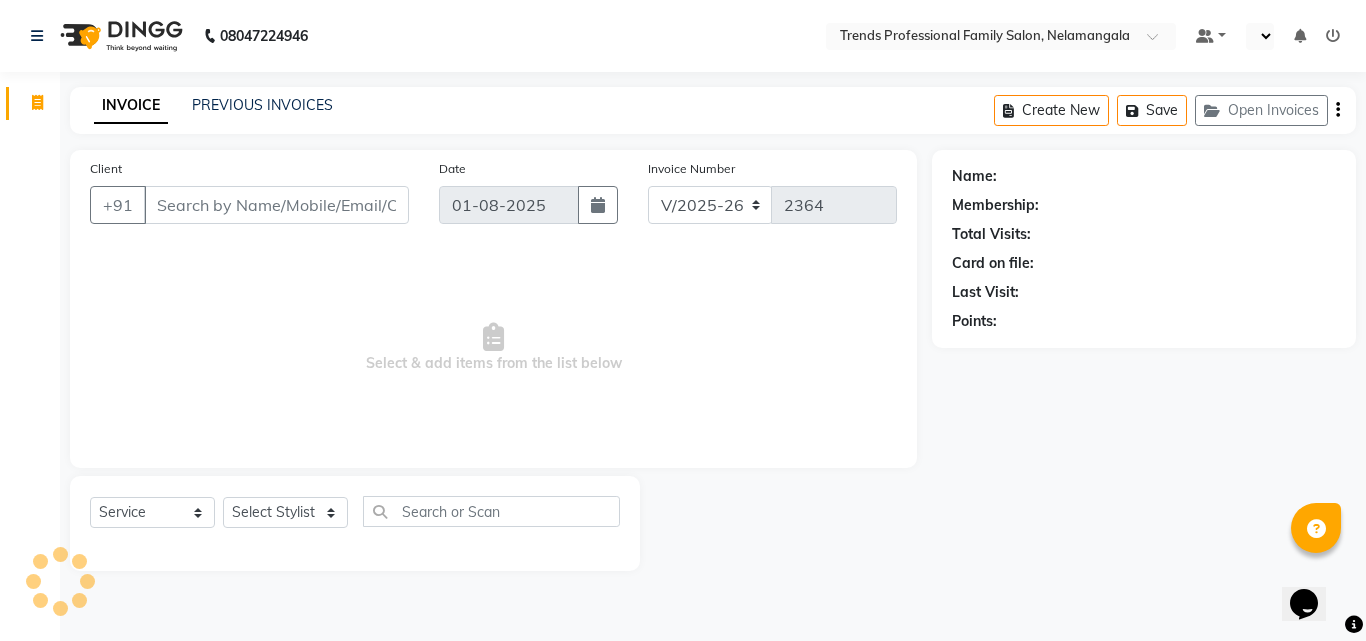 scroll, scrollTop: 0, scrollLeft: 0, axis: both 